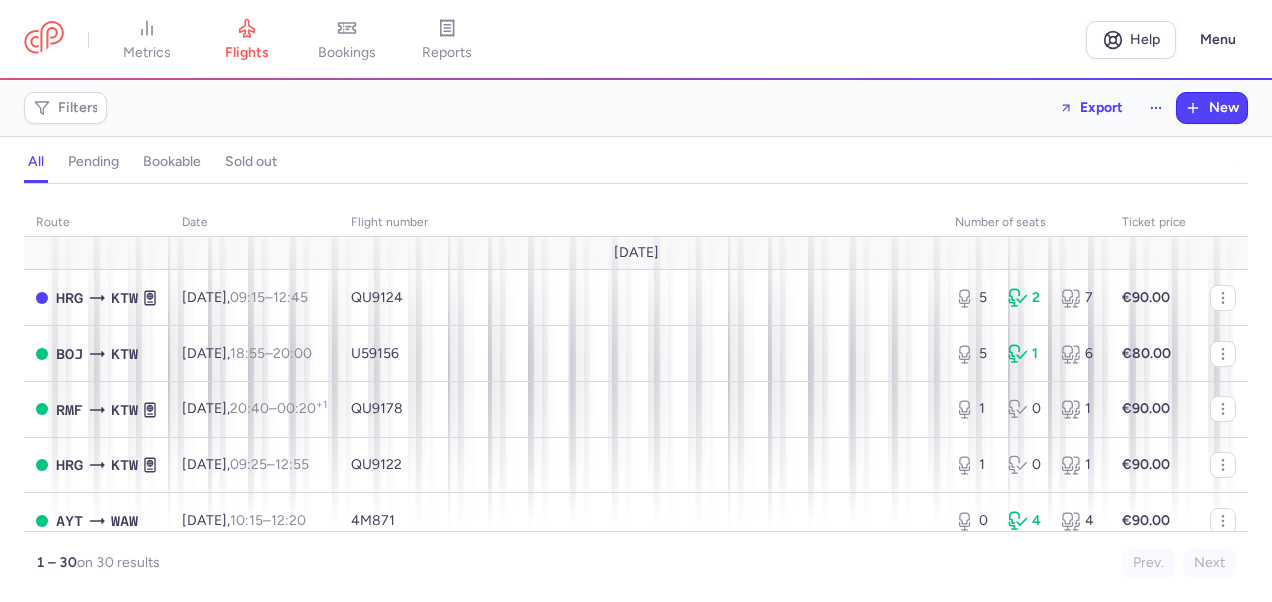 scroll, scrollTop: 0, scrollLeft: 0, axis: both 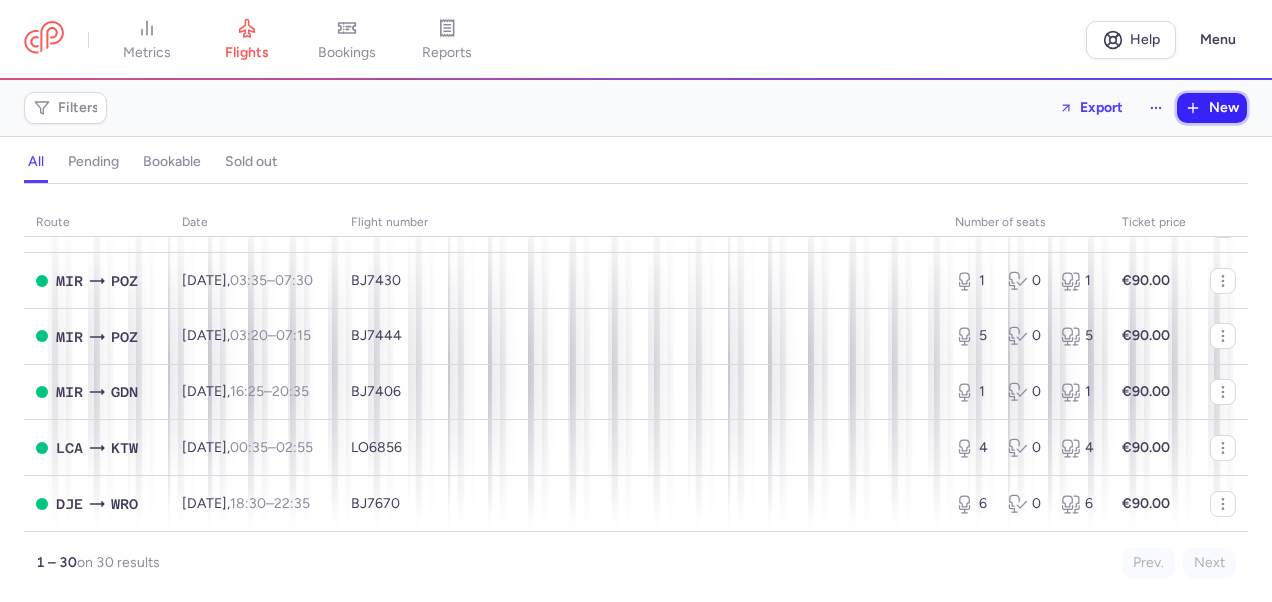 click on "New" at bounding box center (1224, 108) 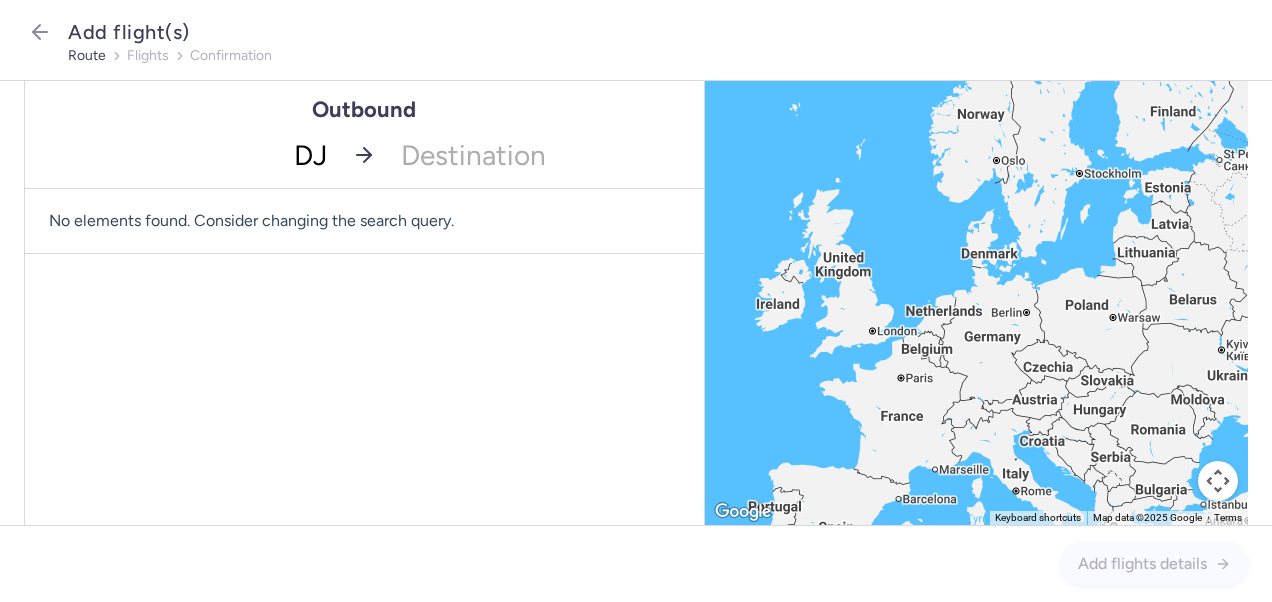 type on "DJE" 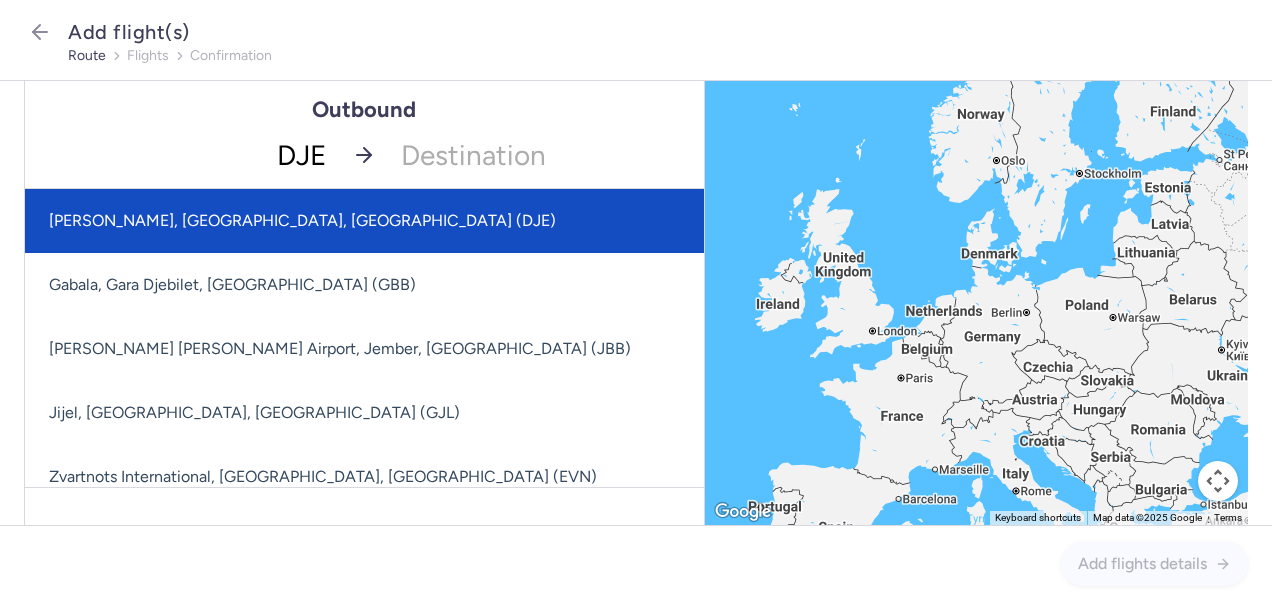click on "[PERSON_NAME], [GEOGRAPHIC_DATA], [GEOGRAPHIC_DATA] (DJE)" at bounding box center [398, 221] 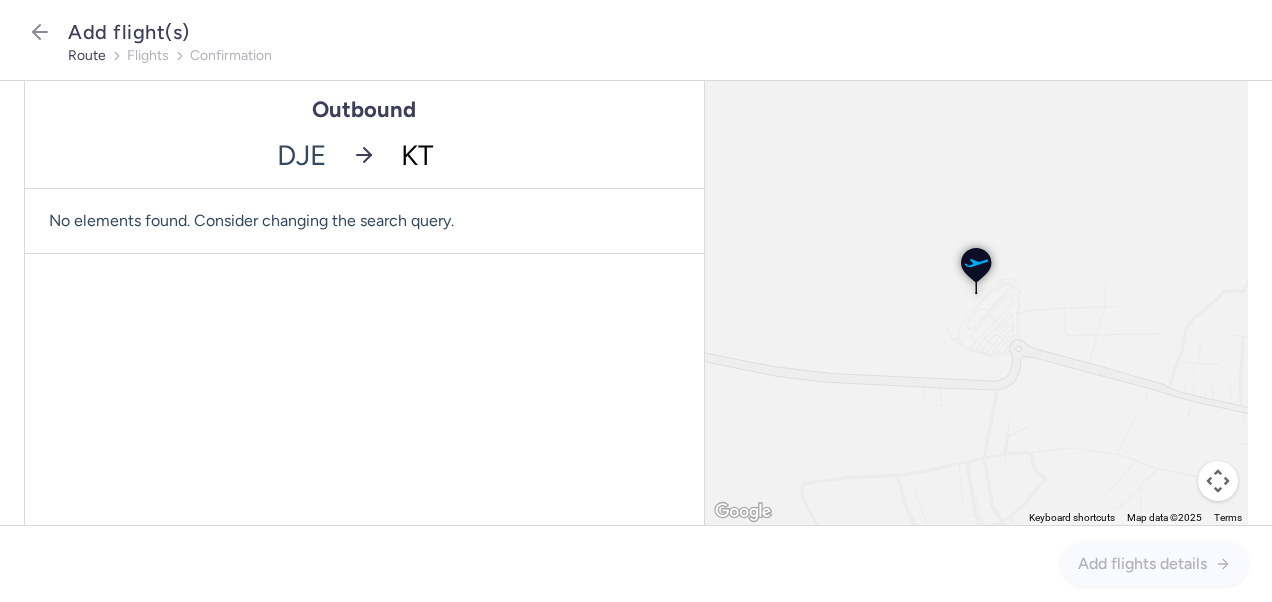type on "KTW" 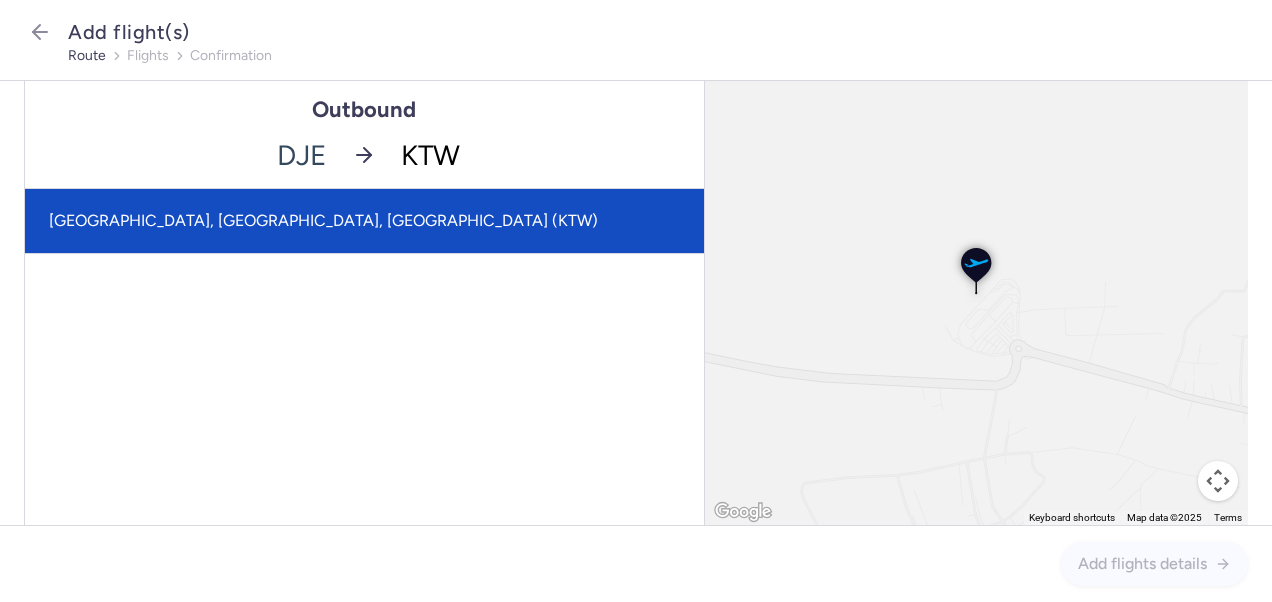 click on "[GEOGRAPHIC_DATA], [GEOGRAPHIC_DATA], [GEOGRAPHIC_DATA] (KTW)" at bounding box center (364, 221) 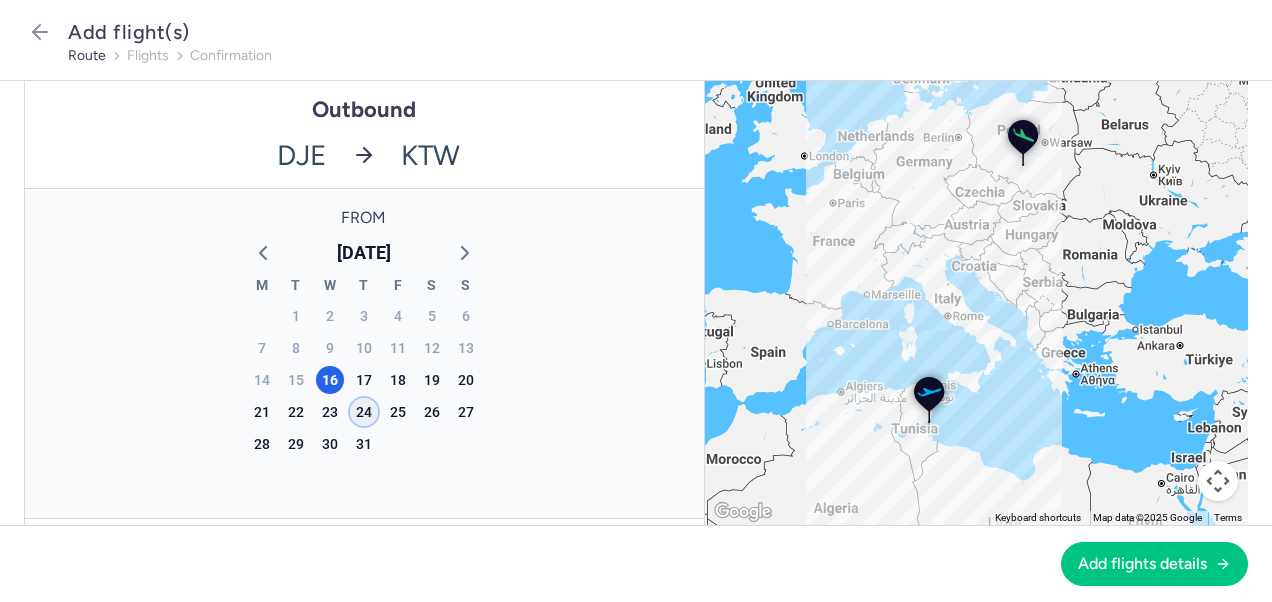 click on "24" 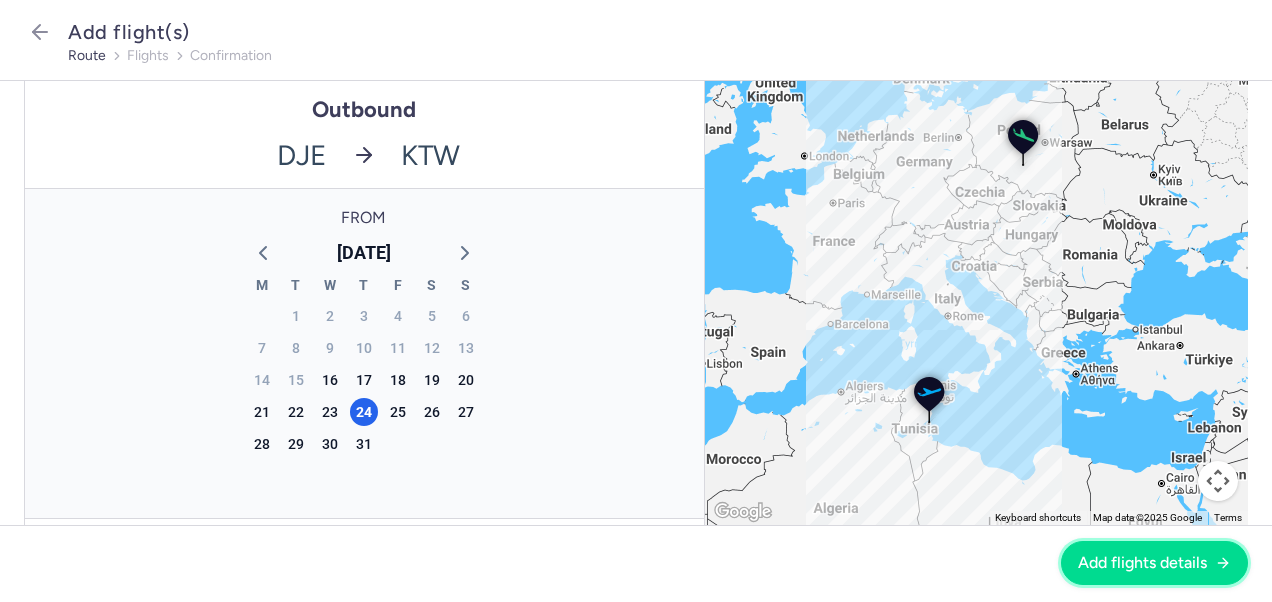 click on "Add flights details" at bounding box center (1142, 563) 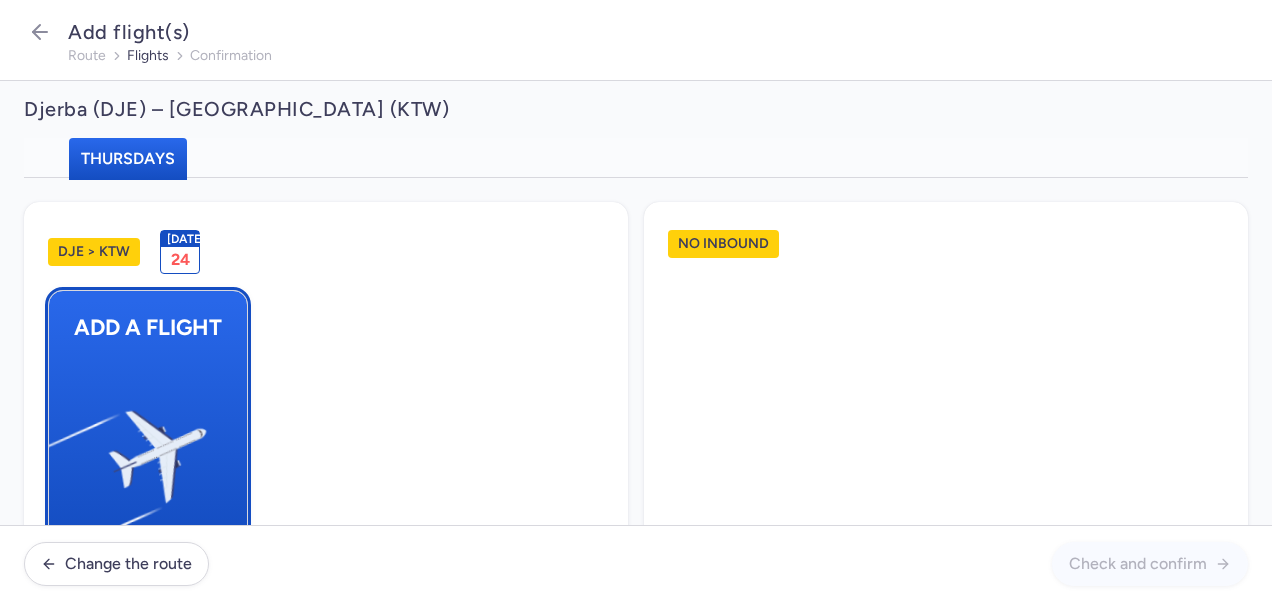 click at bounding box center (59, 448) 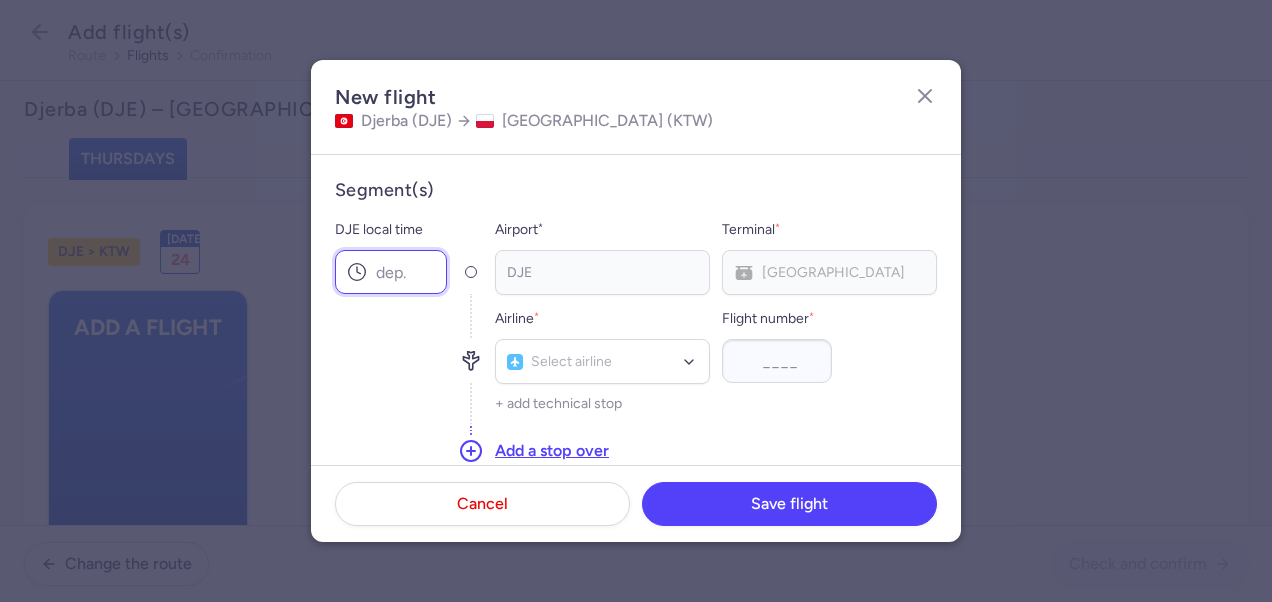 click on "DJE local time" at bounding box center [391, 272] 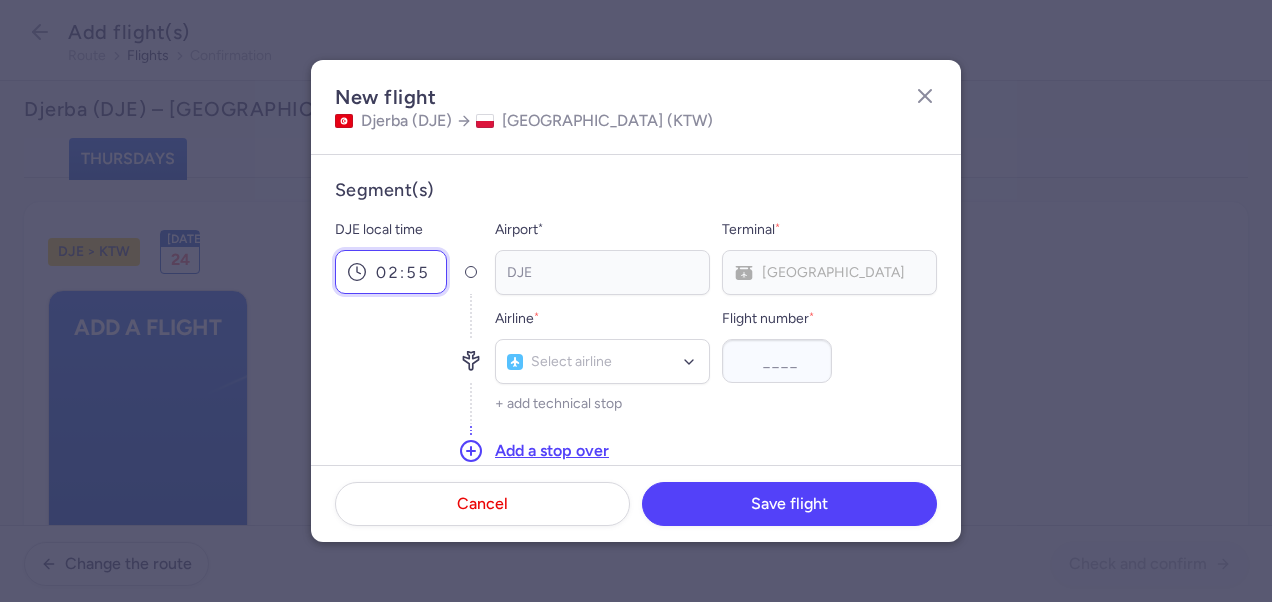scroll, scrollTop: 100, scrollLeft: 0, axis: vertical 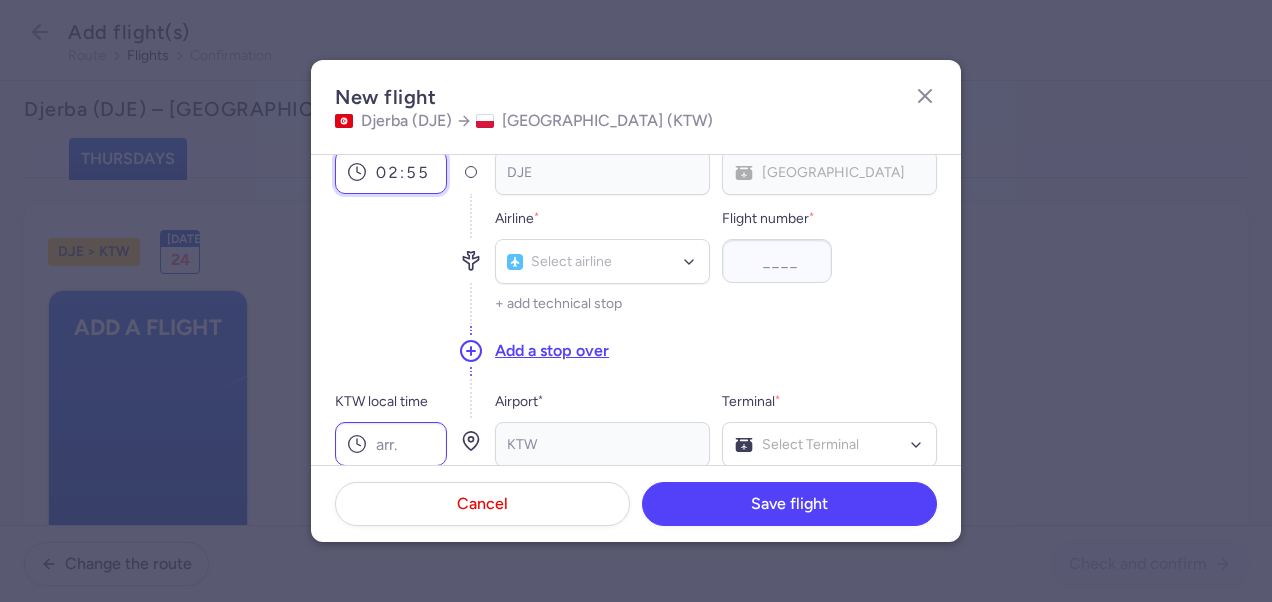 type on "02:55" 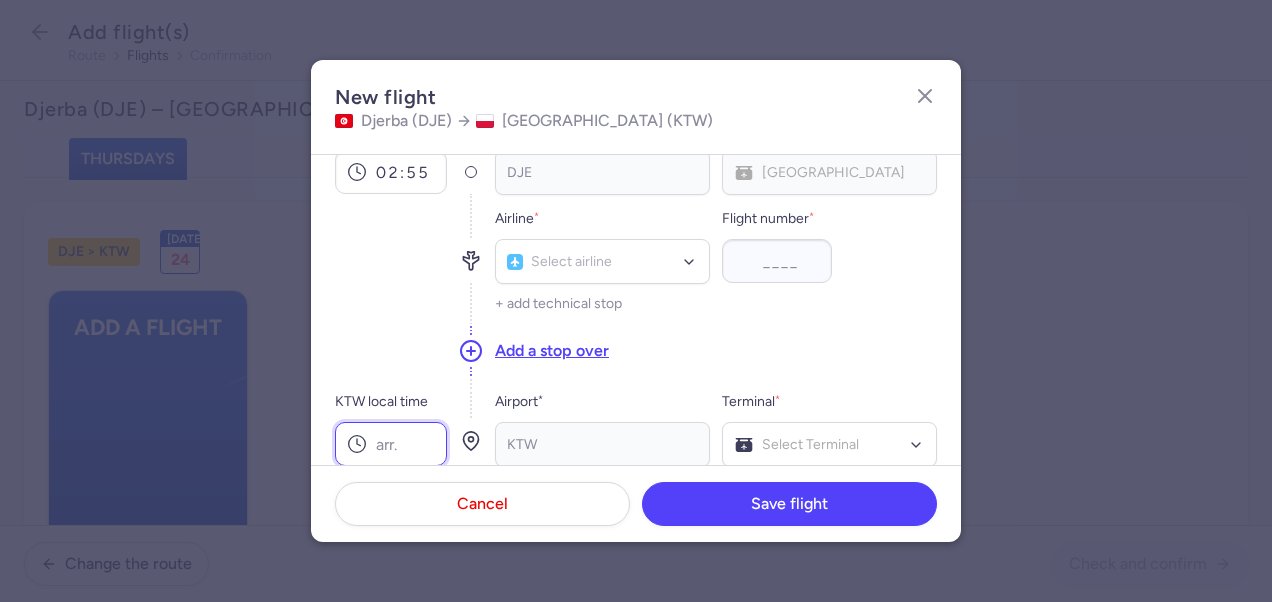 click on "KTW local time" at bounding box center [391, 444] 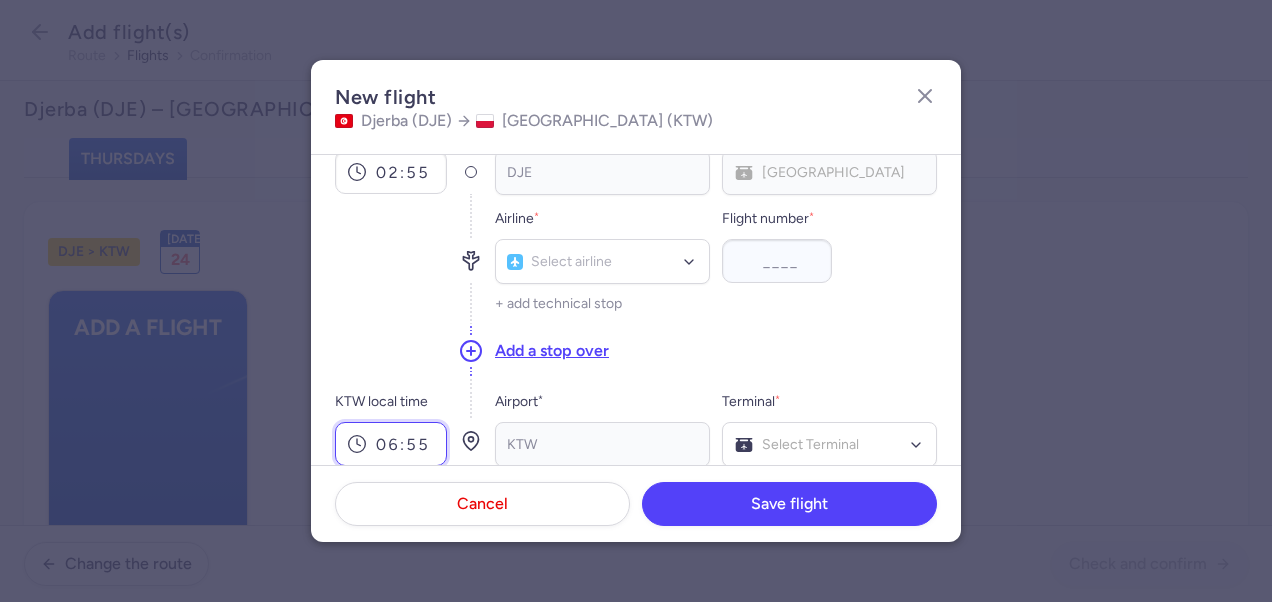 type on "06:55" 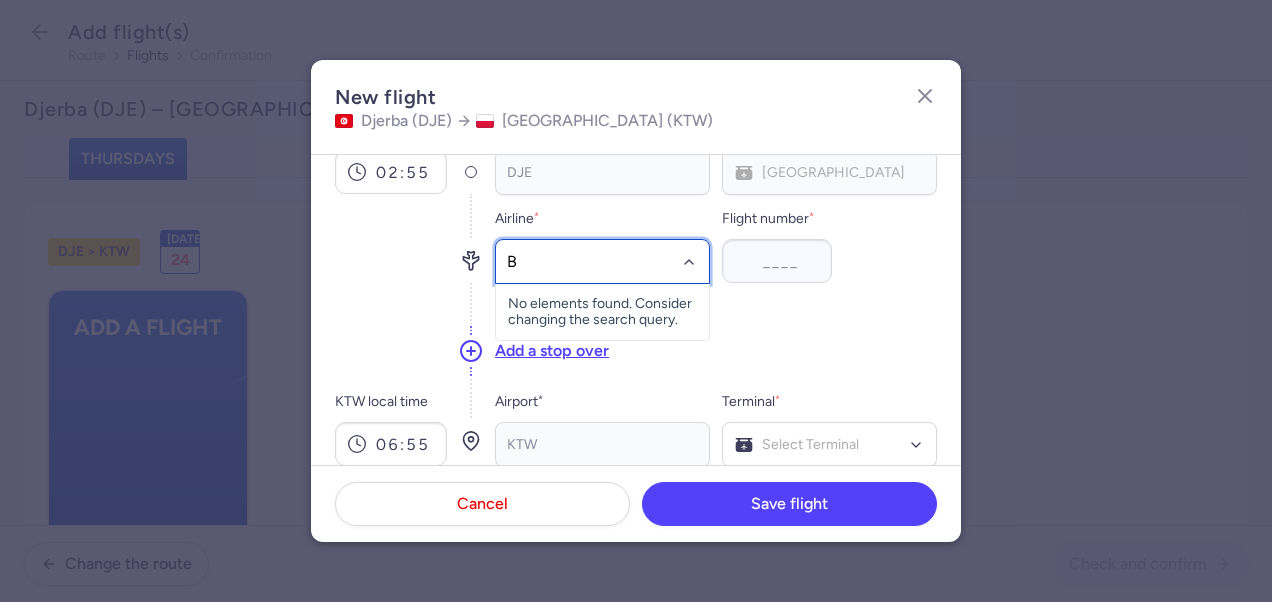 type on "BJ" 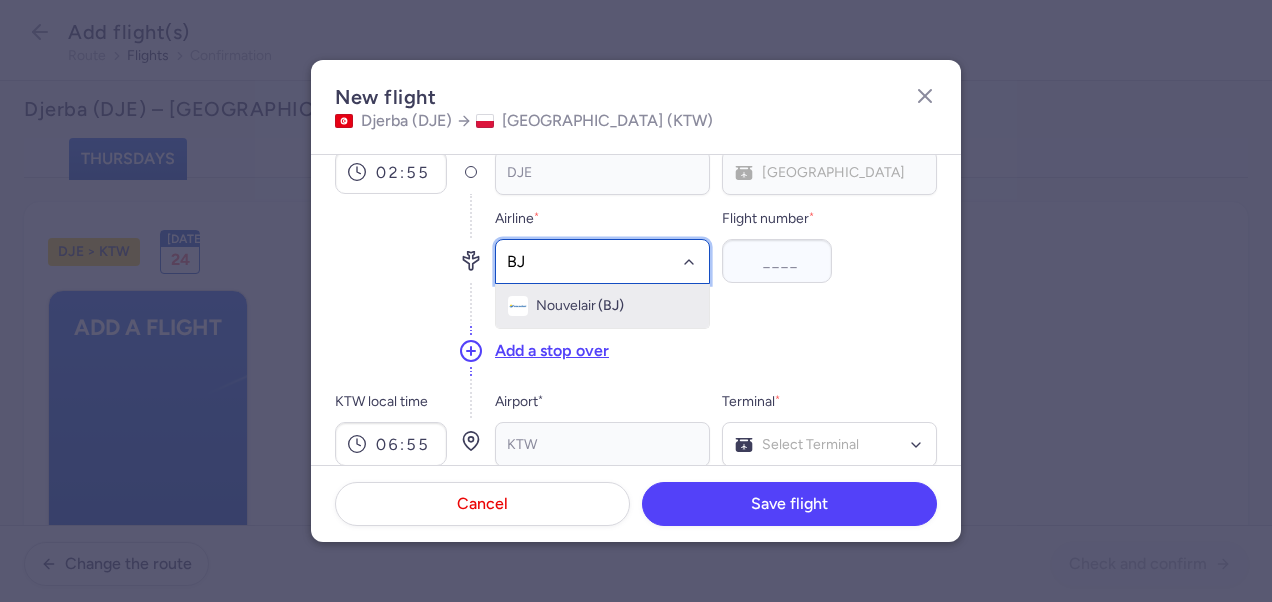 click on "Nouvelair" at bounding box center (566, 306) 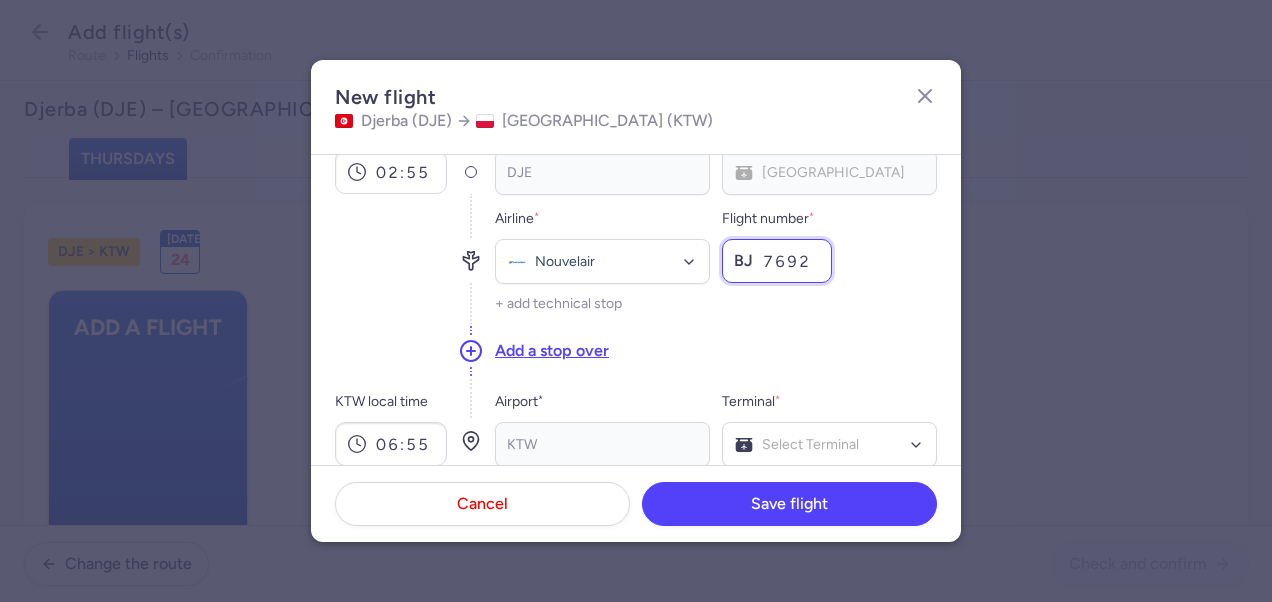 type on "7692" 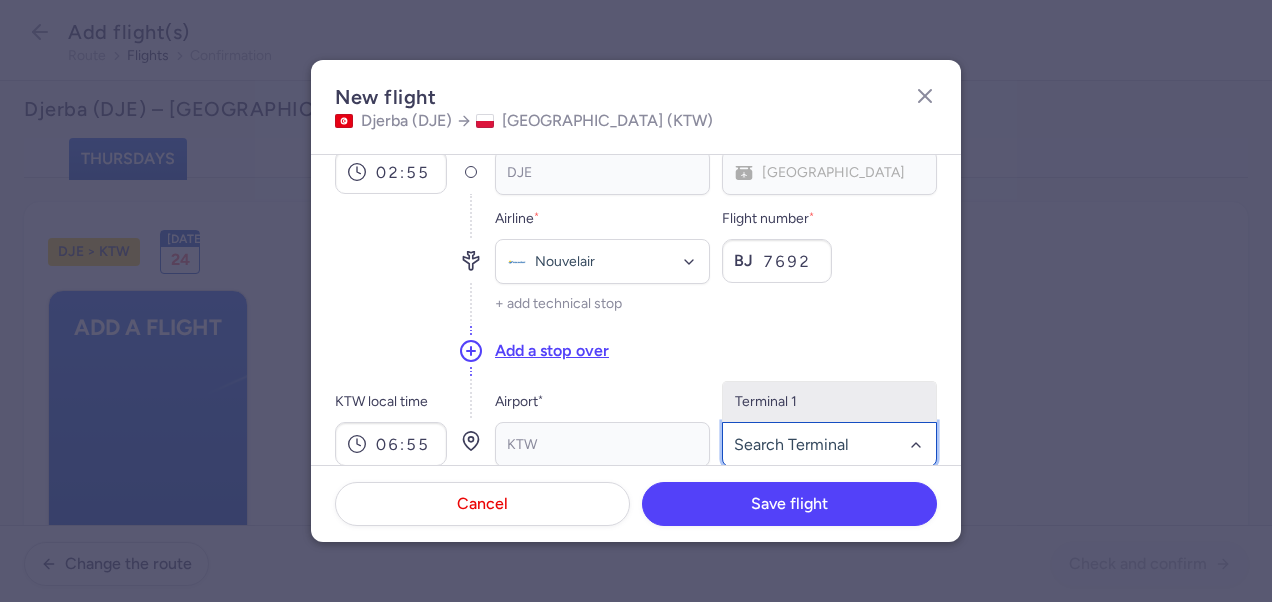 click on "Terminal 1" at bounding box center (829, 402) 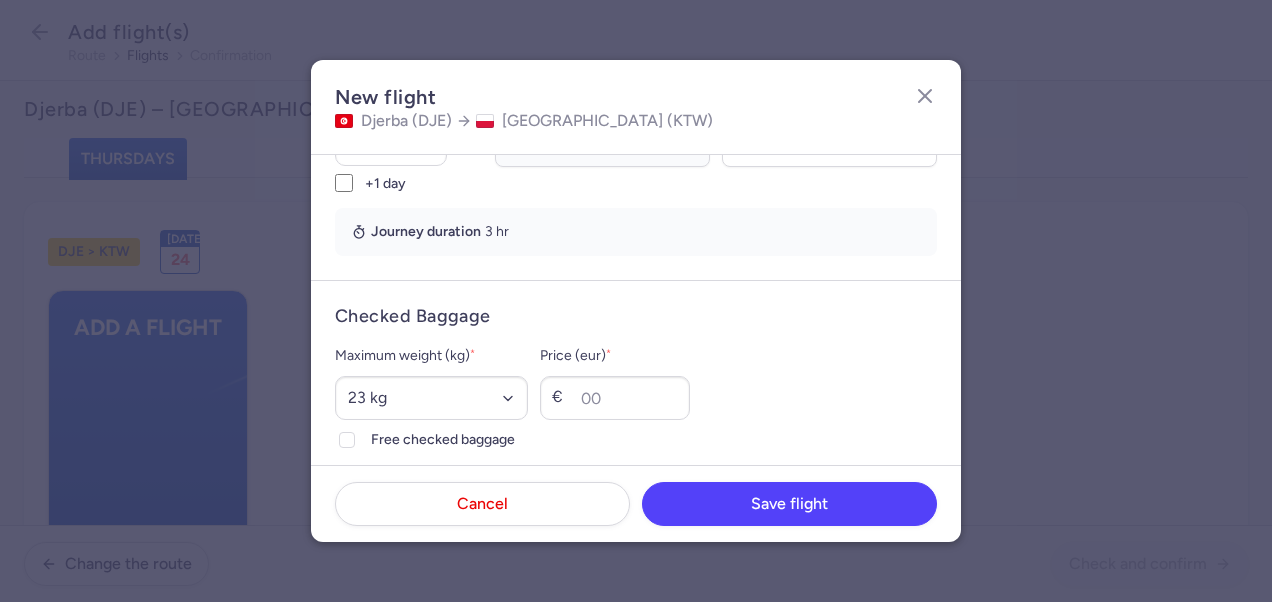 scroll, scrollTop: 500, scrollLeft: 0, axis: vertical 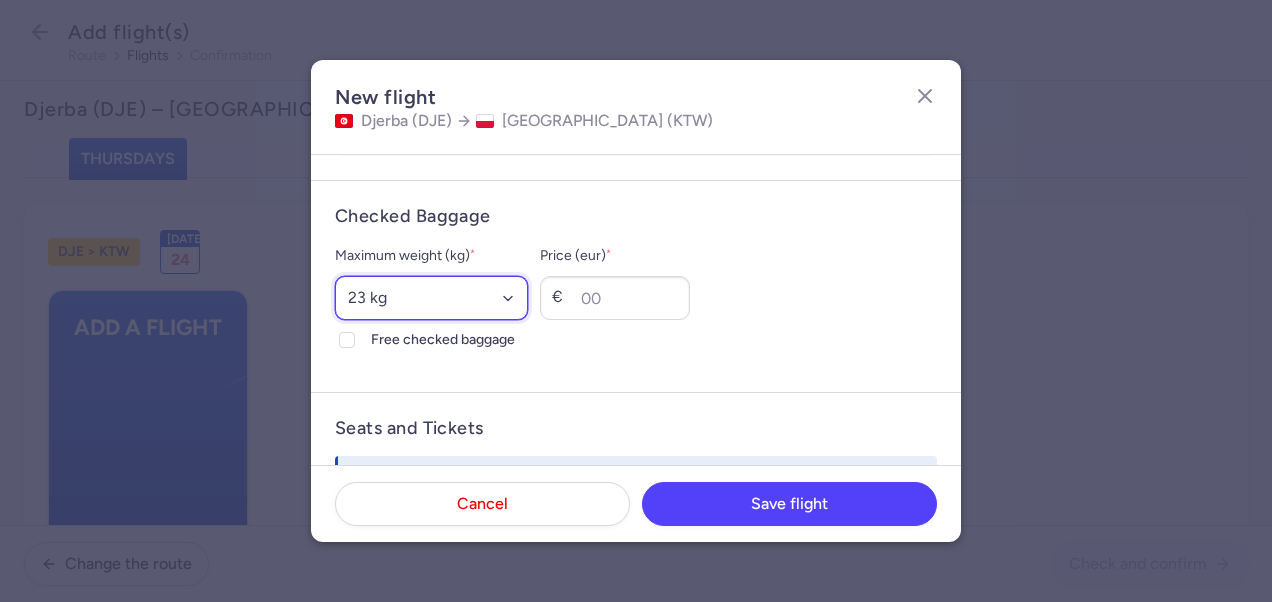 click on "Select an option 15 kg 16 kg 17 kg 18 kg 19 kg 20 kg 21 kg 22 kg 23 kg 24 kg 25 kg 26 kg 27 kg 28 kg 29 kg 30 kg 31 kg 32 kg 33 kg 34 kg 35 kg" at bounding box center (431, 298) 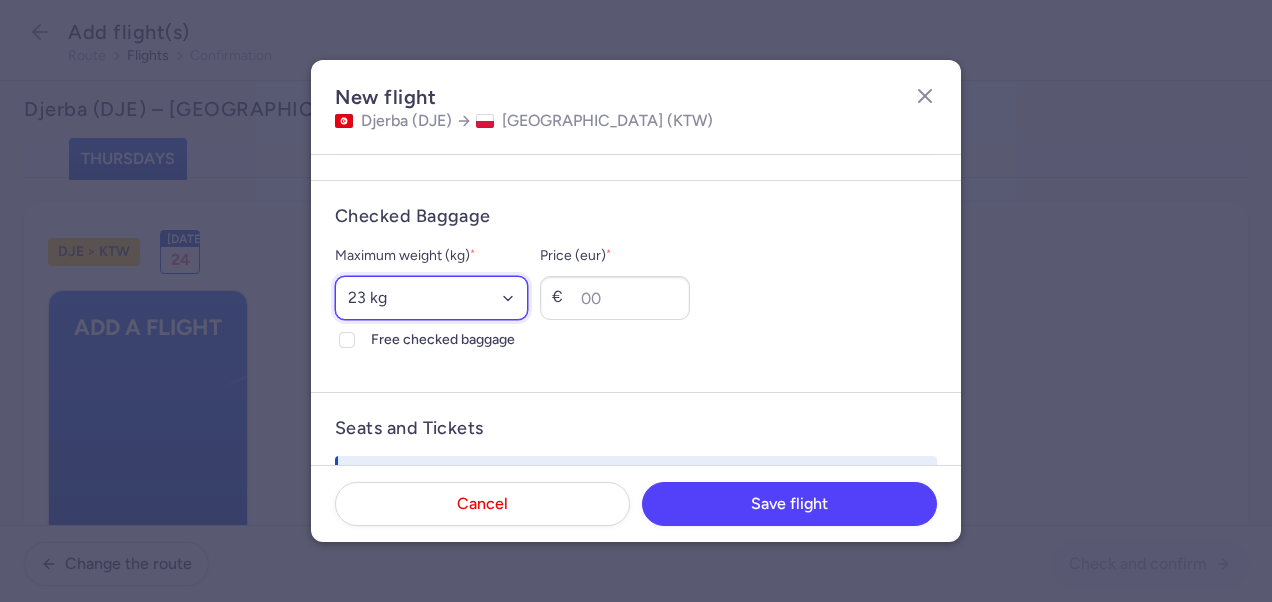 select on "20" 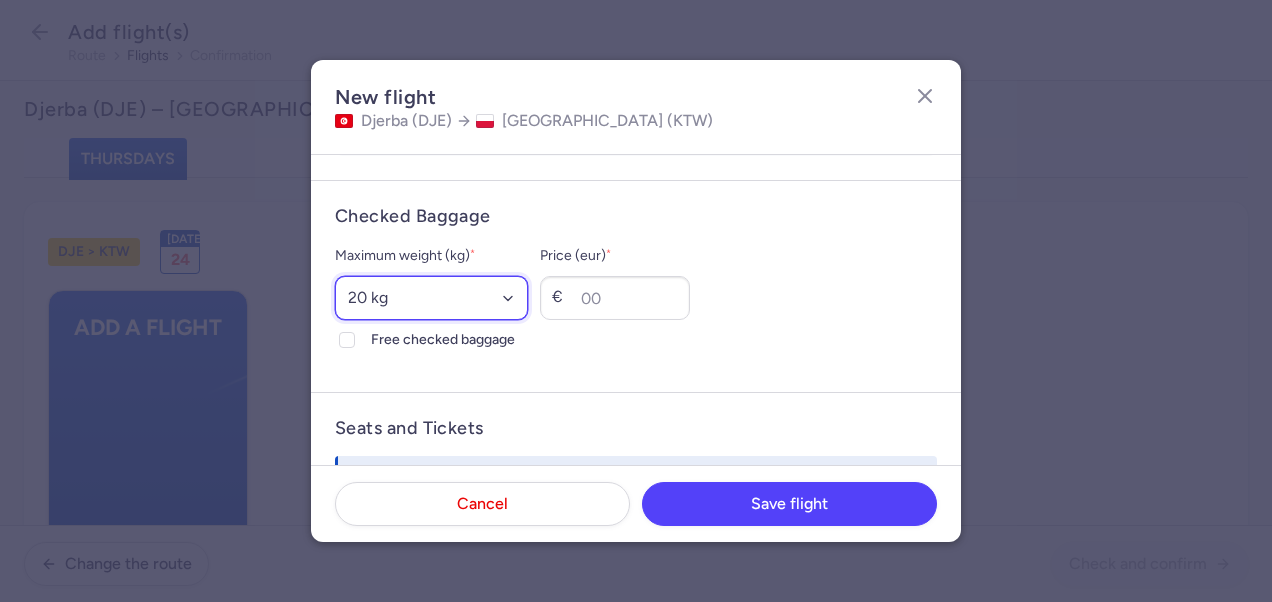 click on "Select an option 15 kg 16 kg 17 kg 18 kg 19 kg 20 kg 21 kg 22 kg 23 kg 24 kg 25 kg 26 kg 27 kg 28 kg 29 kg 30 kg 31 kg 32 kg 33 kg 34 kg 35 kg" at bounding box center (431, 298) 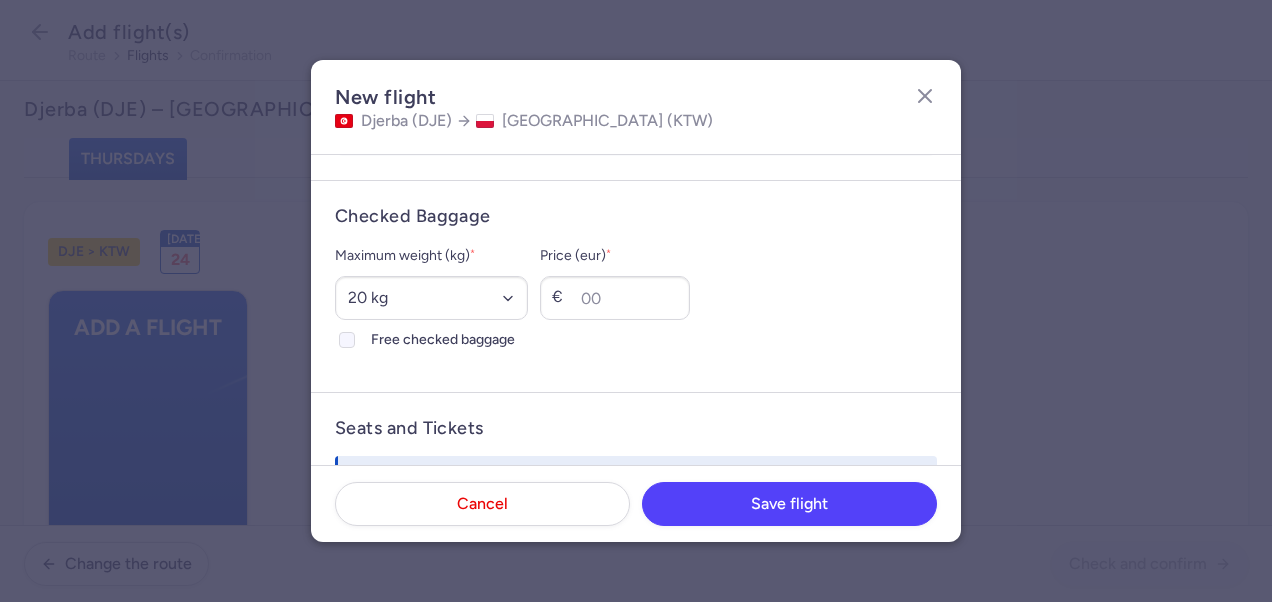 click on "Free checked baggage" 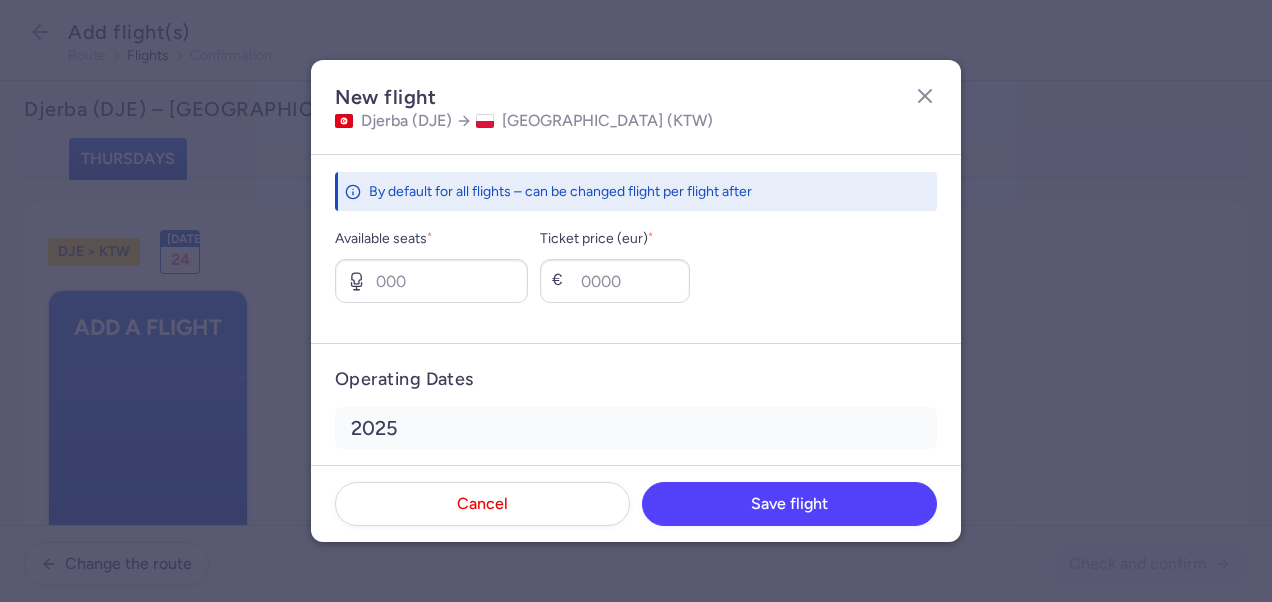 scroll, scrollTop: 800, scrollLeft: 0, axis: vertical 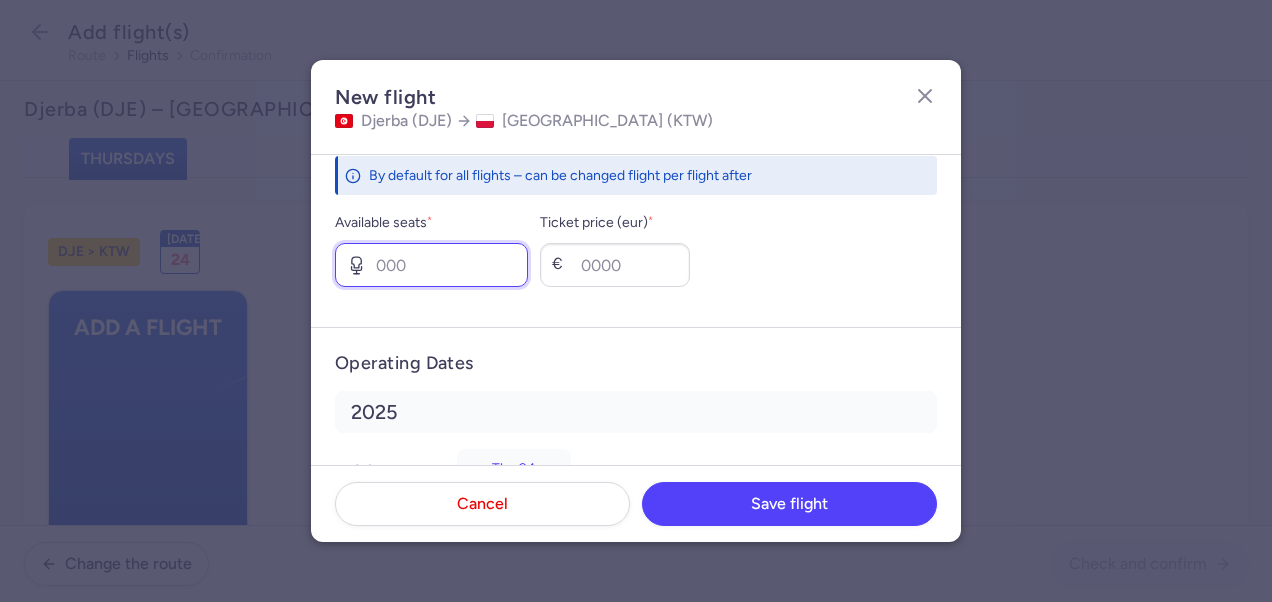 click on "Available seats  *" at bounding box center (431, 265) 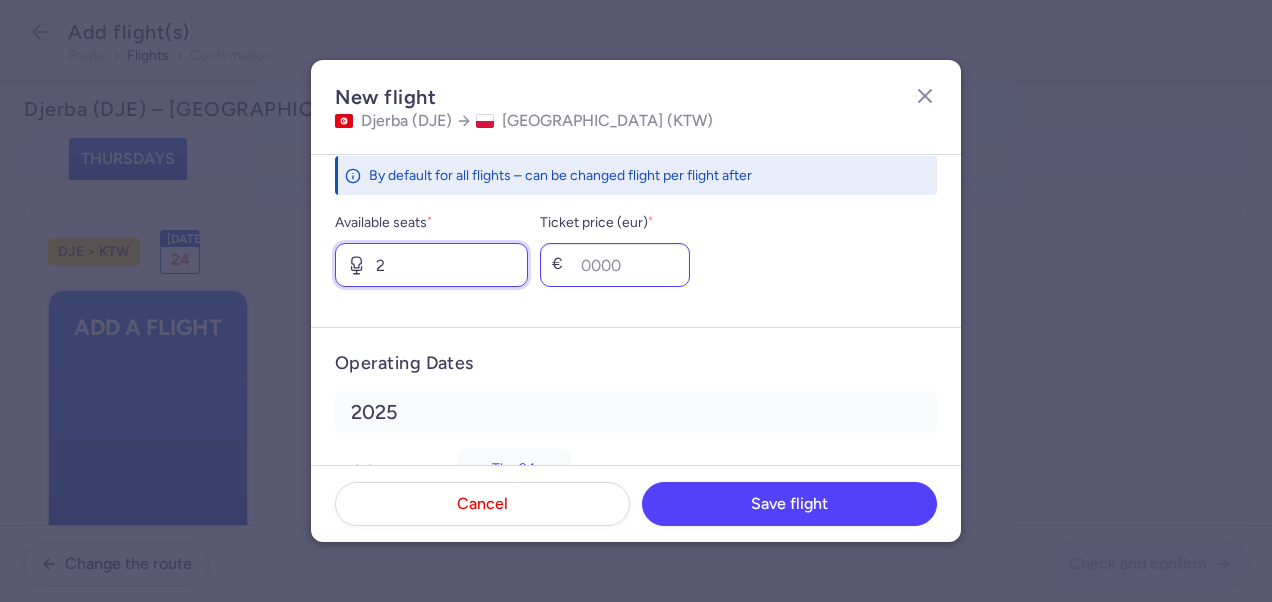 type on "2" 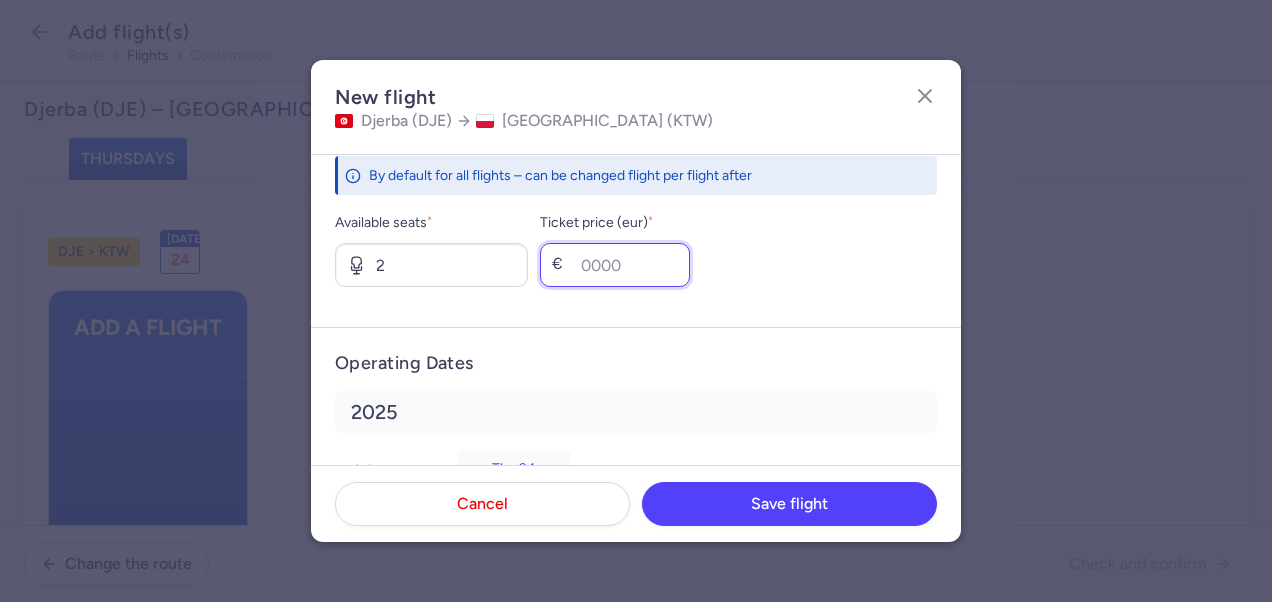 click on "Ticket price (eur)  *" at bounding box center (615, 265) 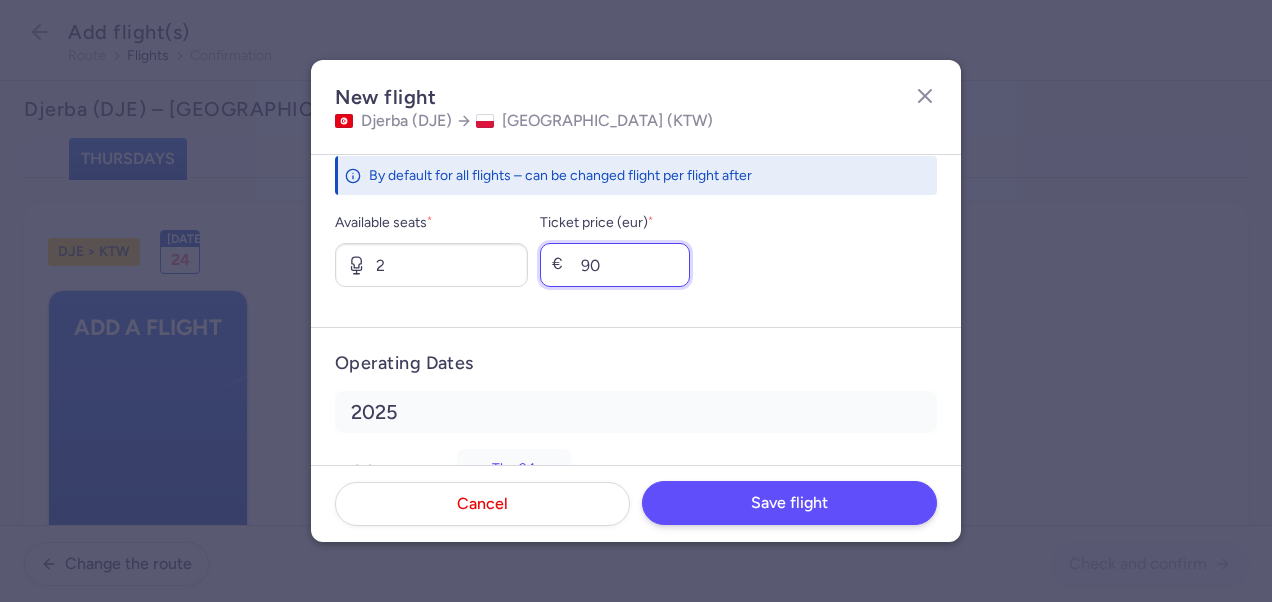 type on "90" 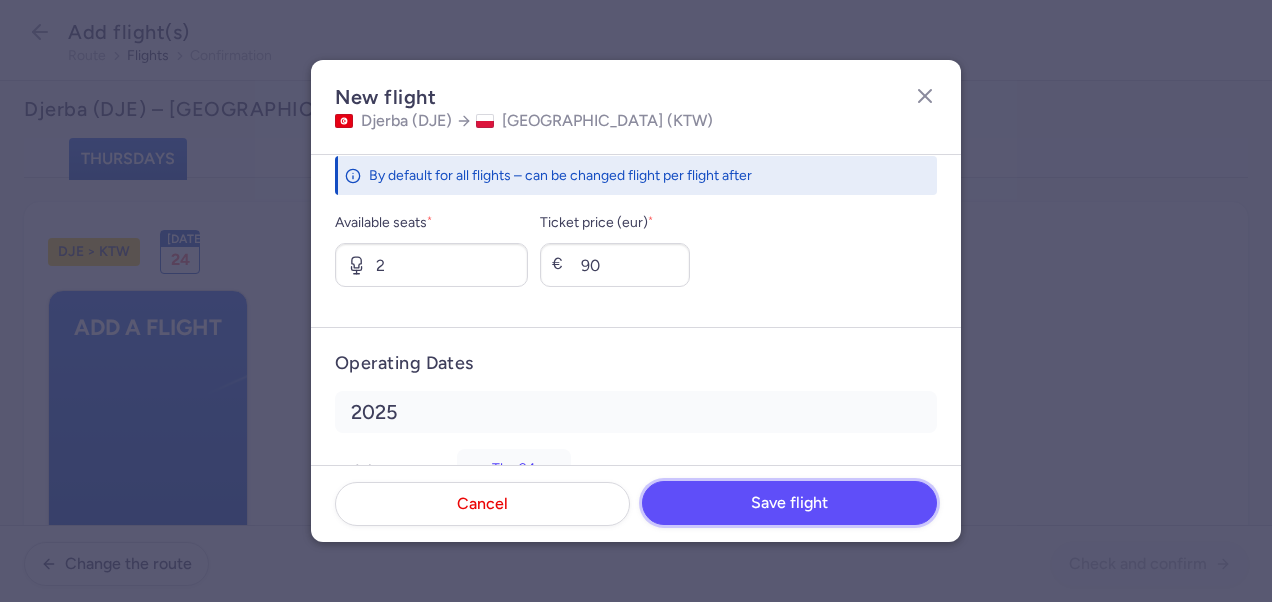click on "Save flight" at bounding box center (789, 503) 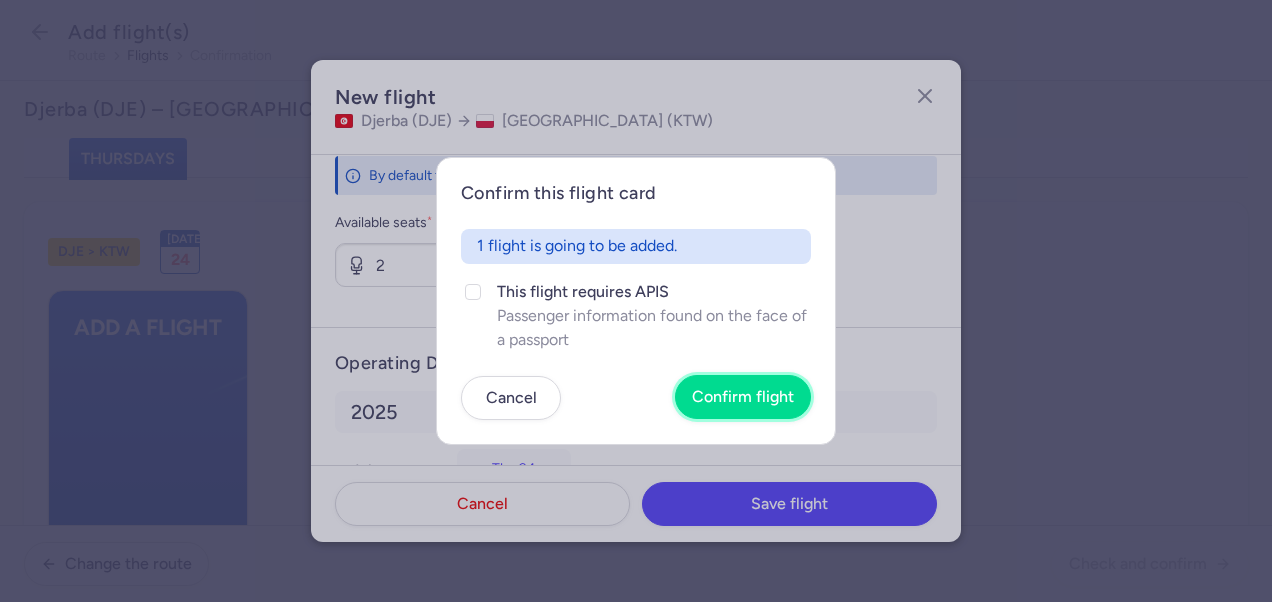 click on "Confirm flight" at bounding box center [743, 397] 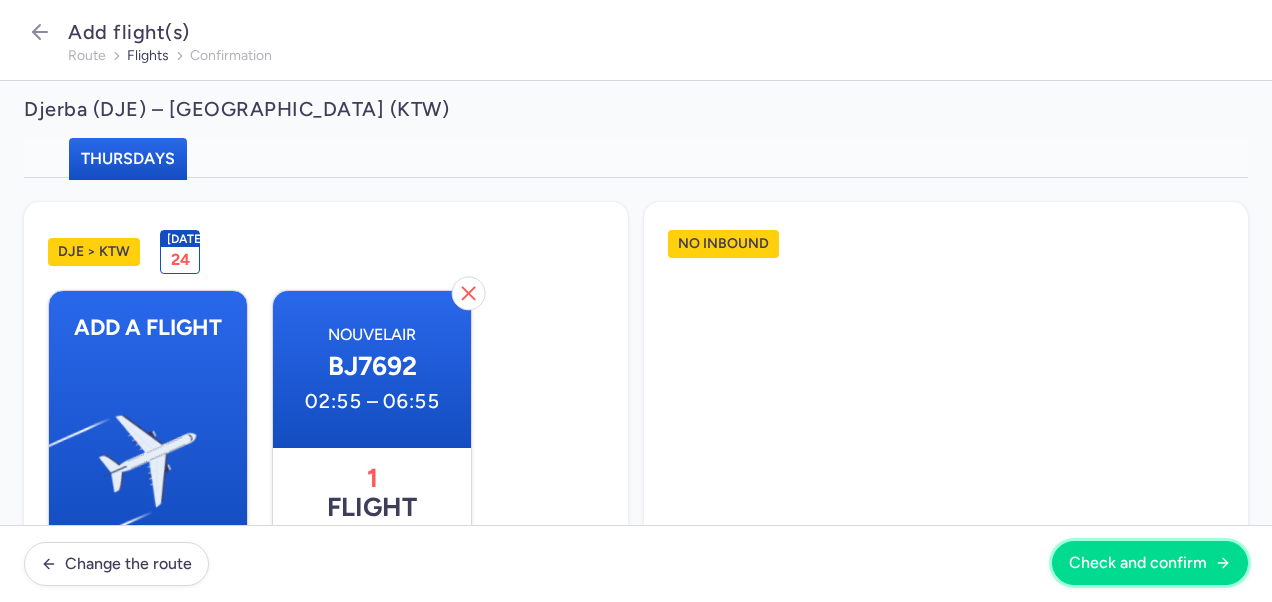 click on "Check and confirm" at bounding box center [1138, 563] 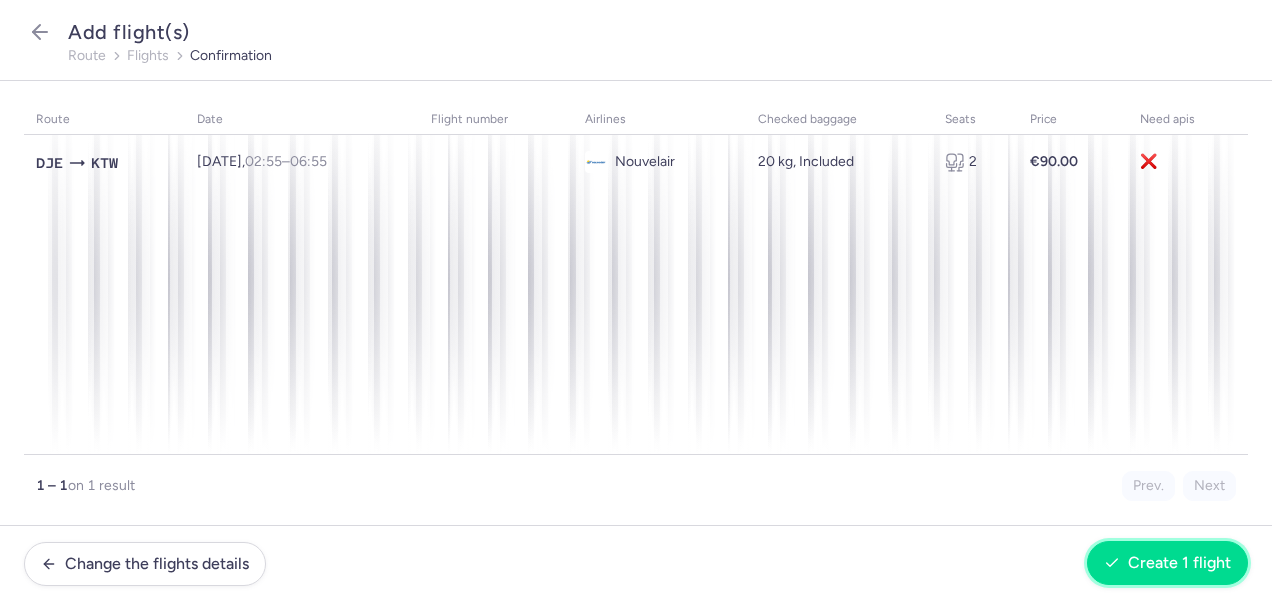 click on "Create 1 flight" at bounding box center [1179, 563] 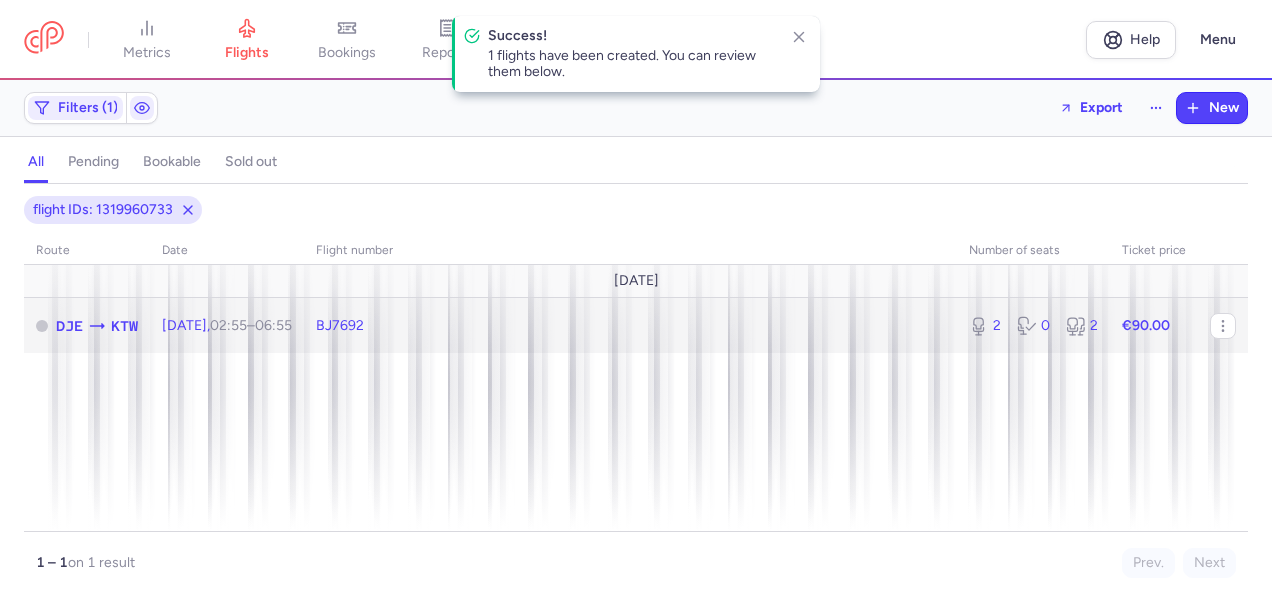 click on "€90.00" 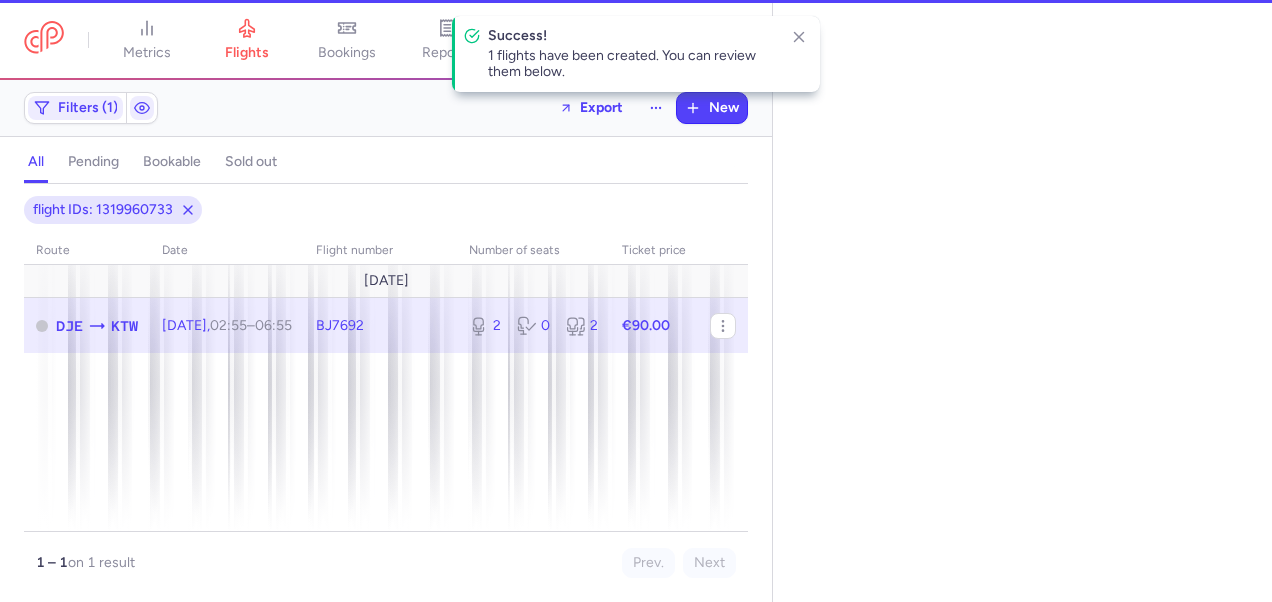 select on "days" 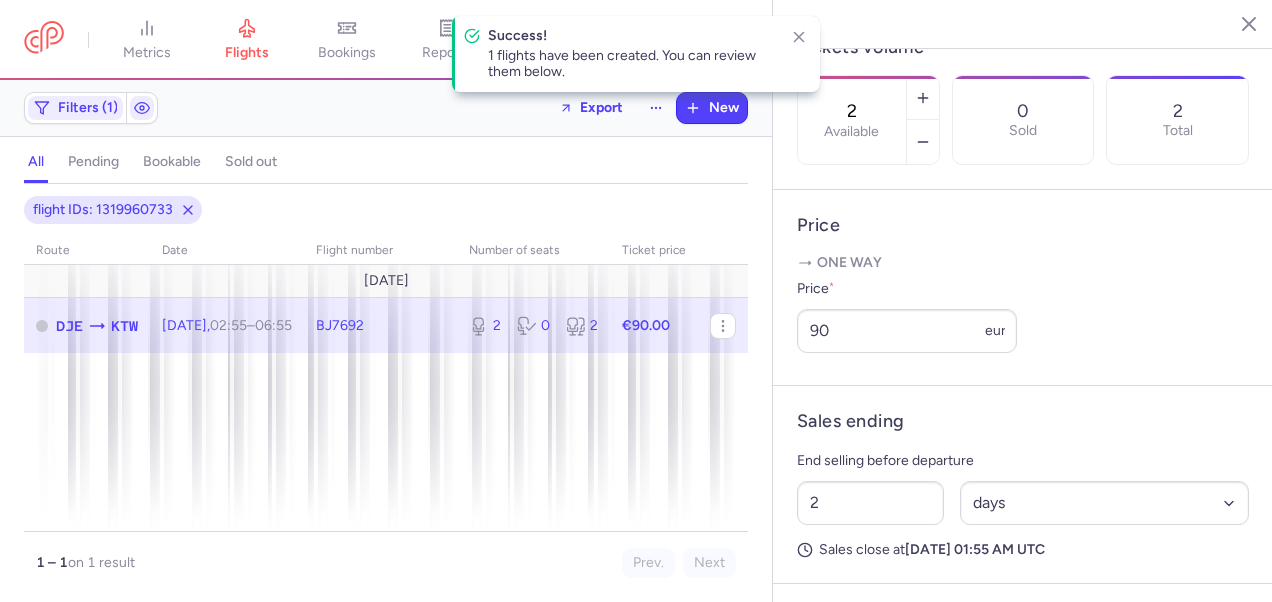 scroll, scrollTop: 775, scrollLeft: 0, axis: vertical 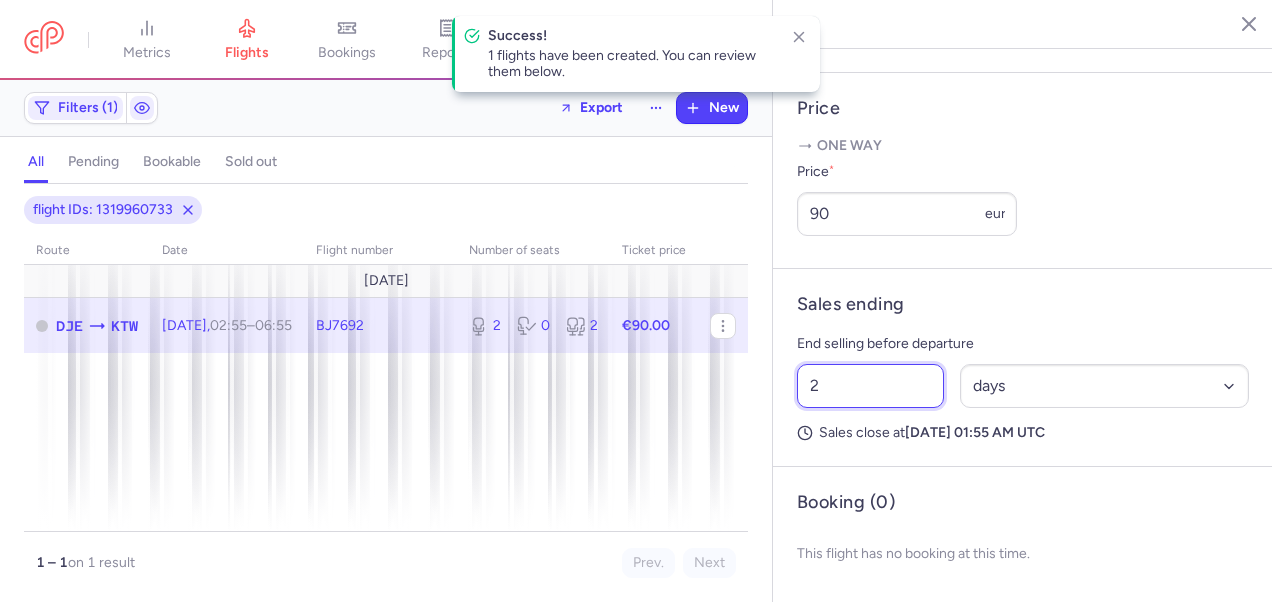 drag, startPoint x: 813, startPoint y: 380, endPoint x: 782, endPoint y: 388, distance: 32.01562 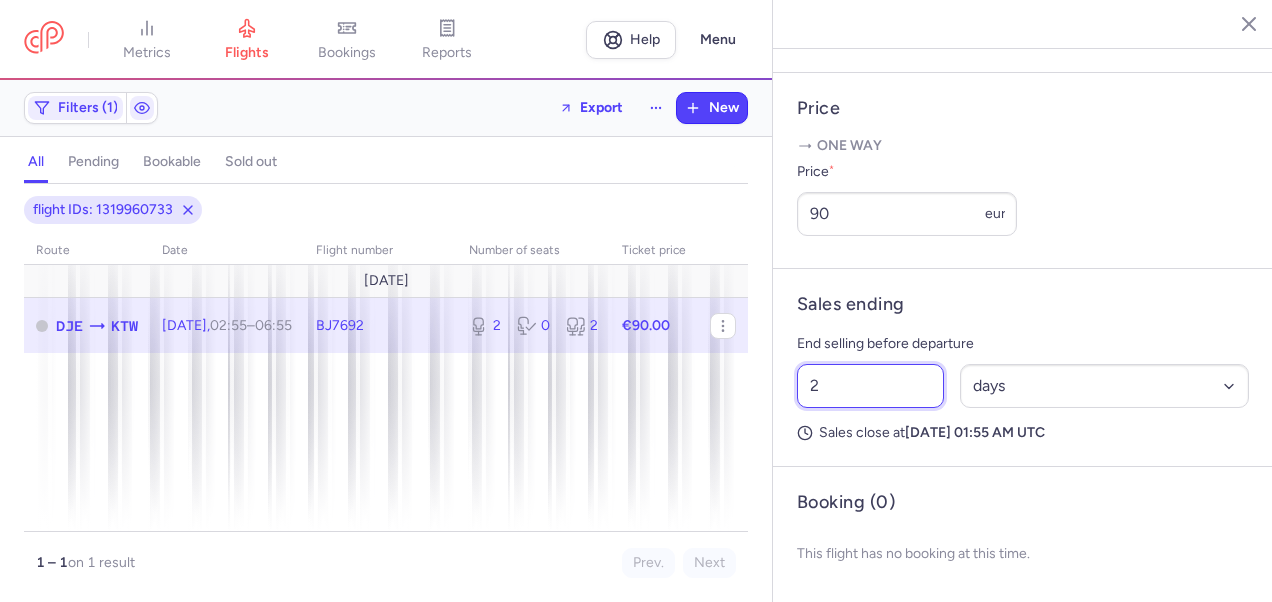 drag, startPoint x: 834, startPoint y: 382, endPoint x: 759, endPoint y: 404, distance: 78.160095 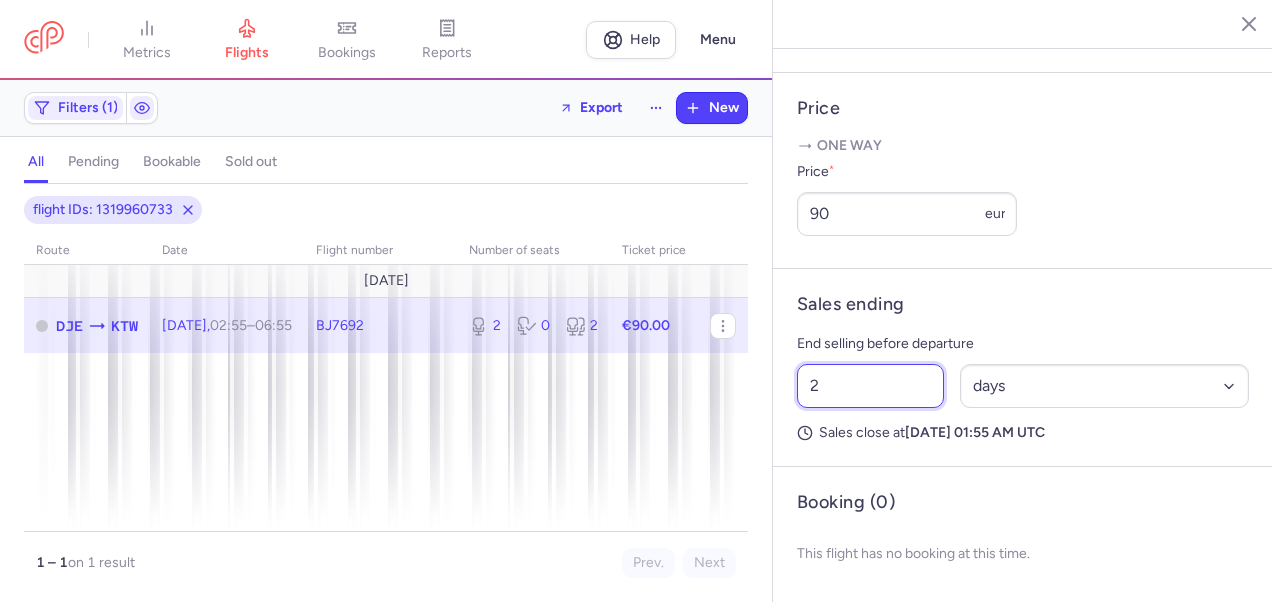 click on "metrics flights bookings reports  Help  Menu Filters (1)  Export  New all pending bookable sold out 1 flight IDs: 1319960733 route date Flight number number of seats Ticket price [DATE]  DJE  KTW [DATE]  02:55  –  06:55  +0  BJ7692  2 0 2 €90.00 1 – 1  on 1 result Prev. Next Copy flight ID Export flight metrics flights bookings reports Djerba   [GEOGRAPHIC_DATA] [DATE] Pending DJE Djerba, [GEOGRAPHIC_DATA] 02:55  (UTC+01:00) DJE T Terminal not specified BJ7692 06:55  (UTC+02:00) KTW T1 Terminal 1 KTW [GEOGRAPHIC_DATA], [GEOGRAPHIC_DATA] Cancel Flight  Flight Operator Nouvelair BJ7692  Checked baggage options  20 KG, included Tickets volume 2  Available  0 Sold 2 Total Price  One way  Price  * 90 eur Sales ending End selling before departure 2 Select an option hours days Sales close at  [DATE]	01:55 AM UTC  Booking (0) This flight has no booking at this time." 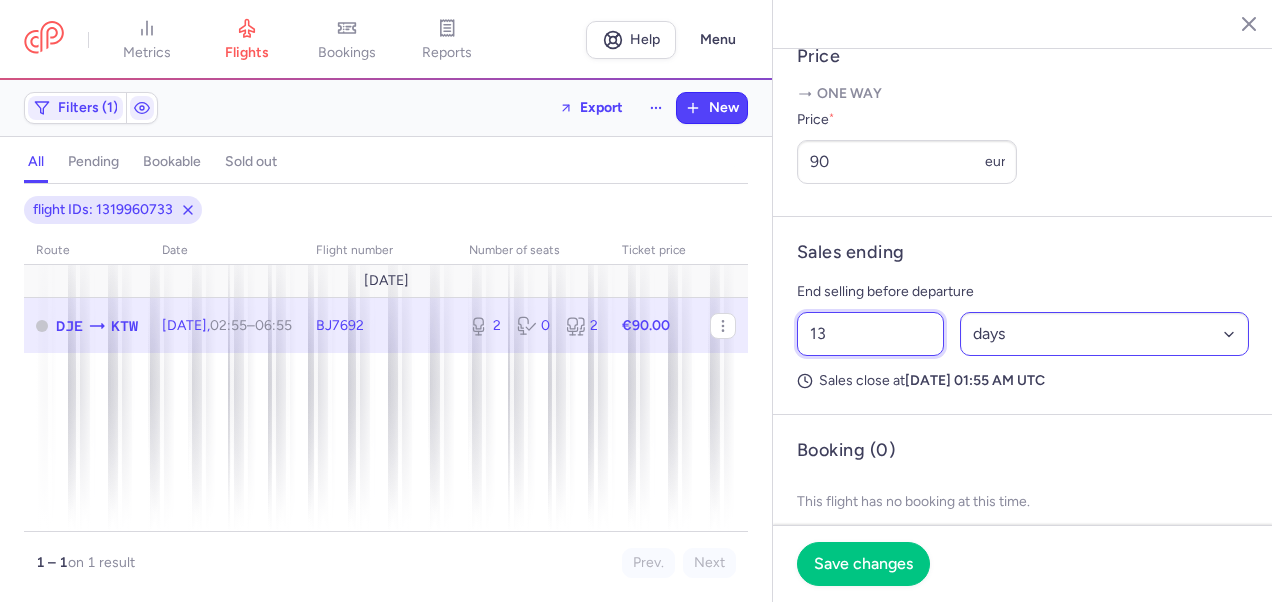 type on "13" 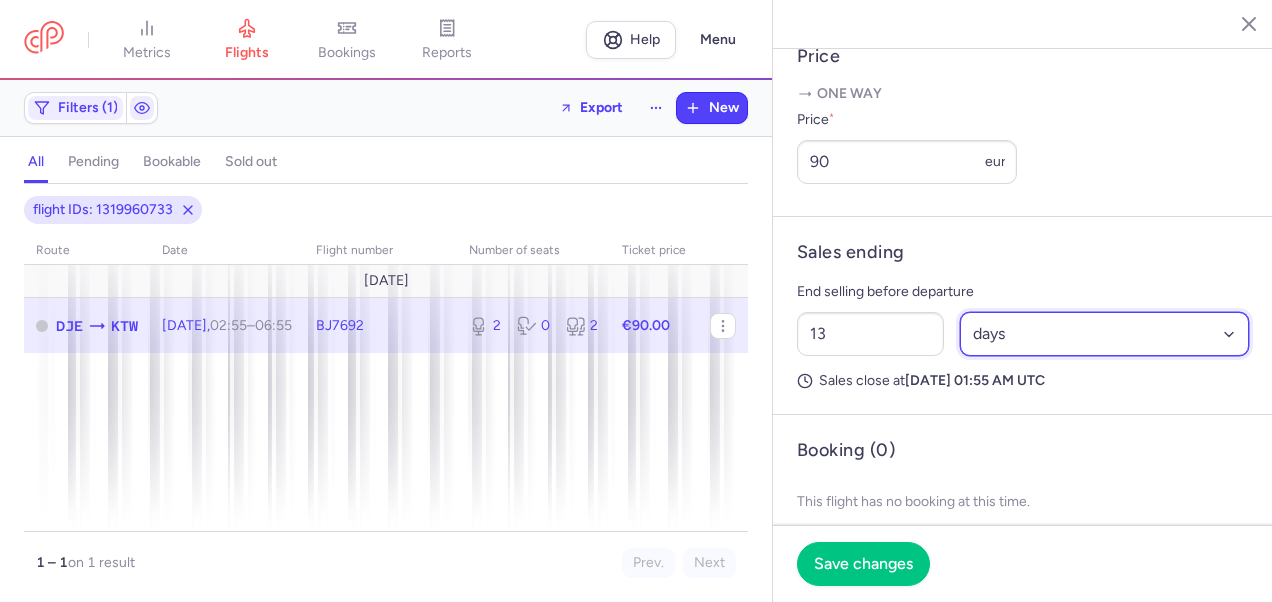 click on "Select an option hours days" at bounding box center [1105, 334] 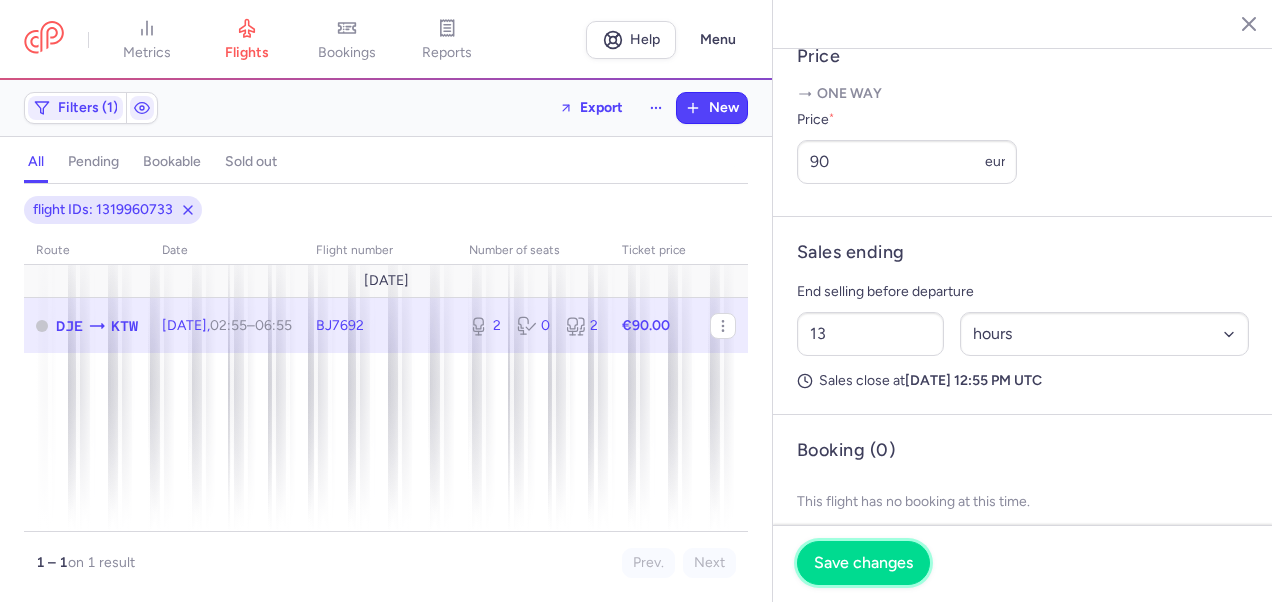 click on "Save changes" at bounding box center (863, 563) 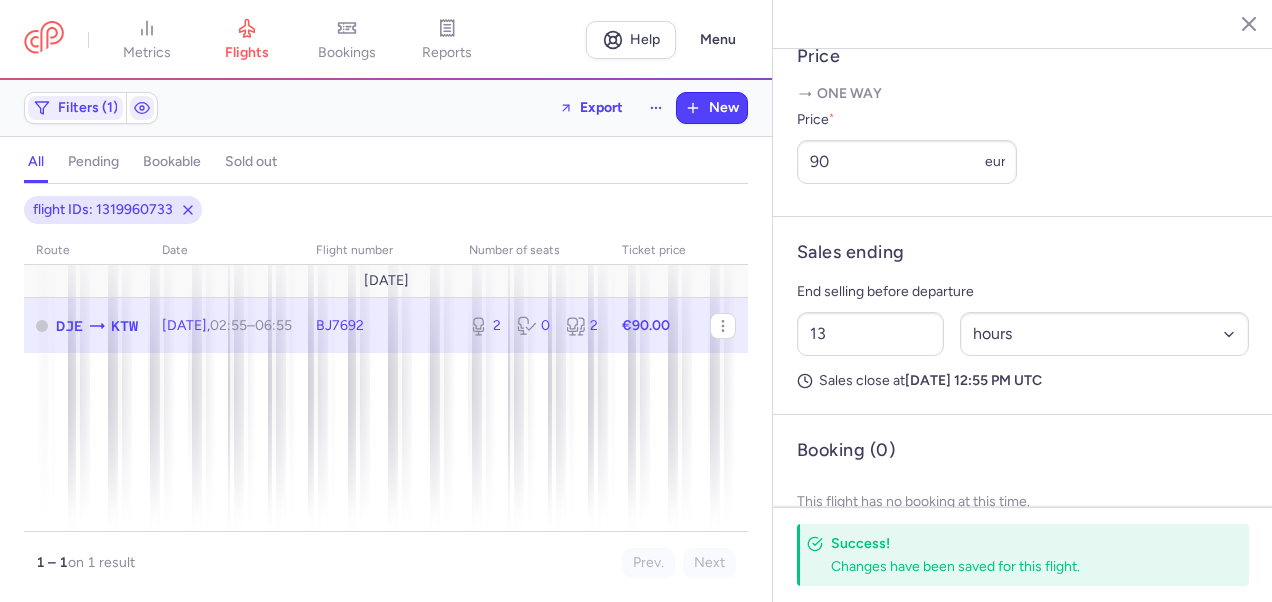 click 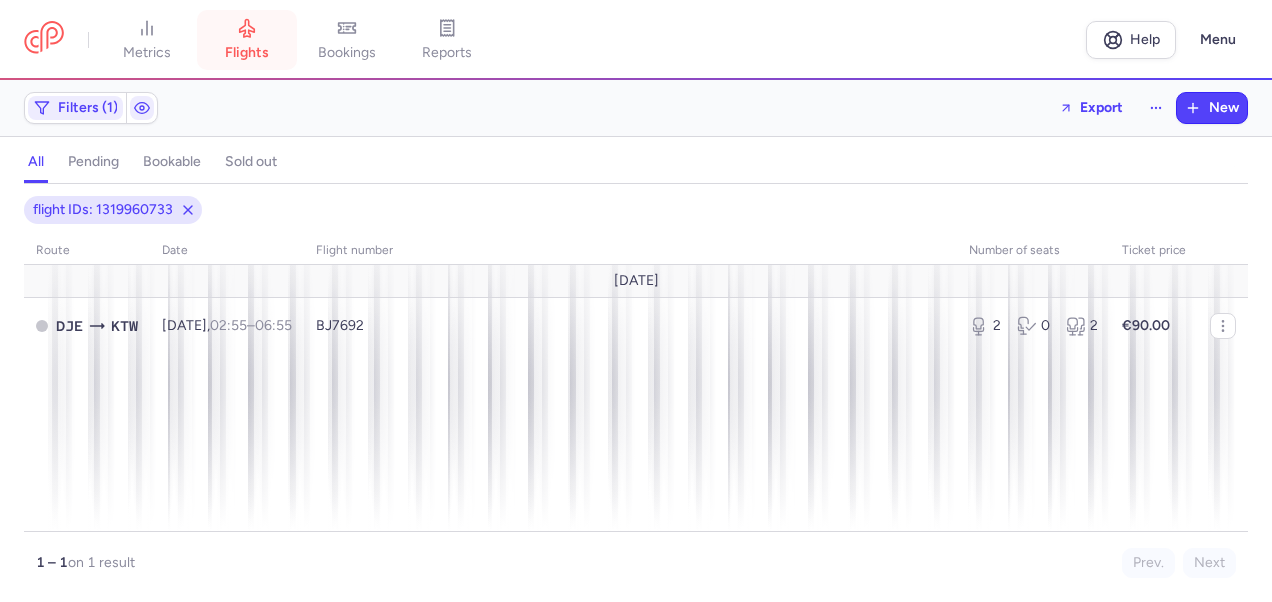 click on "flights" at bounding box center [247, 53] 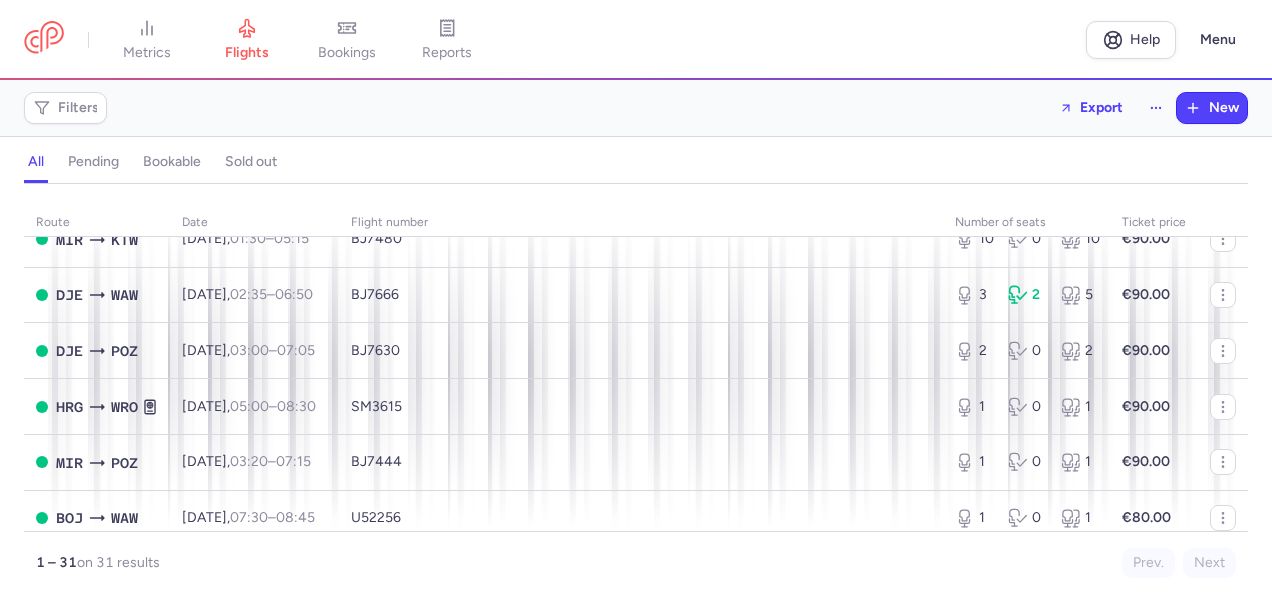 scroll, scrollTop: 400, scrollLeft: 0, axis: vertical 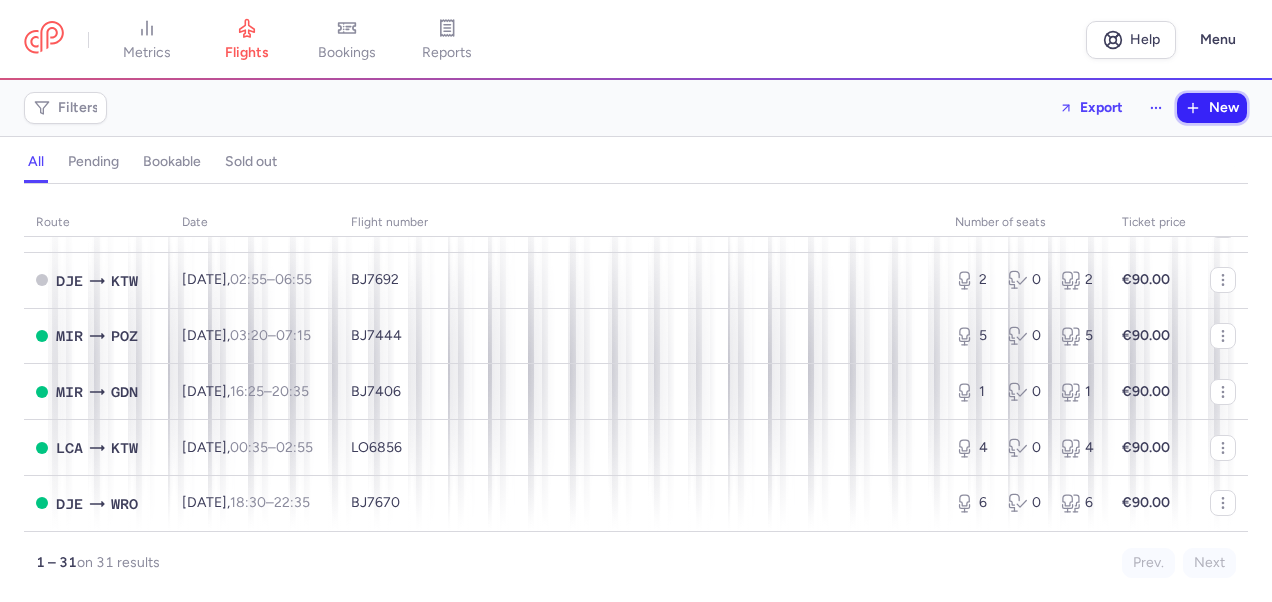 click on "New" at bounding box center (1224, 108) 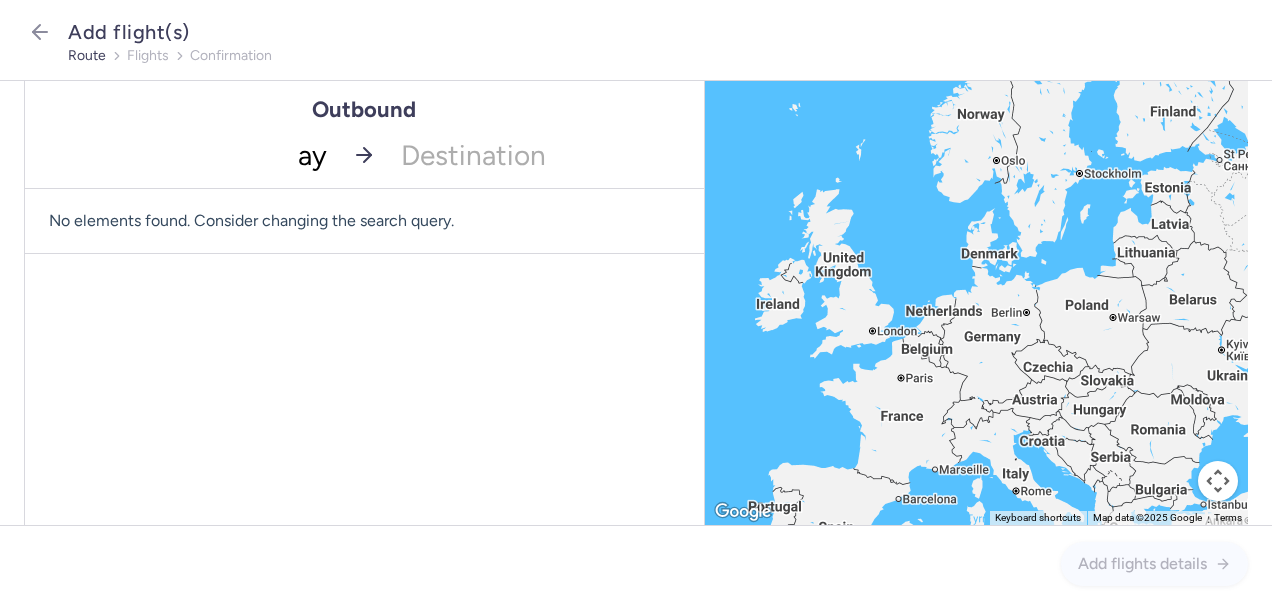 type on "ayt" 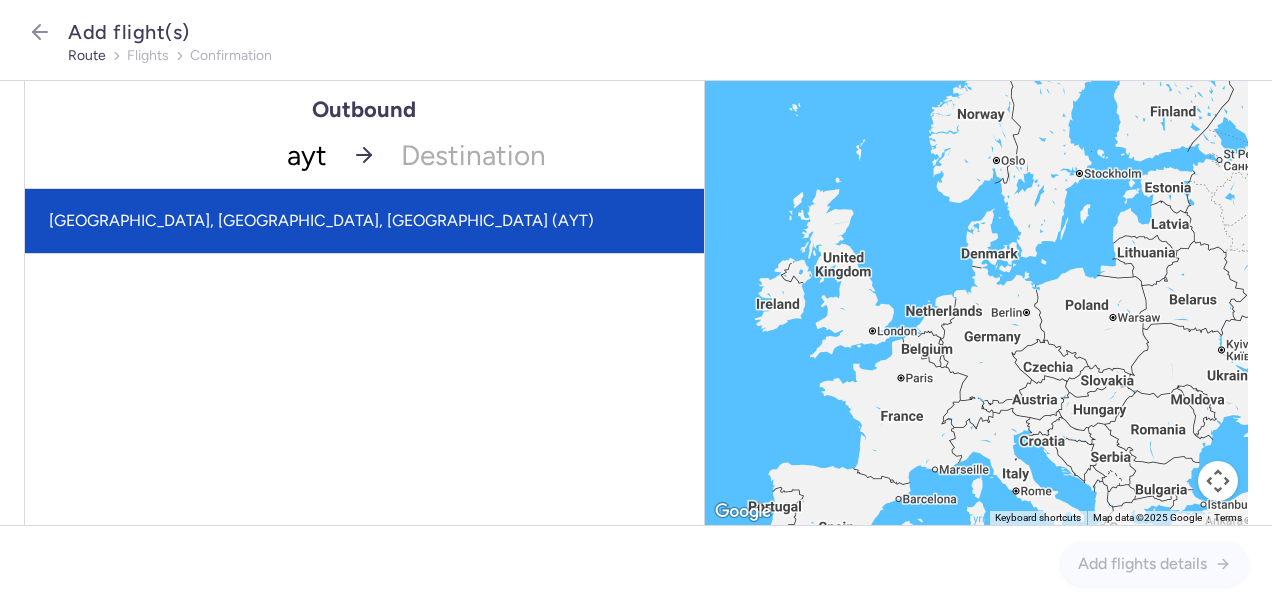 click on "[GEOGRAPHIC_DATA], [GEOGRAPHIC_DATA], [GEOGRAPHIC_DATA] (AYT)" at bounding box center [364, 221] 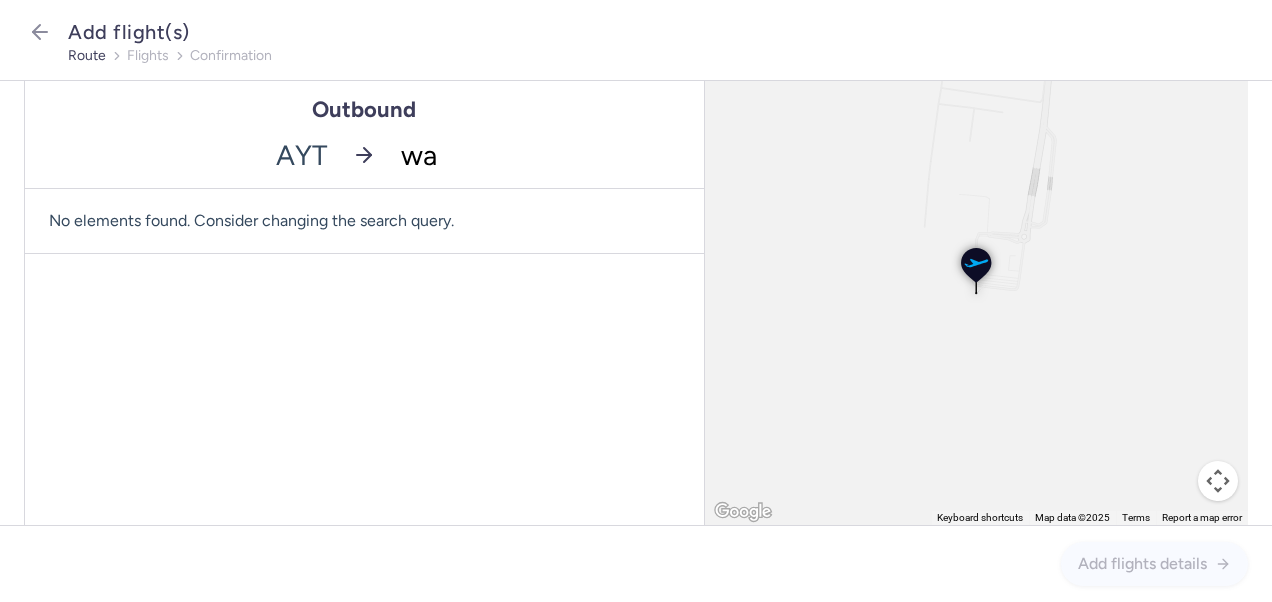 type on "waw" 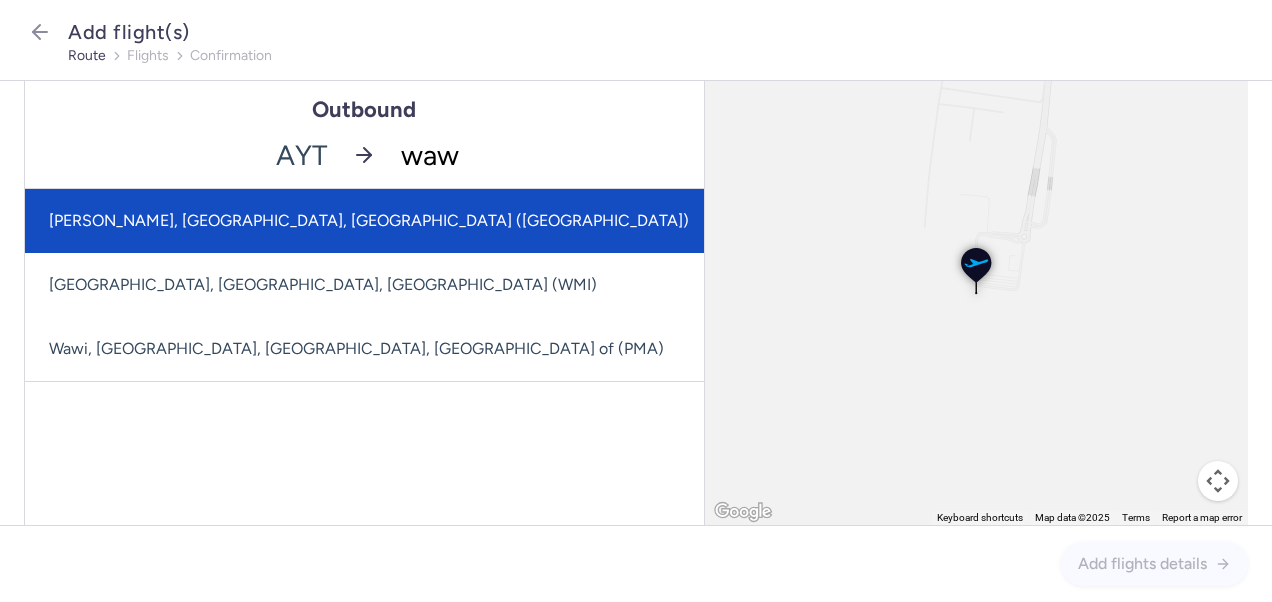 click on "[PERSON_NAME], [GEOGRAPHIC_DATA], [GEOGRAPHIC_DATA] ([GEOGRAPHIC_DATA])" 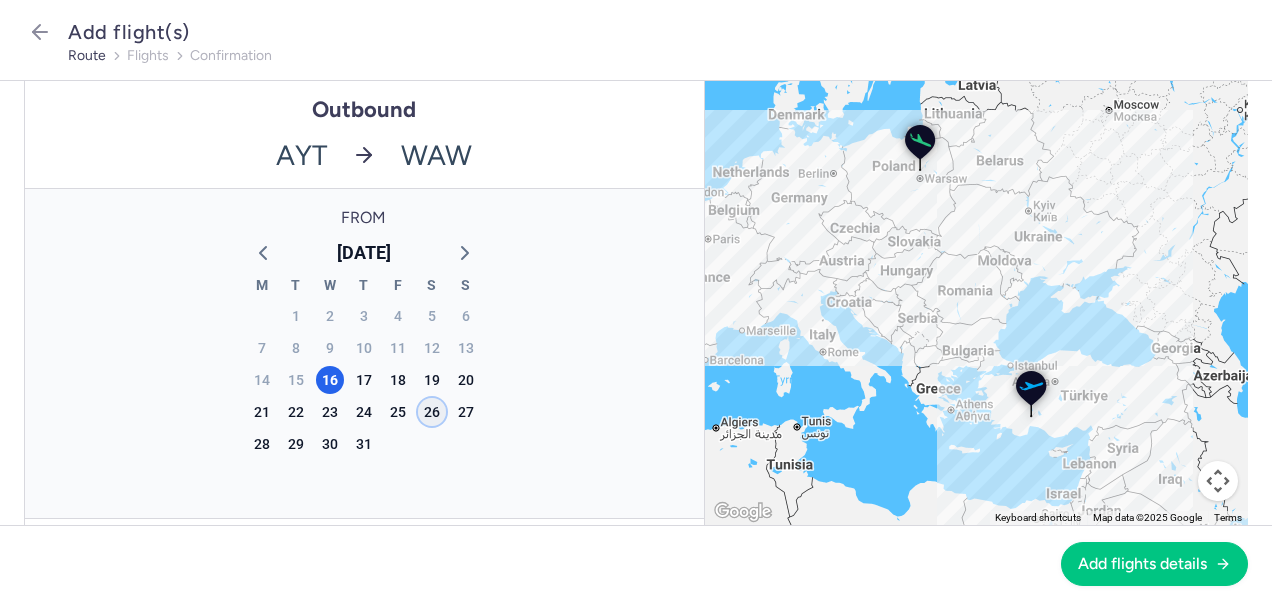 click on "26" 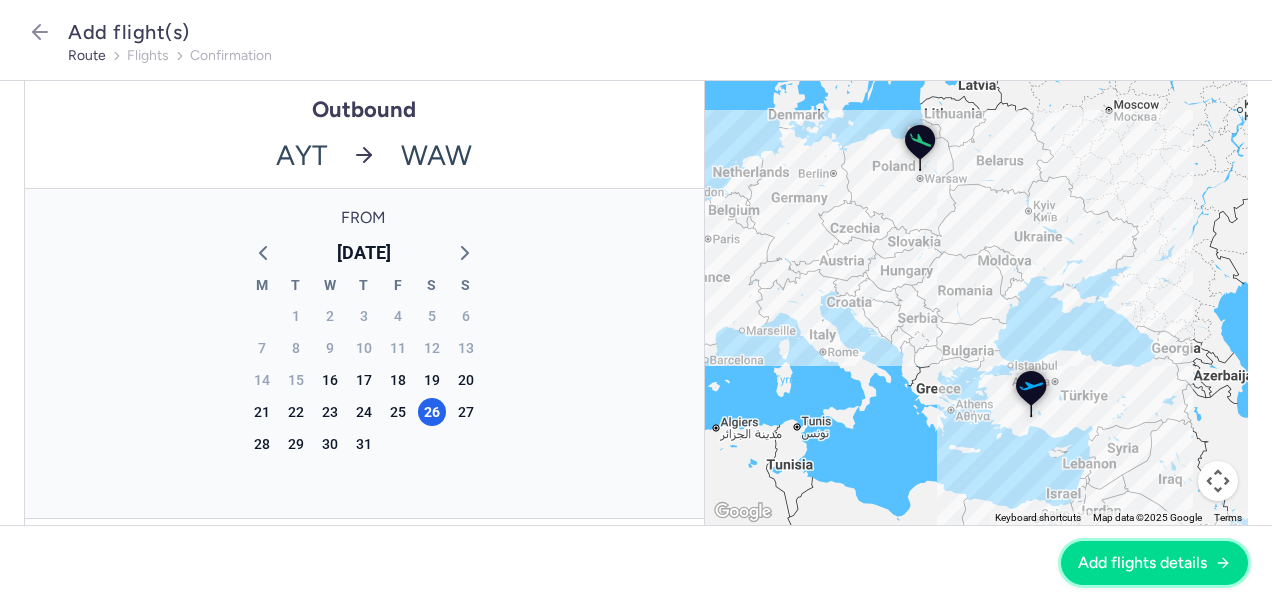 click on "Add flights details" at bounding box center [1142, 563] 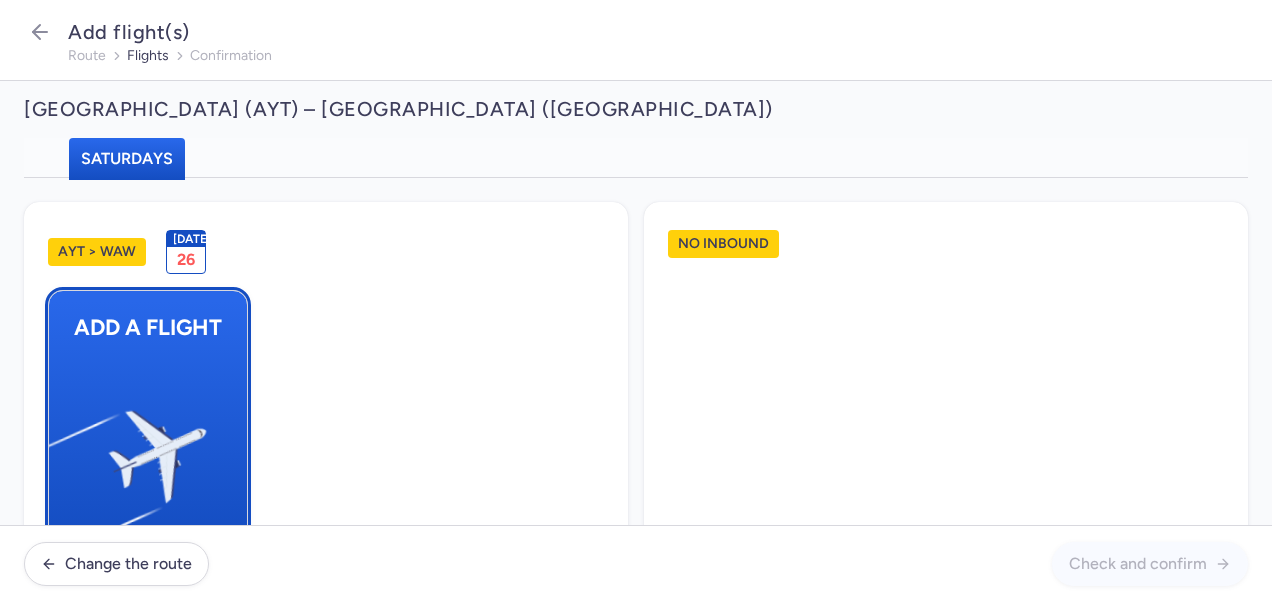 select on "23" 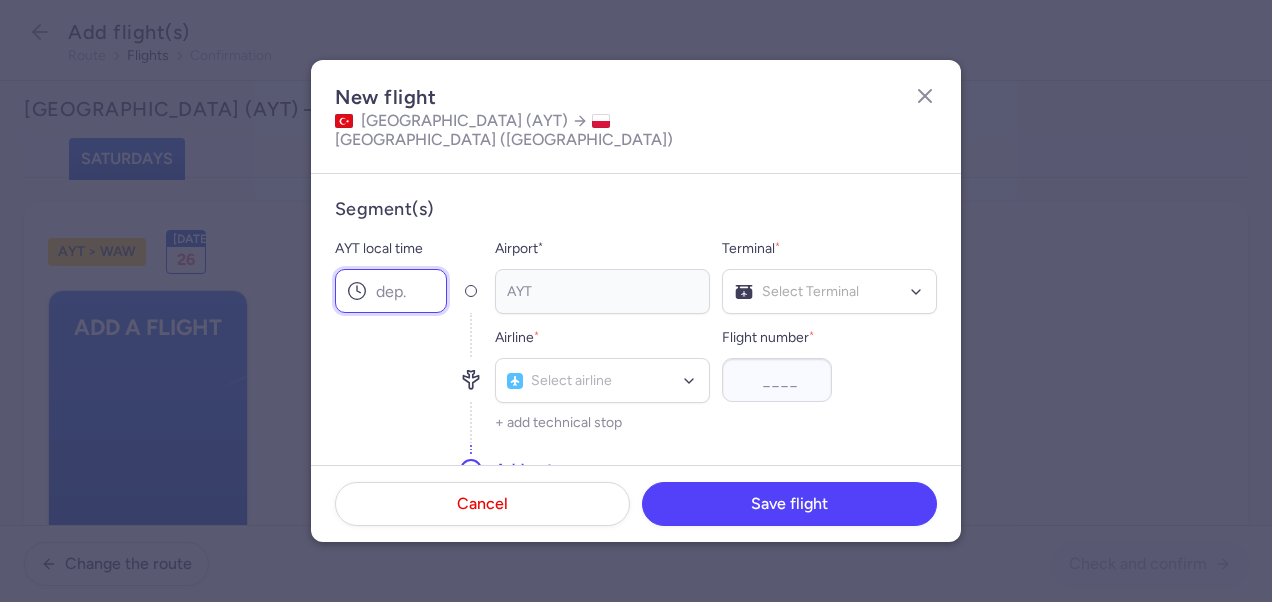click on "AYT local time" at bounding box center [391, 291] 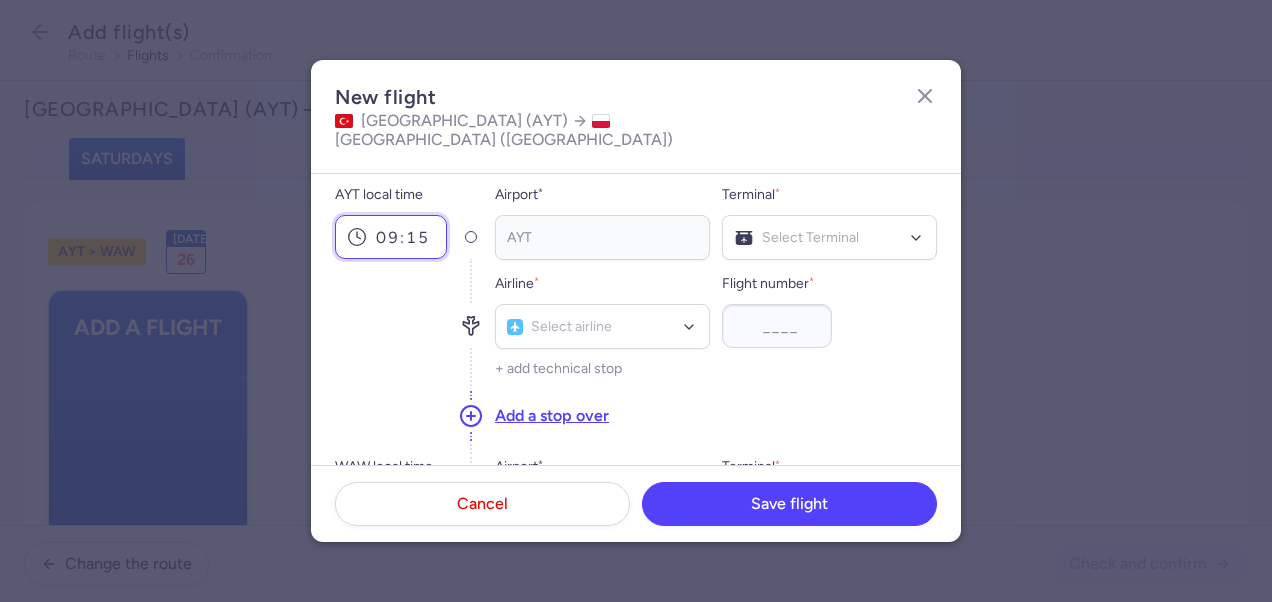 scroll, scrollTop: 100, scrollLeft: 0, axis: vertical 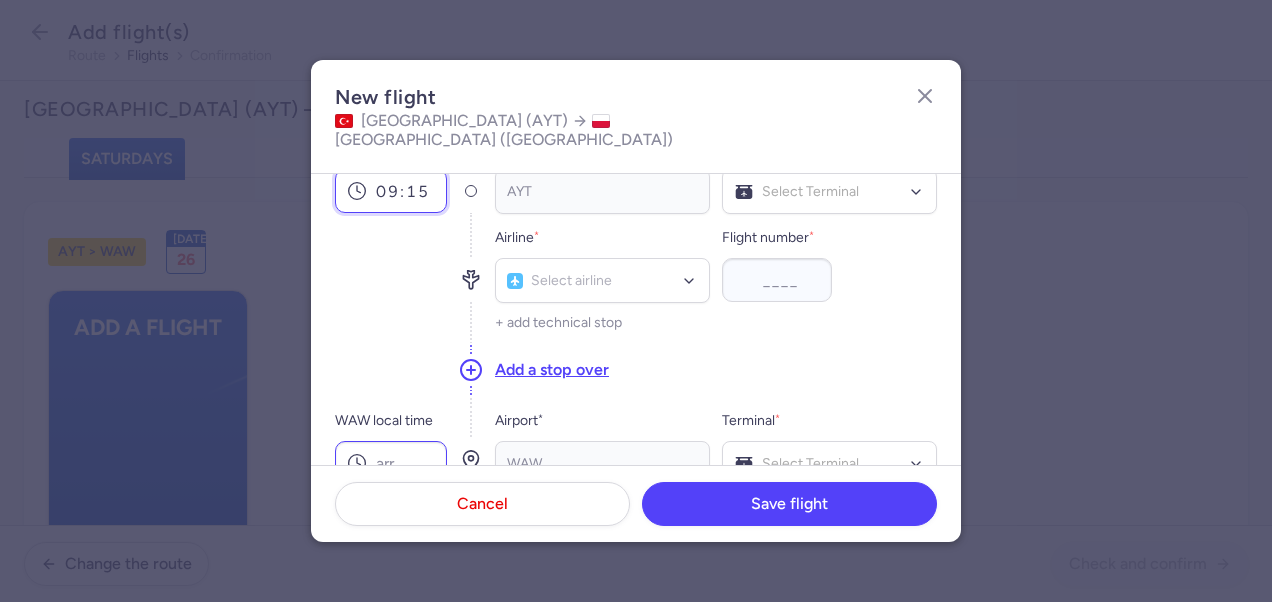type on "09:15" 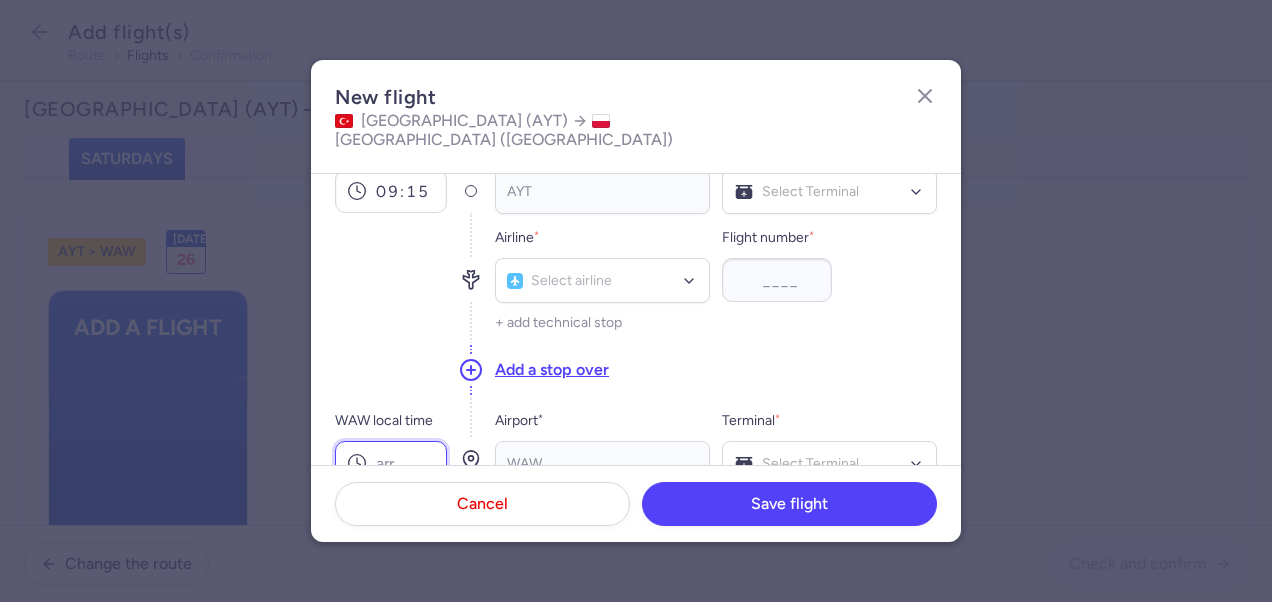click on "WAW local time" at bounding box center [391, 463] 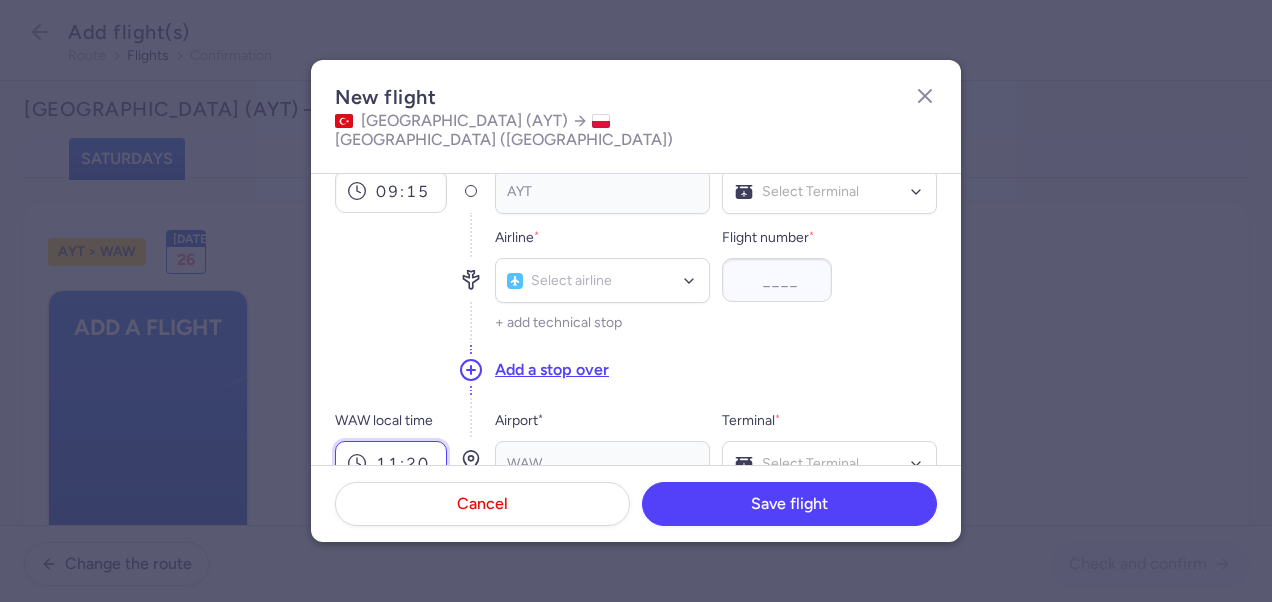 type on "11:20" 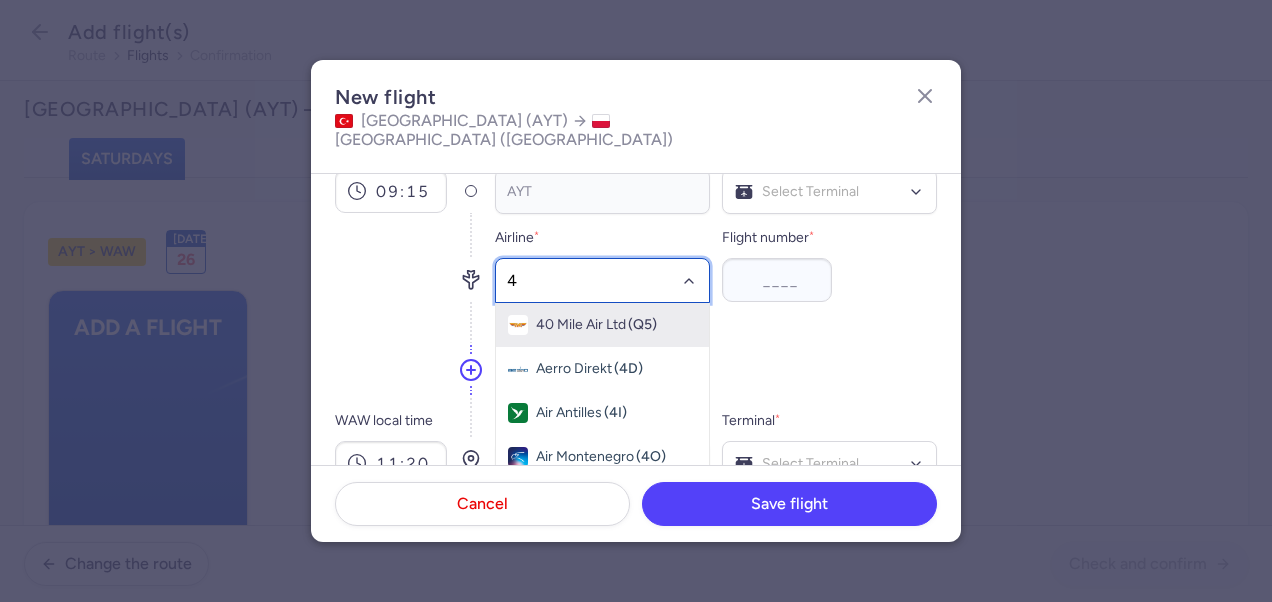 type on "4m" 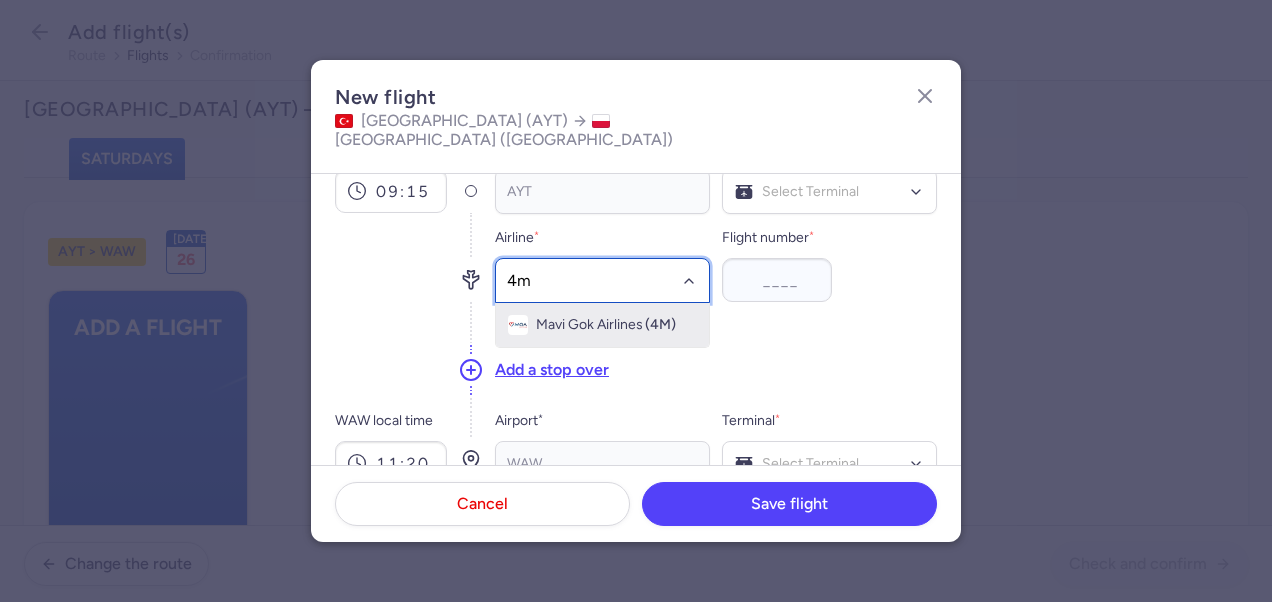 click on "Mavi Gok Airlines" at bounding box center [589, 325] 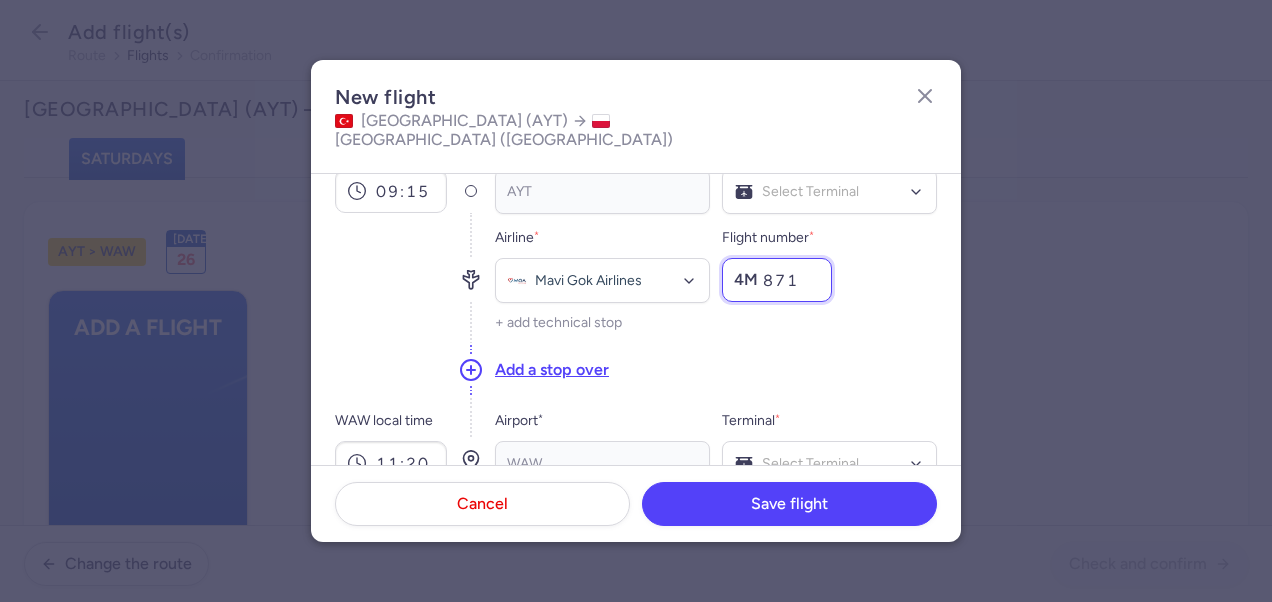 type on "871" 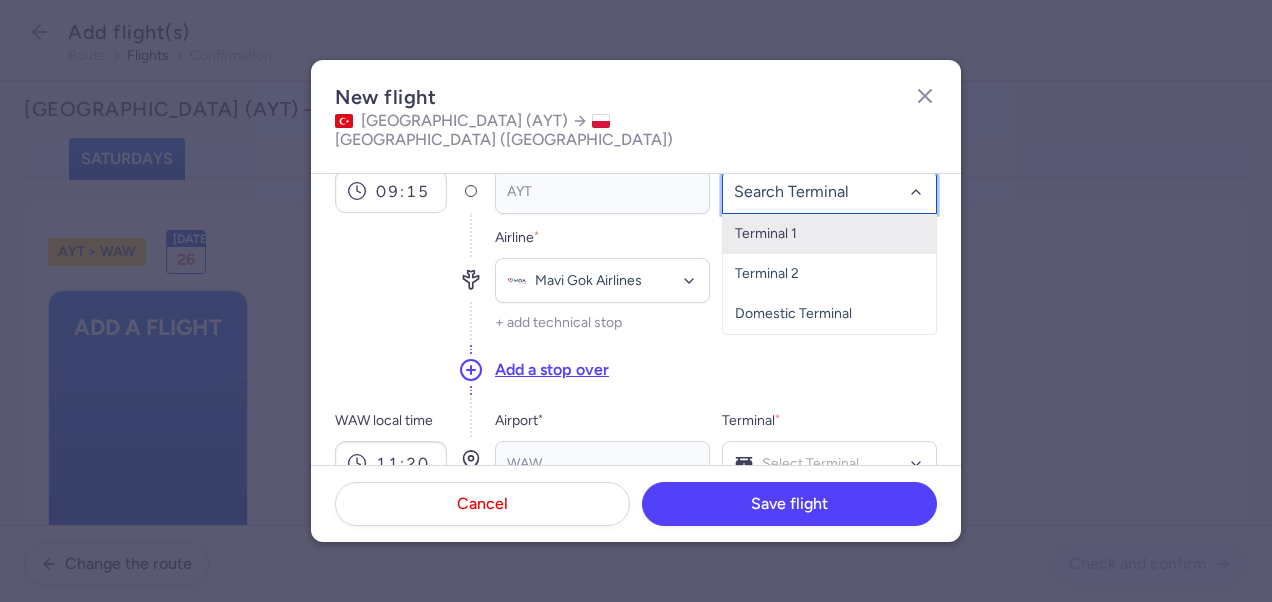 click on "Terminal 1" at bounding box center (829, 234) 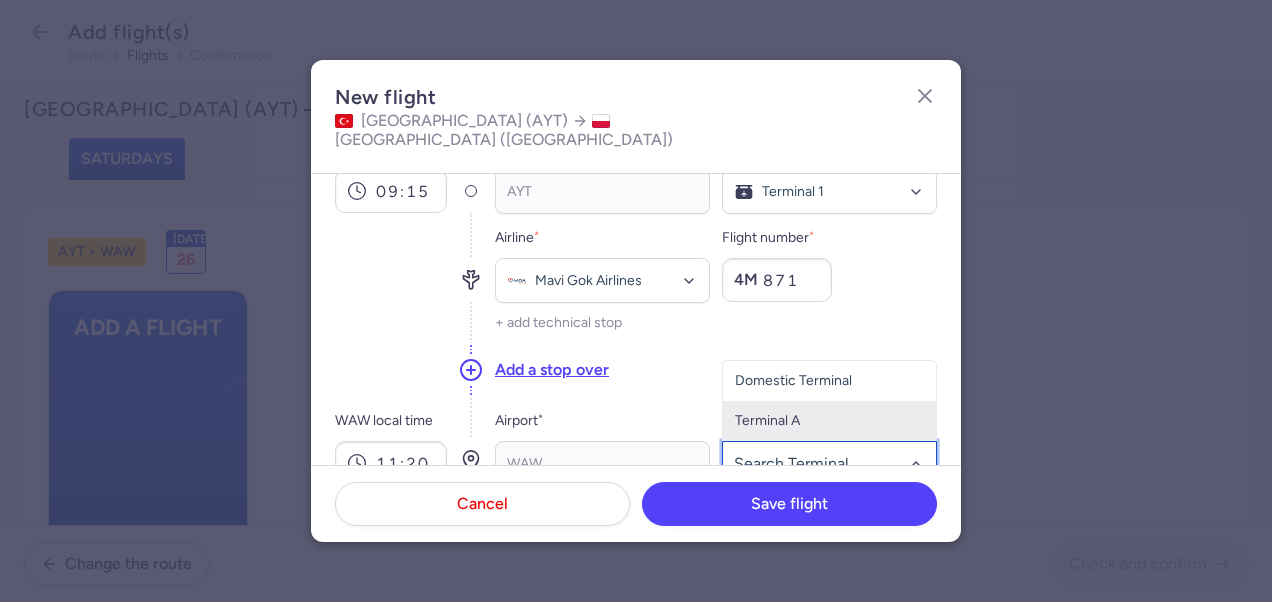 click on "Terminal A" 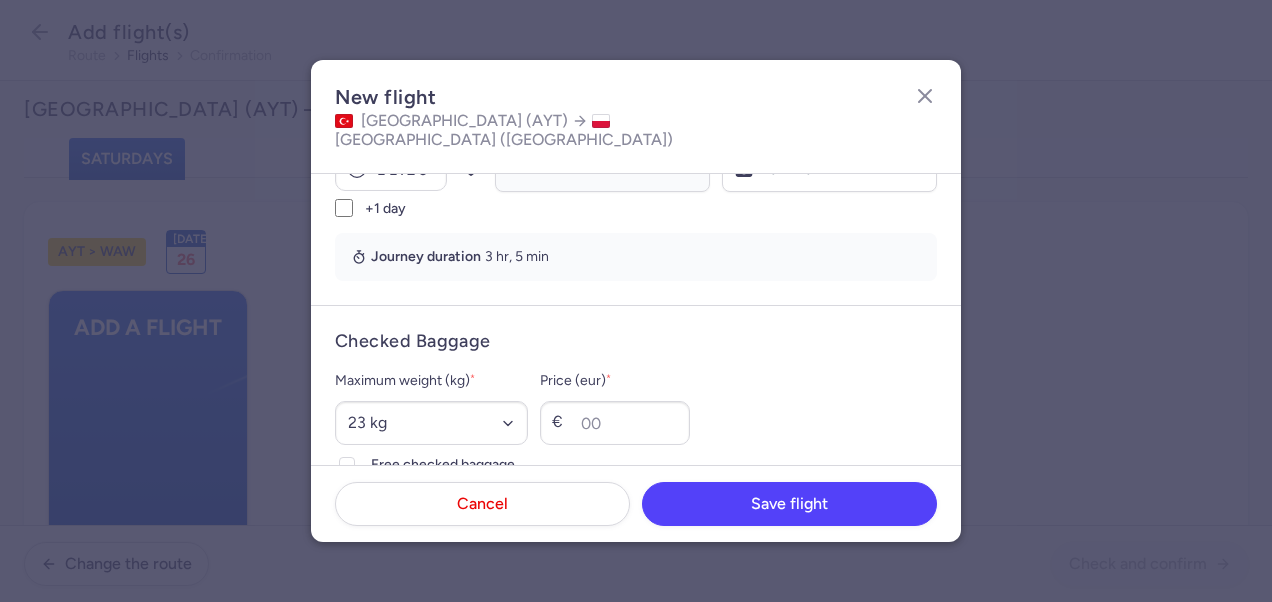 scroll, scrollTop: 400, scrollLeft: 0, axis: vertical 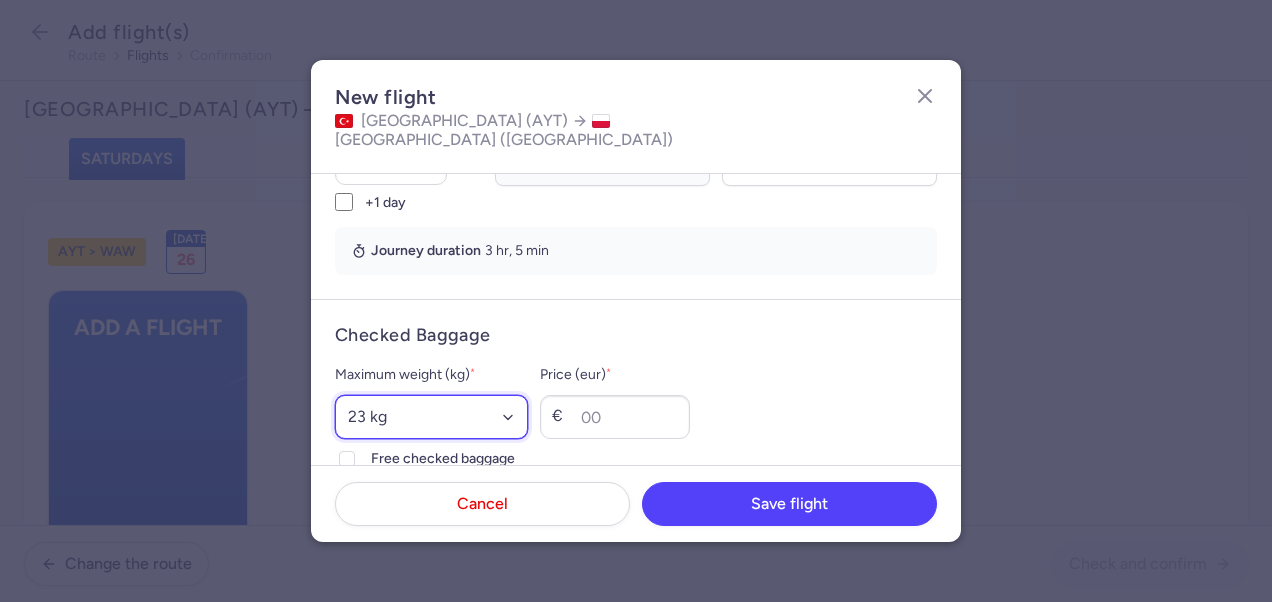 click on "Select an option 15 kg 16 kg 17 kg 18 kg 19 kg 20 kg 21 kg 22 kg 23 kg 24 kg 25 kg 26 kg 27 kg 28 kg 29 kg 30 kg 31 kg 32 kg 33 kg 34 kg 35 kg" at bounding box center [431, 417] 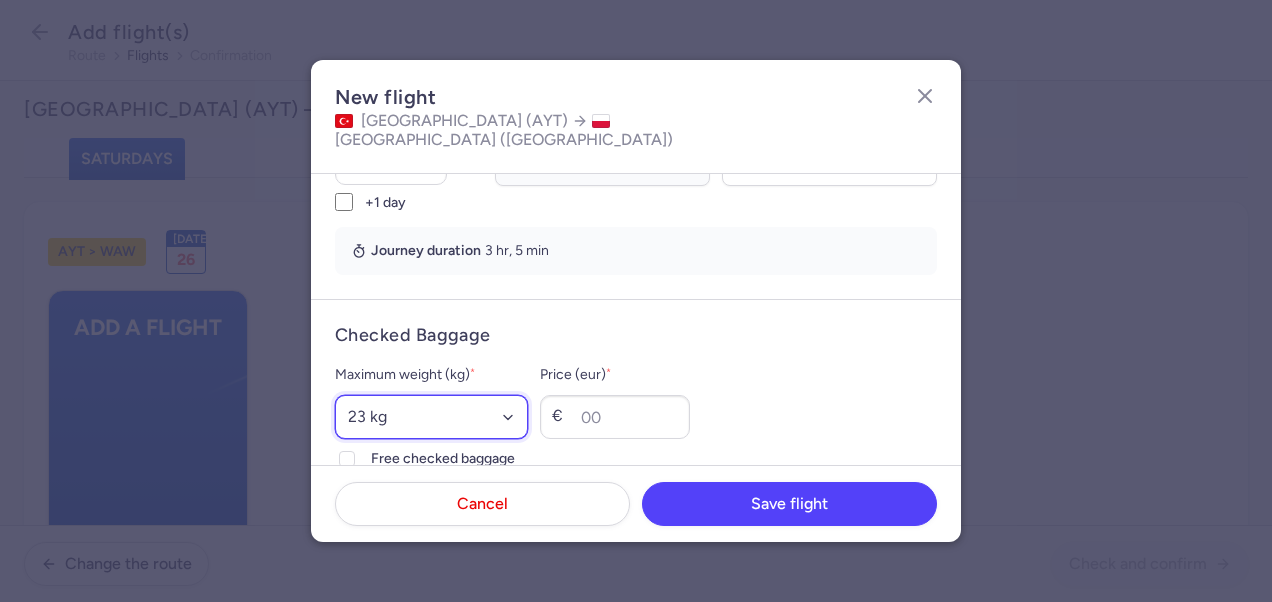 select on "20" 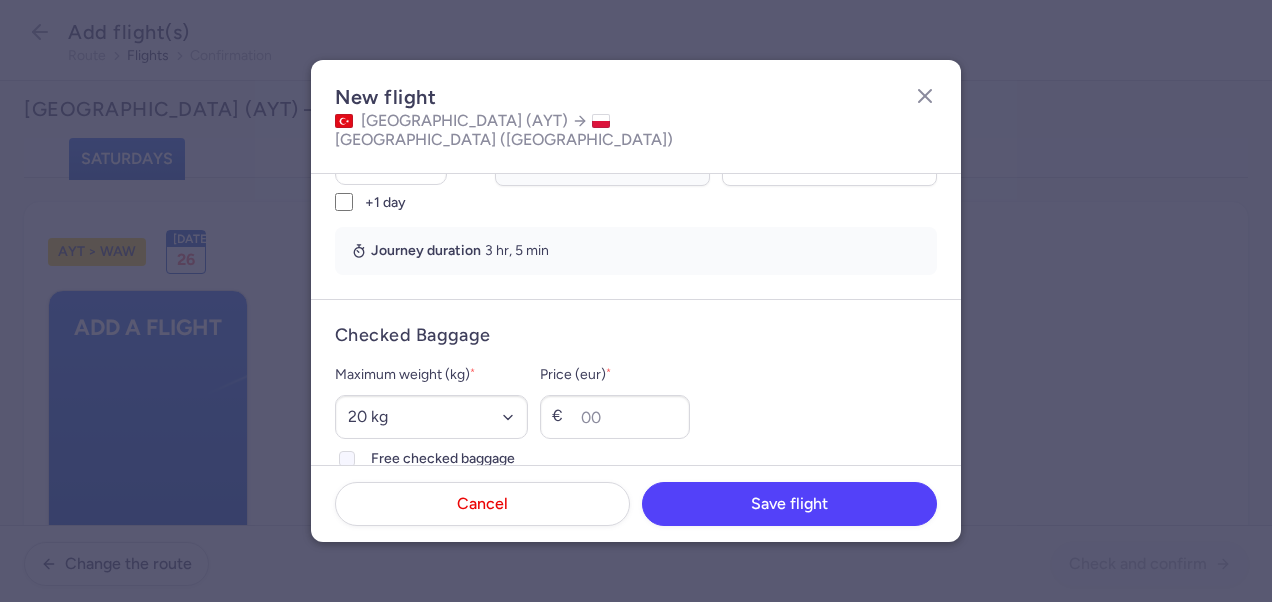 click on "Free checked baggage" 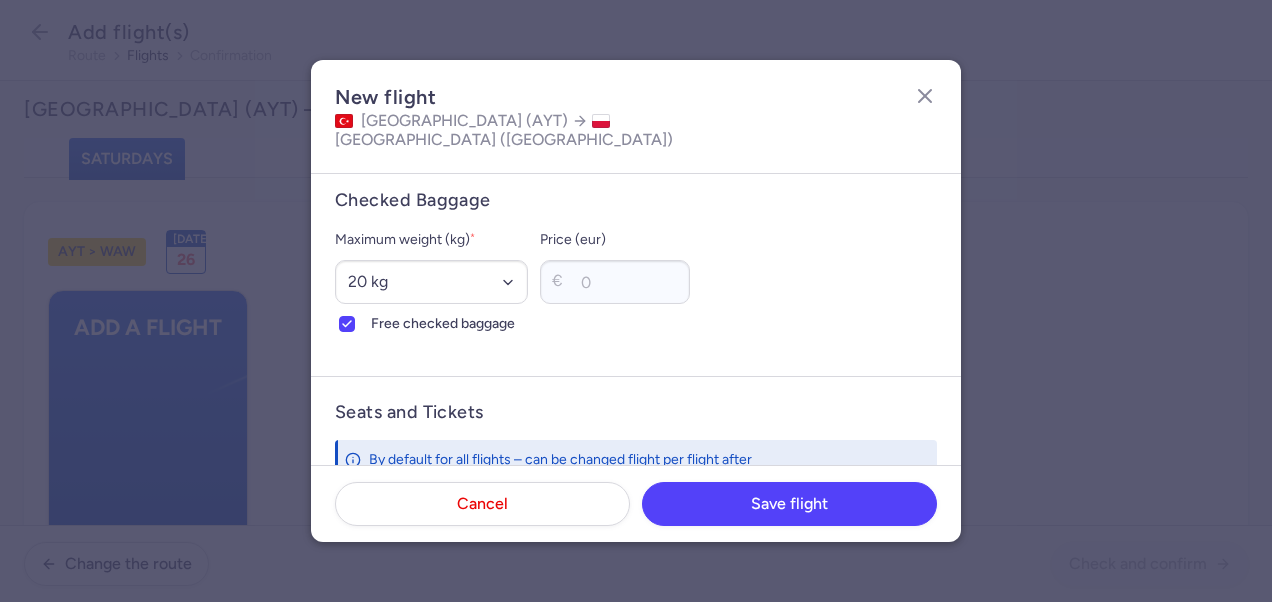 scroll, scrollTop: 700, scrollLeft: 0, axis: vertical 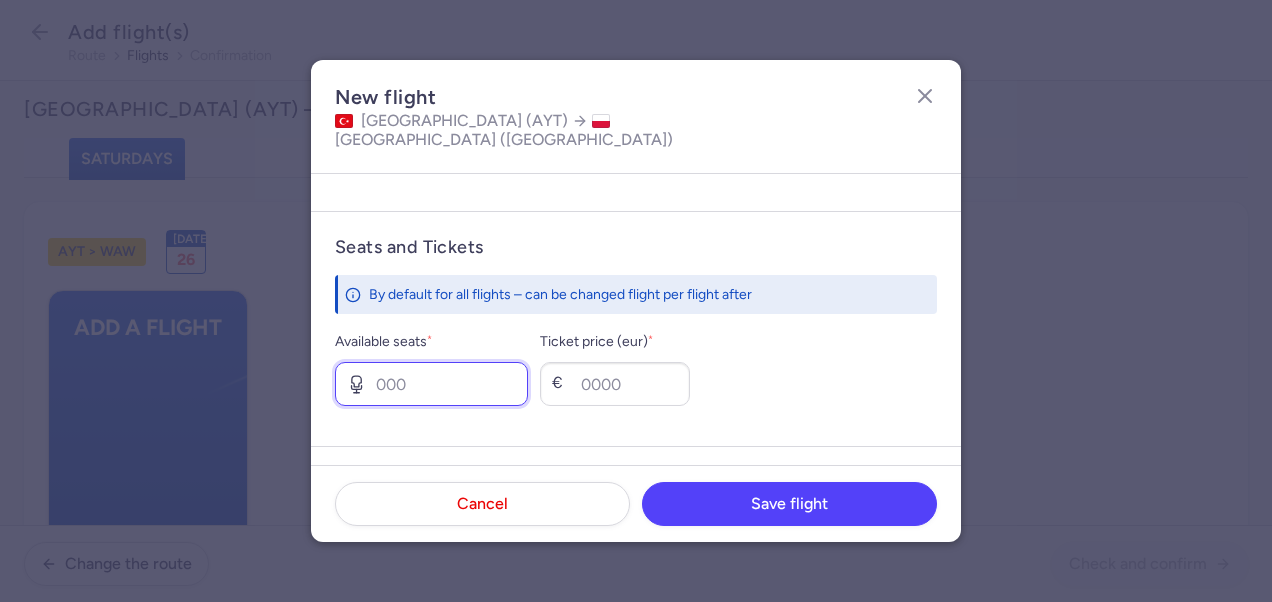 click on "Available seats  *" at bounding box center (431, 384) 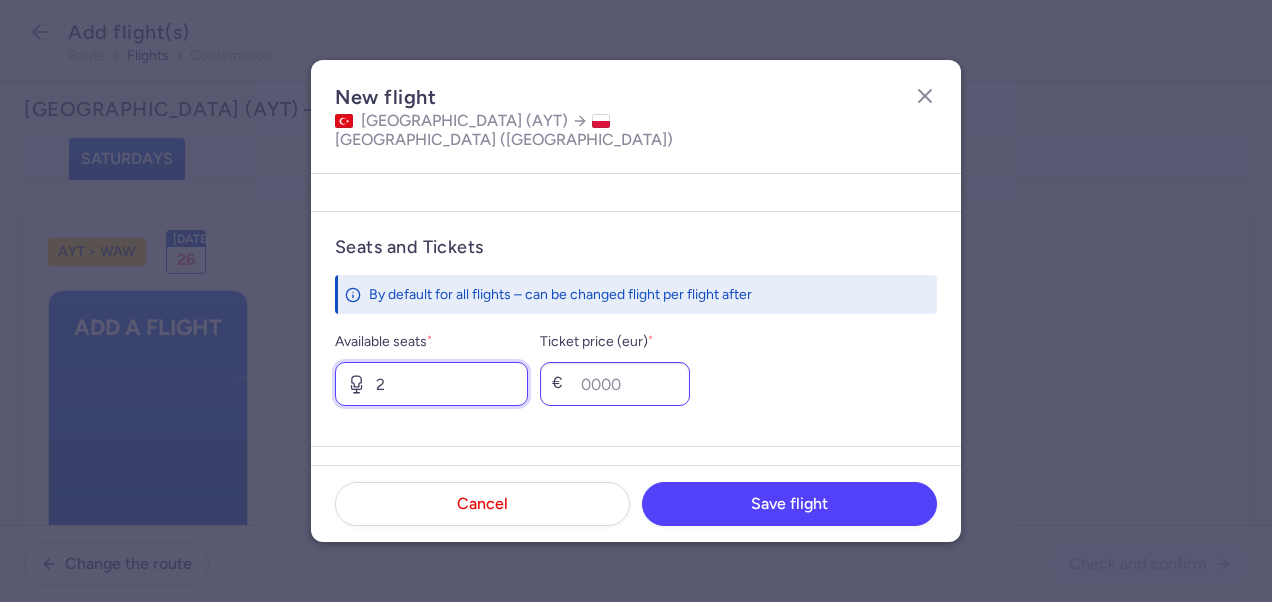 type on "2" 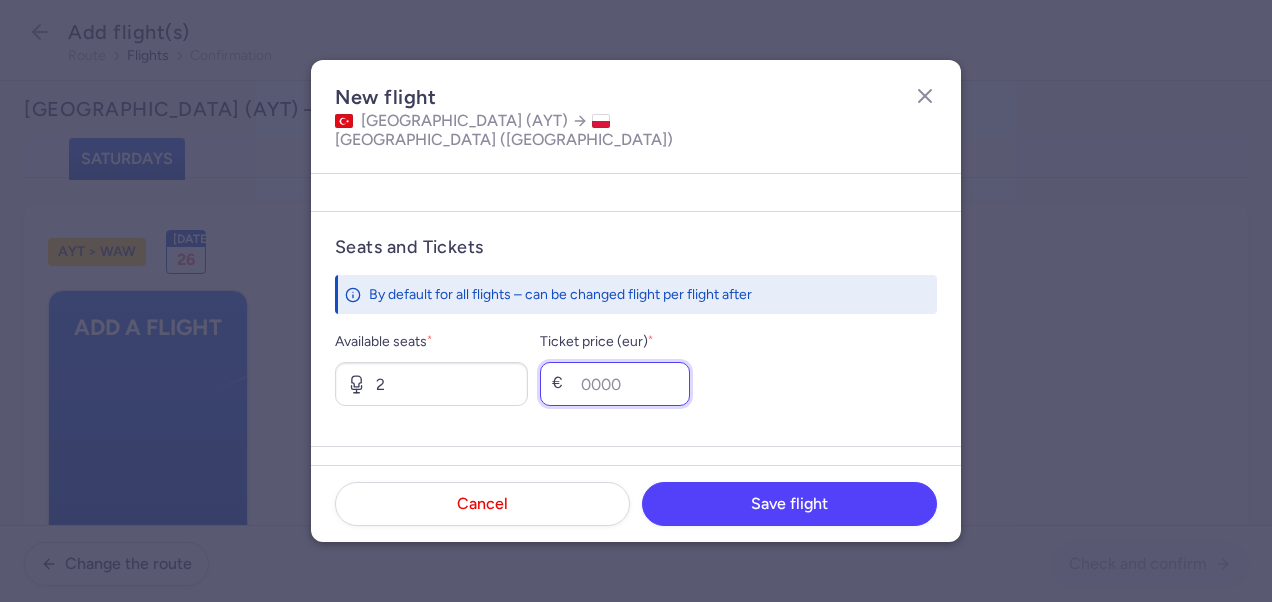 click on "Ticket price (eur)  *" at bounding box center (615, 384) 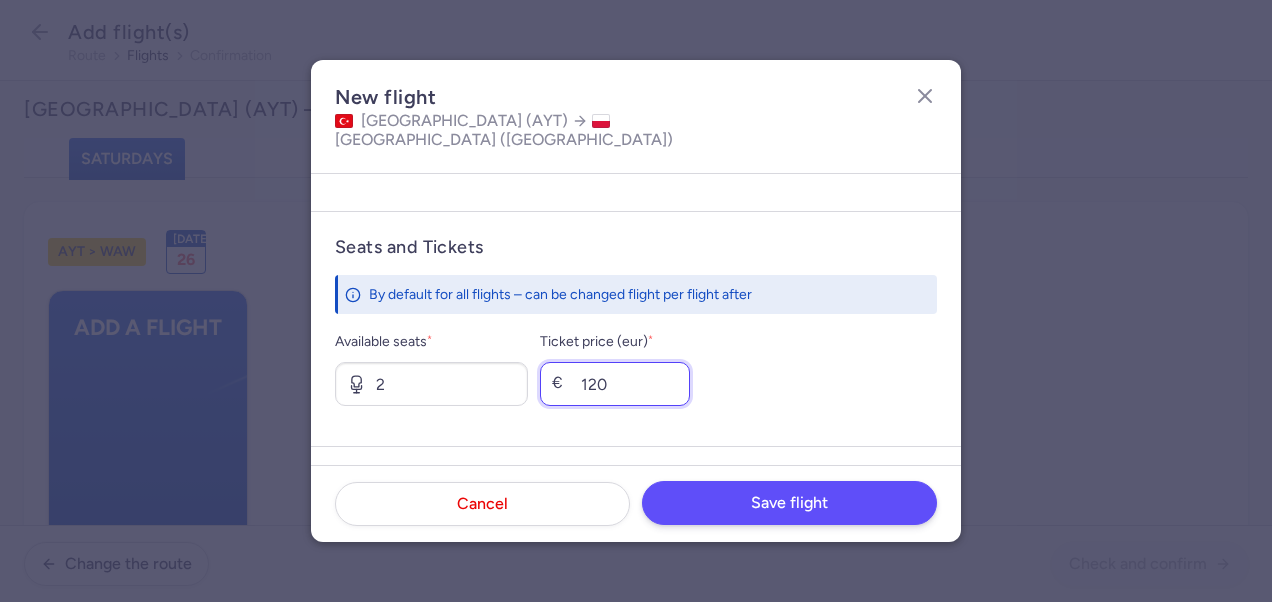 type on "120" 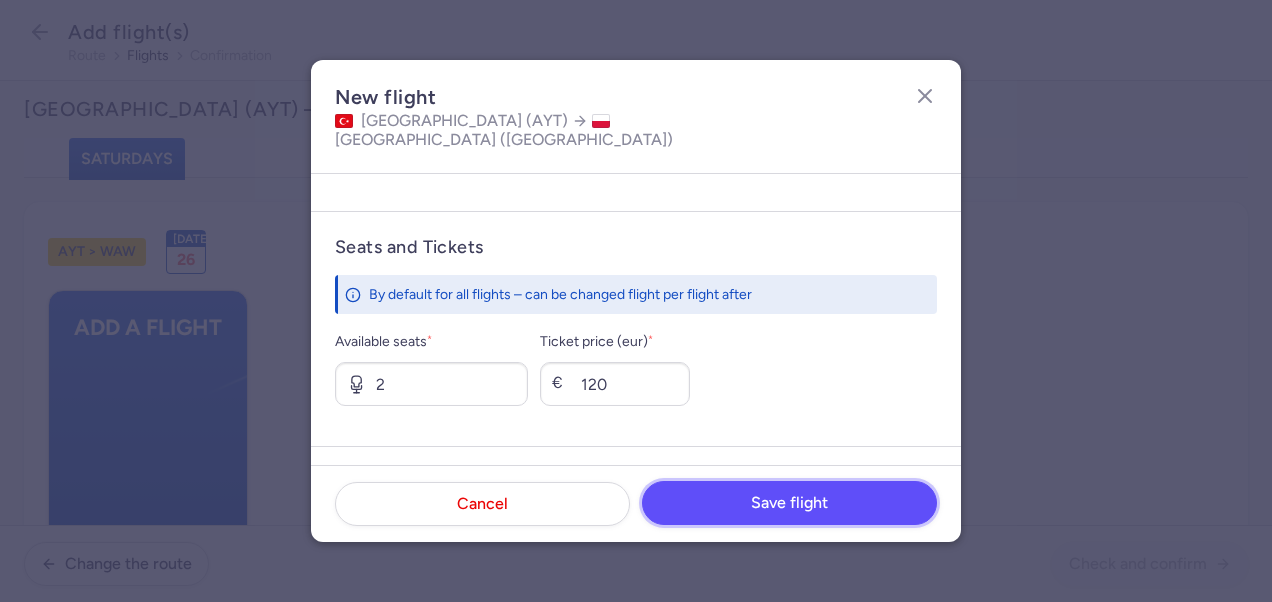 click on "Save flight" at bounding box center [789, 503] 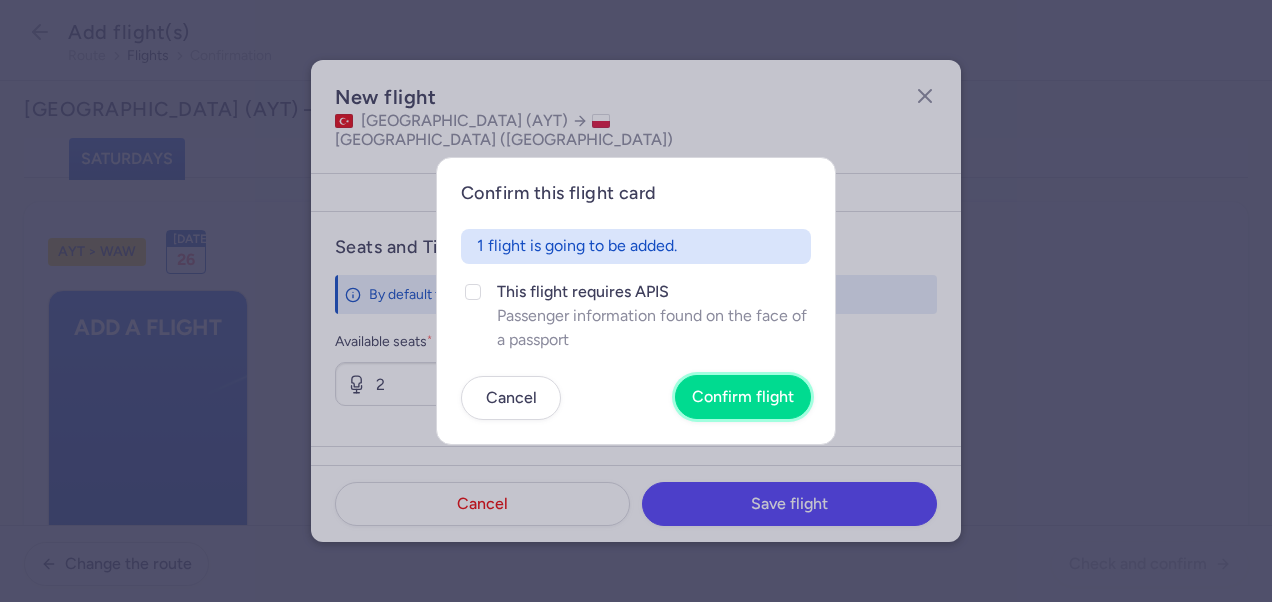 click on "Confirm flight" at bounding box center (743, 397) 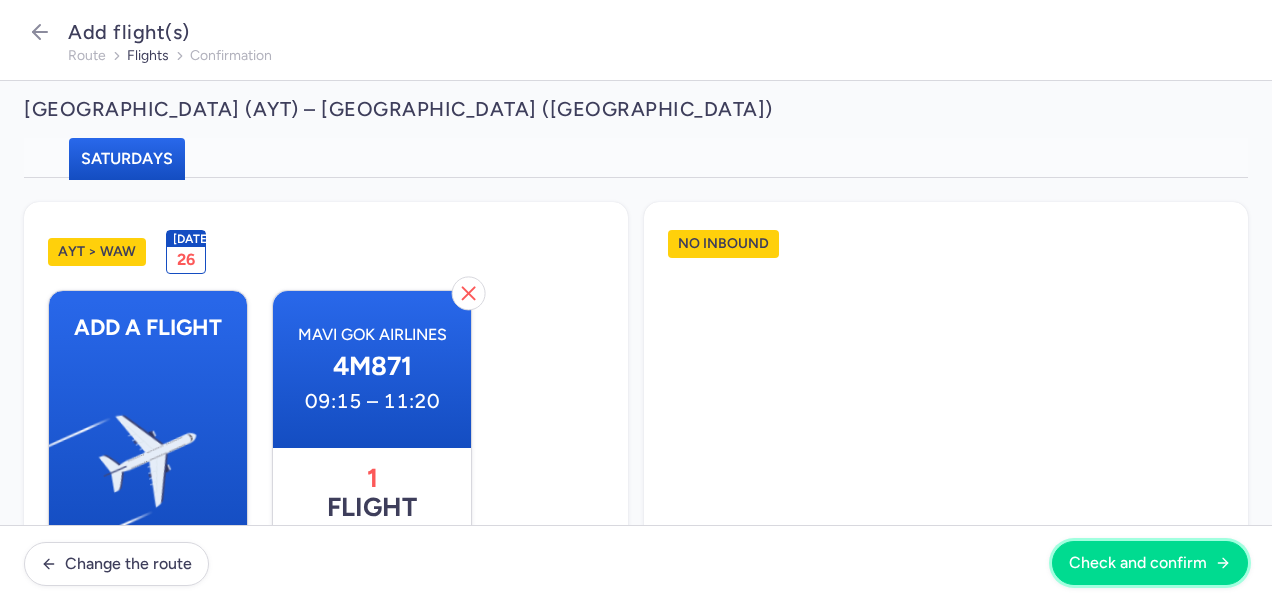 click on "Check and confirm" at bounding box center (1150, 563) 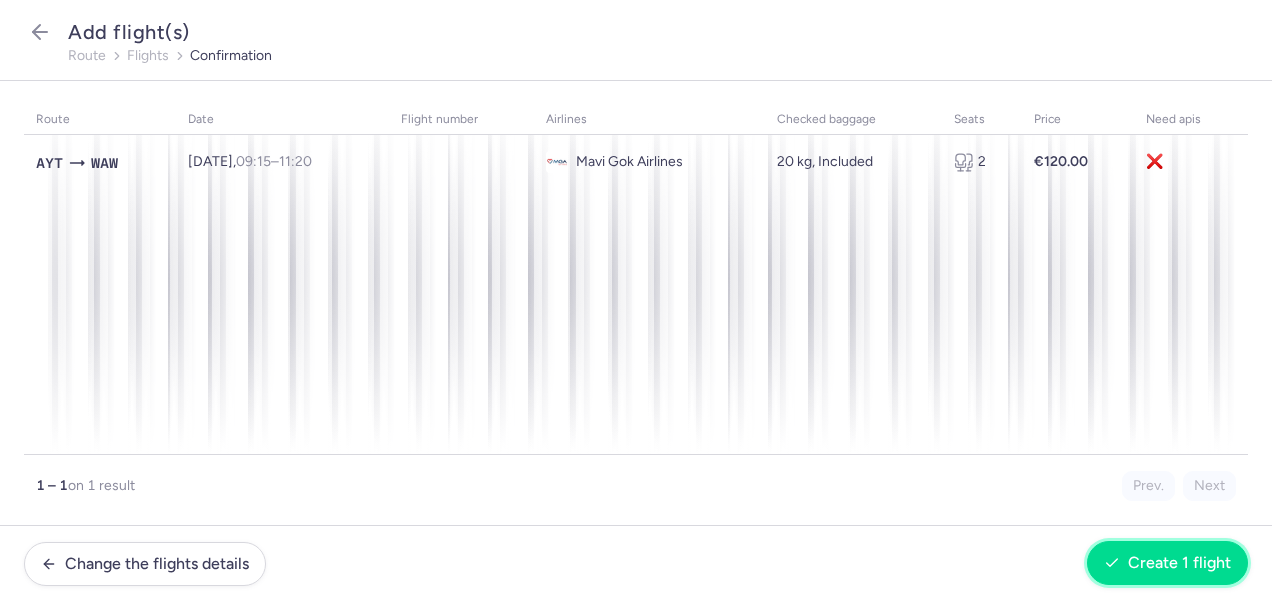 click on "Create 1 flight" at bounding box center [1179, 563] 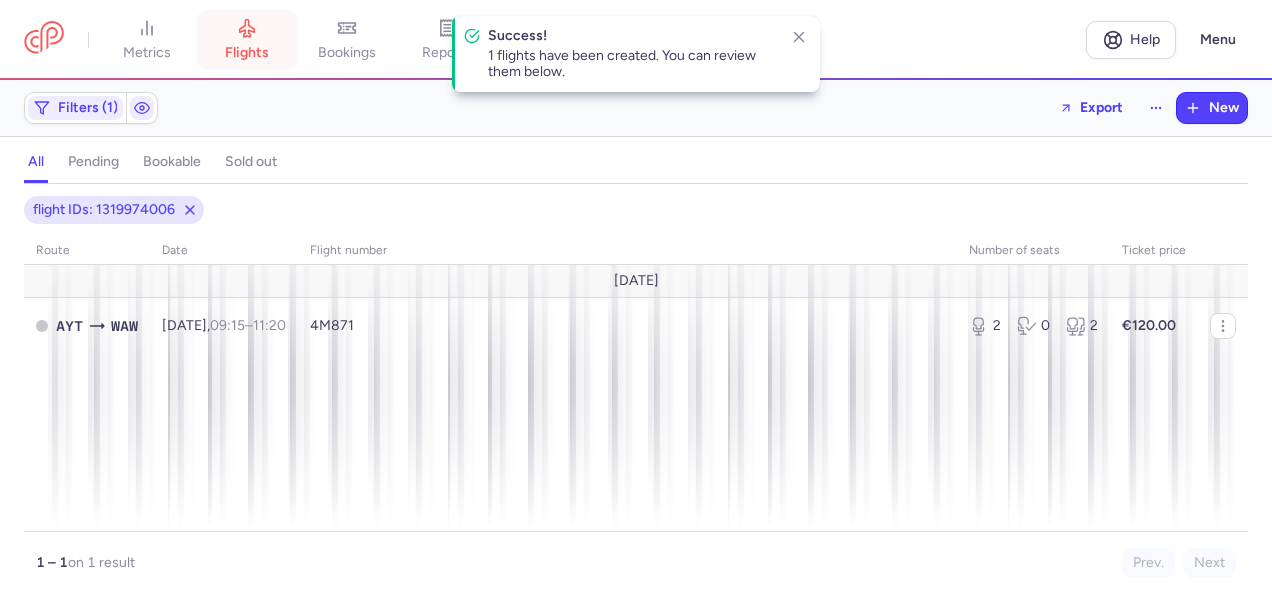 click on "flights" at bounding box center (247, 40) 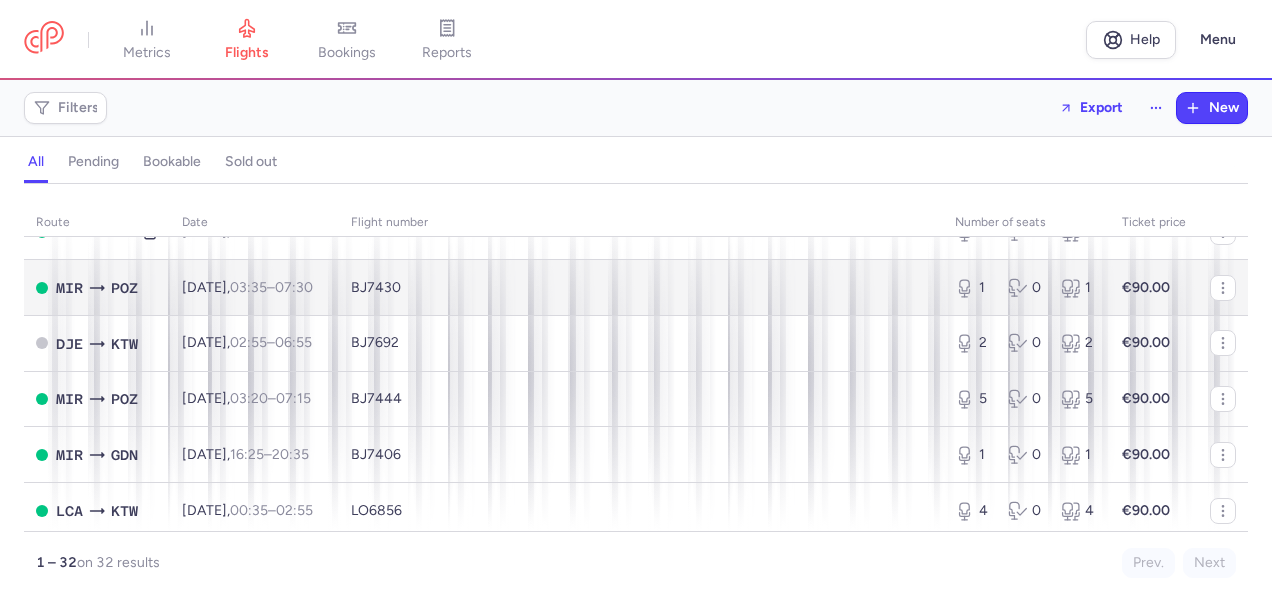 scroll, scrollTop: 1358, scrollLeft: 0, axis: vertical 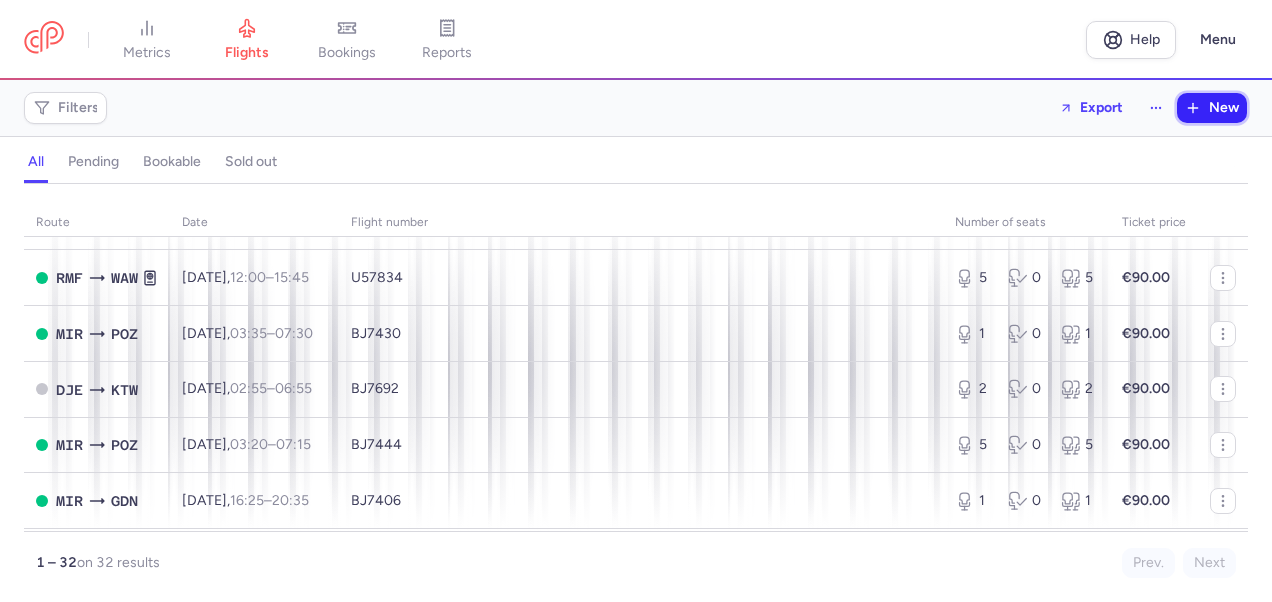 click on "New" at bounding box center [1224, 108] 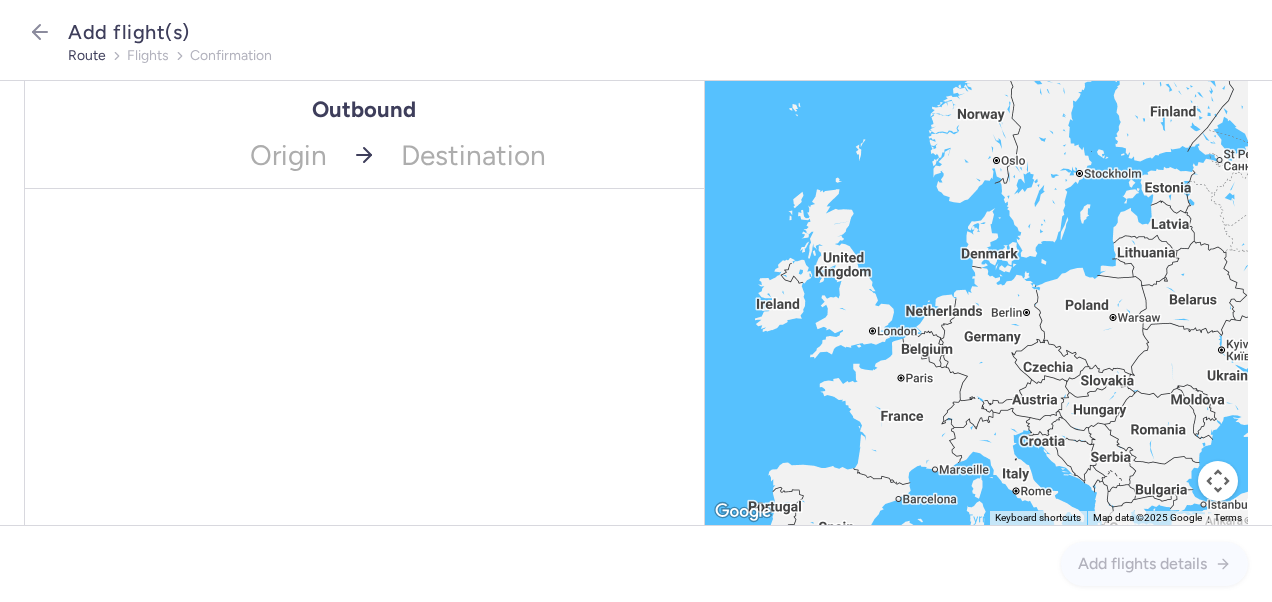 drag, startPoint x: 281, startPoint y: 149, endPoint x: 302, endPoint y: 165, distance: 26.400757 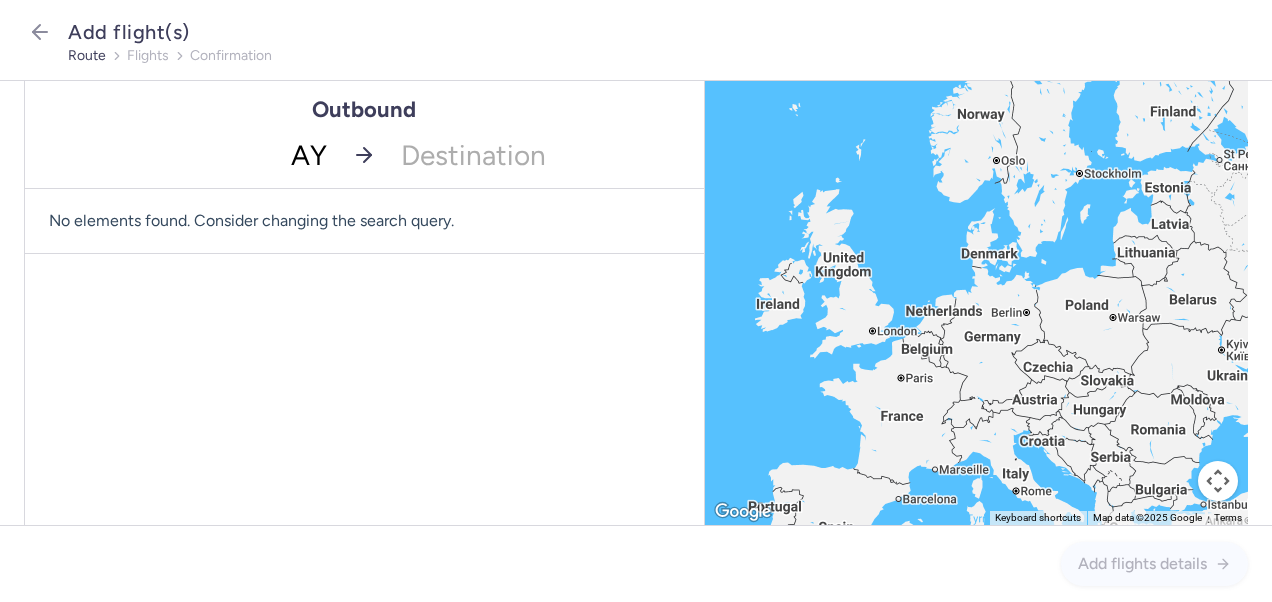 type on "AYT" 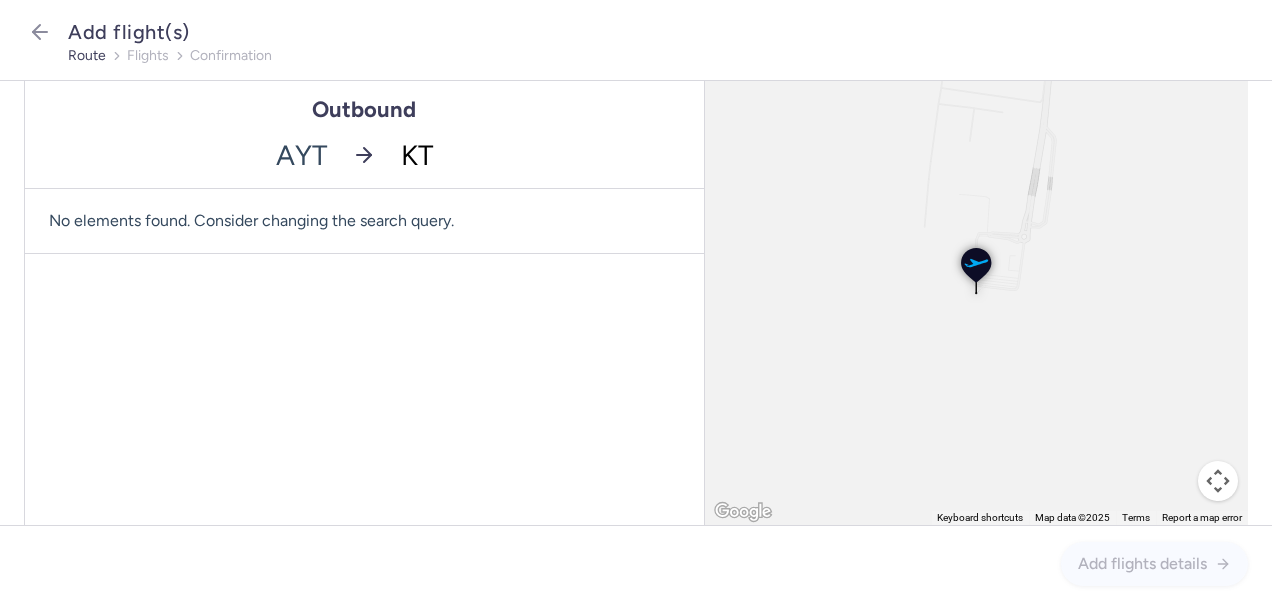 type on "KTW" 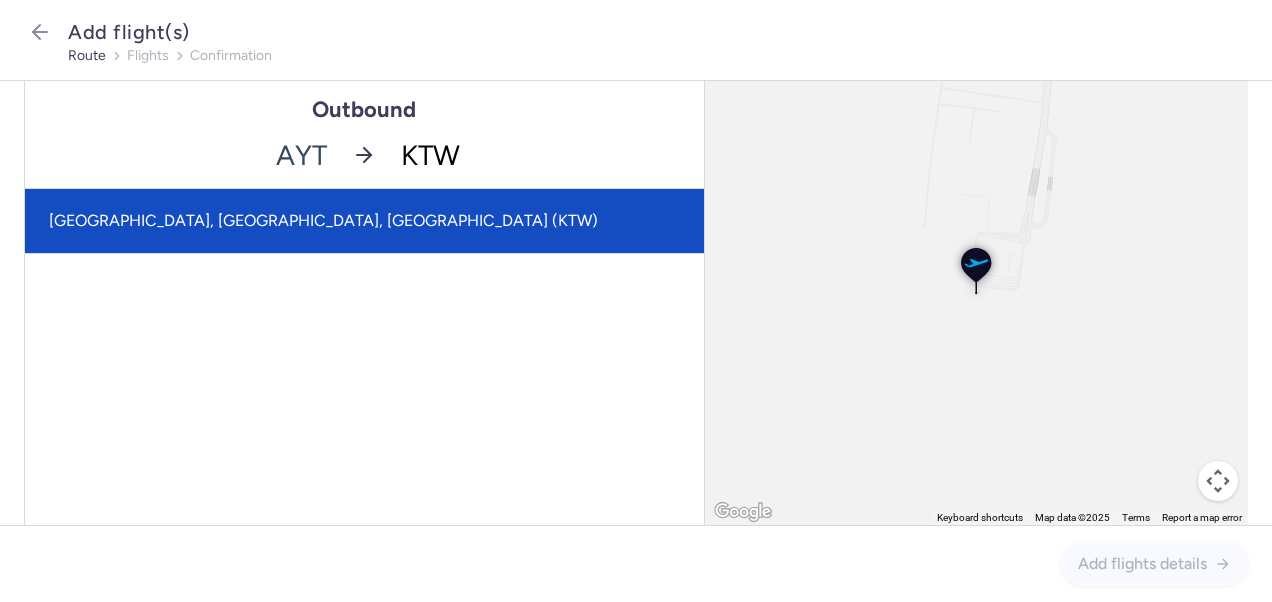 click on "[GEOGRAPHIC_DATA], [GEOGRAPHIC_DATA], [GEOGRAPHIC_DATA] (KTW)" at bounding box center [364, 221] 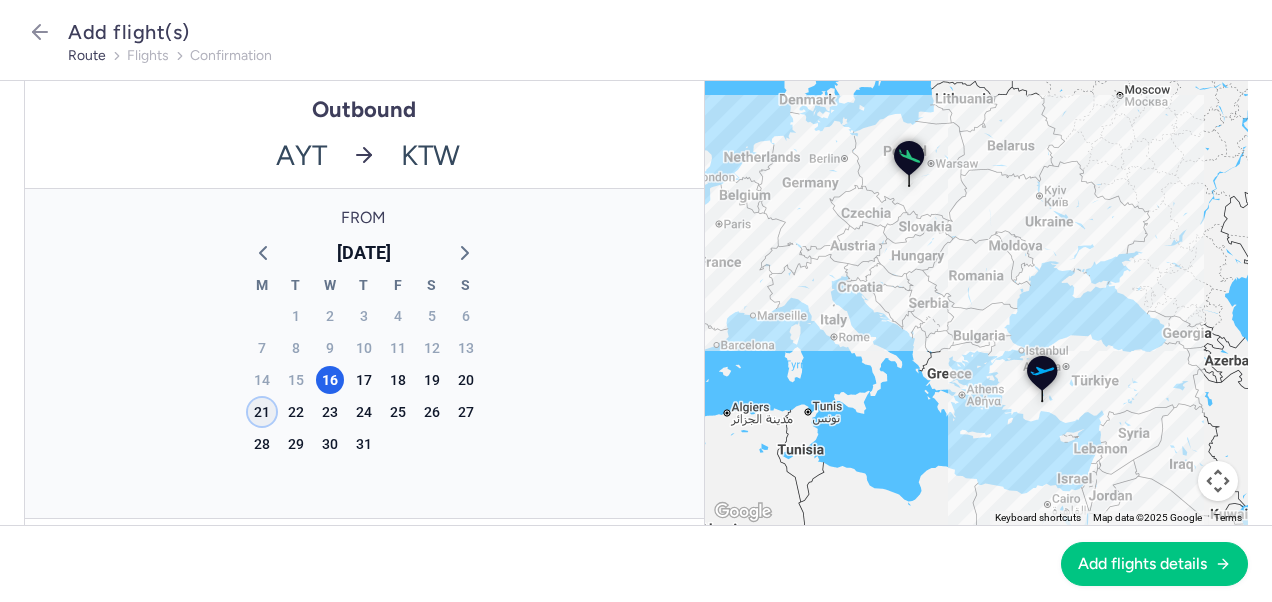 click on "21" 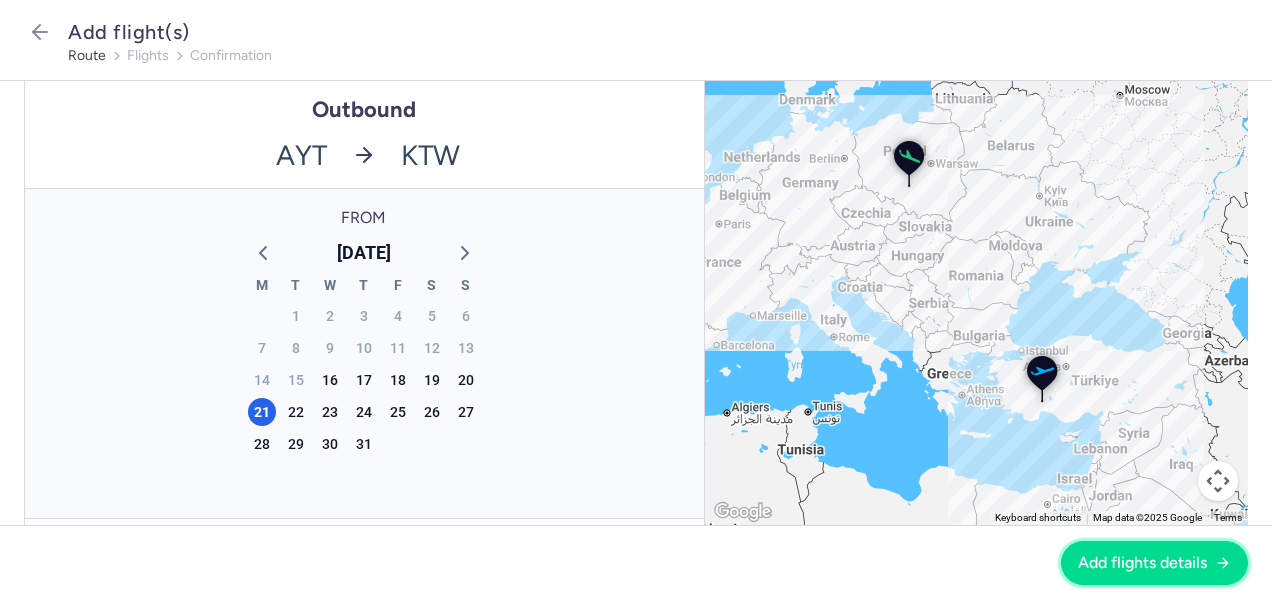 click on "Add flights details" at bounding box center [1142, 563] 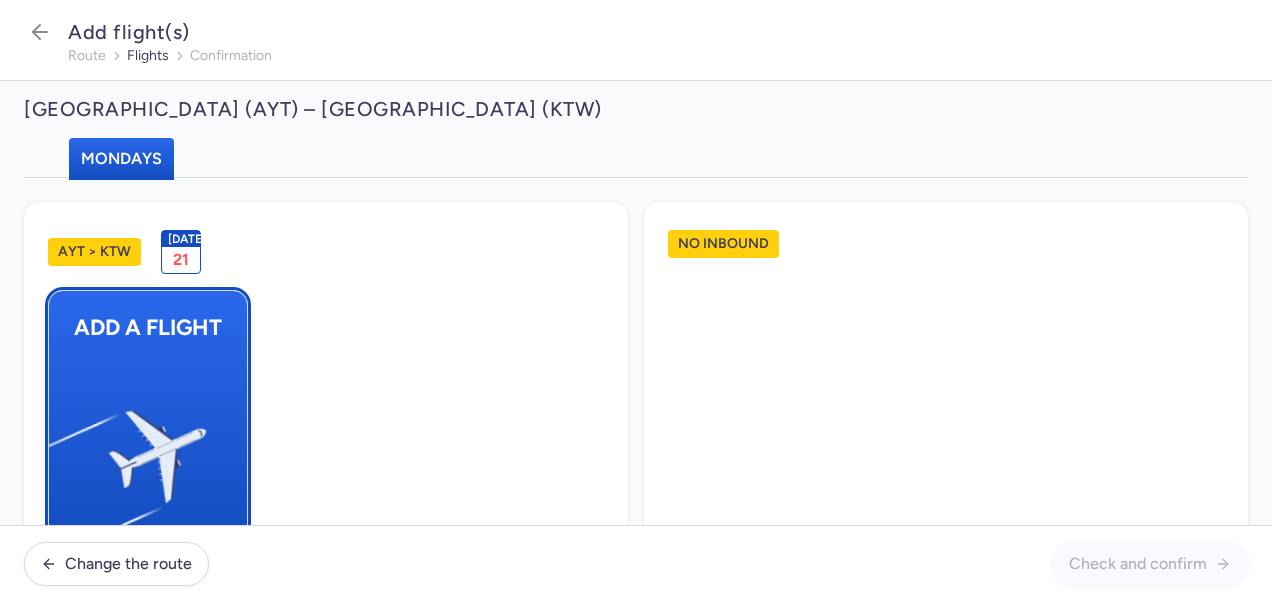 click at bounding box center (59, 448) 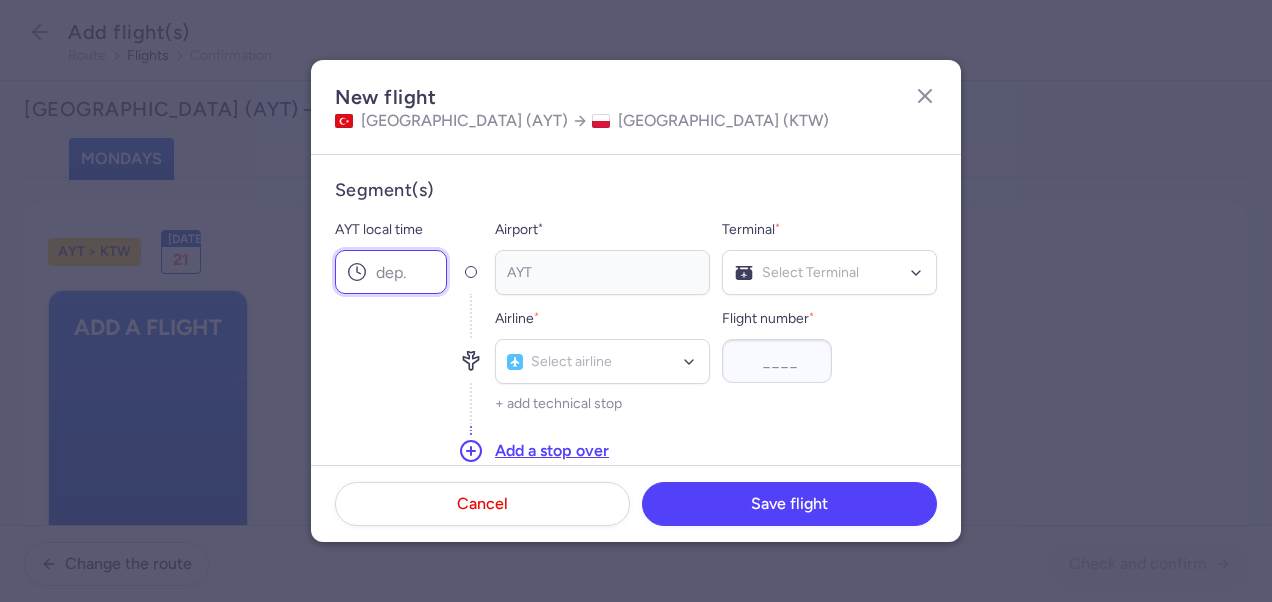click on "AYT local time" at bounding box center [391, 272] 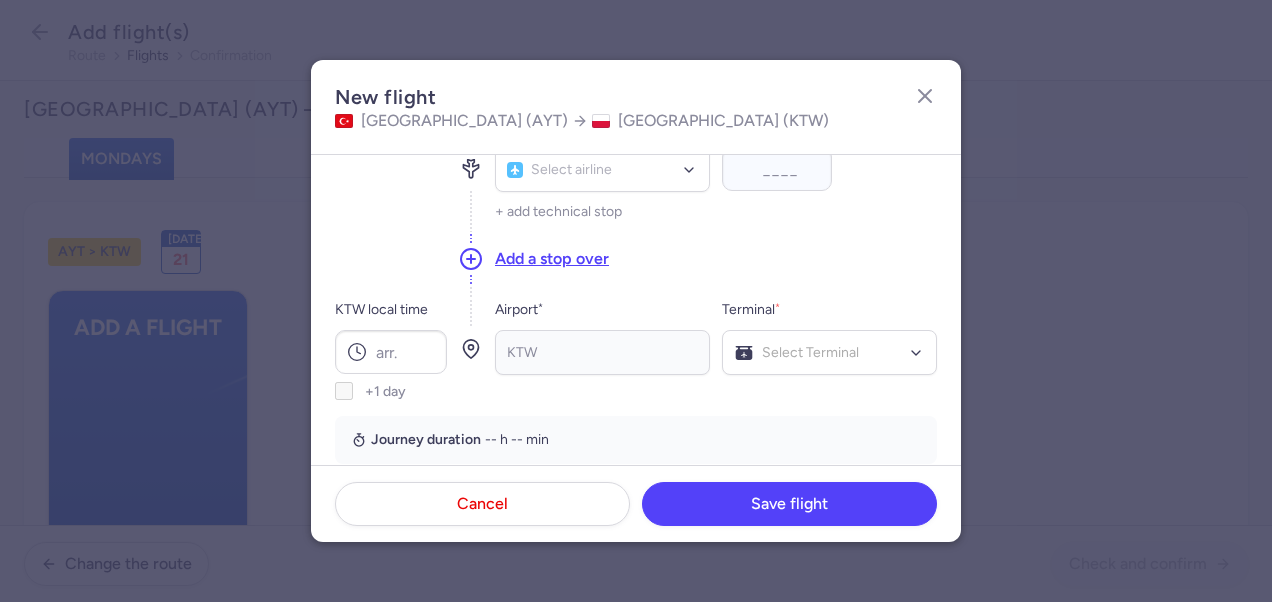 scroll, scrollTop: 200, scrollLeft: 0, axis: vertical 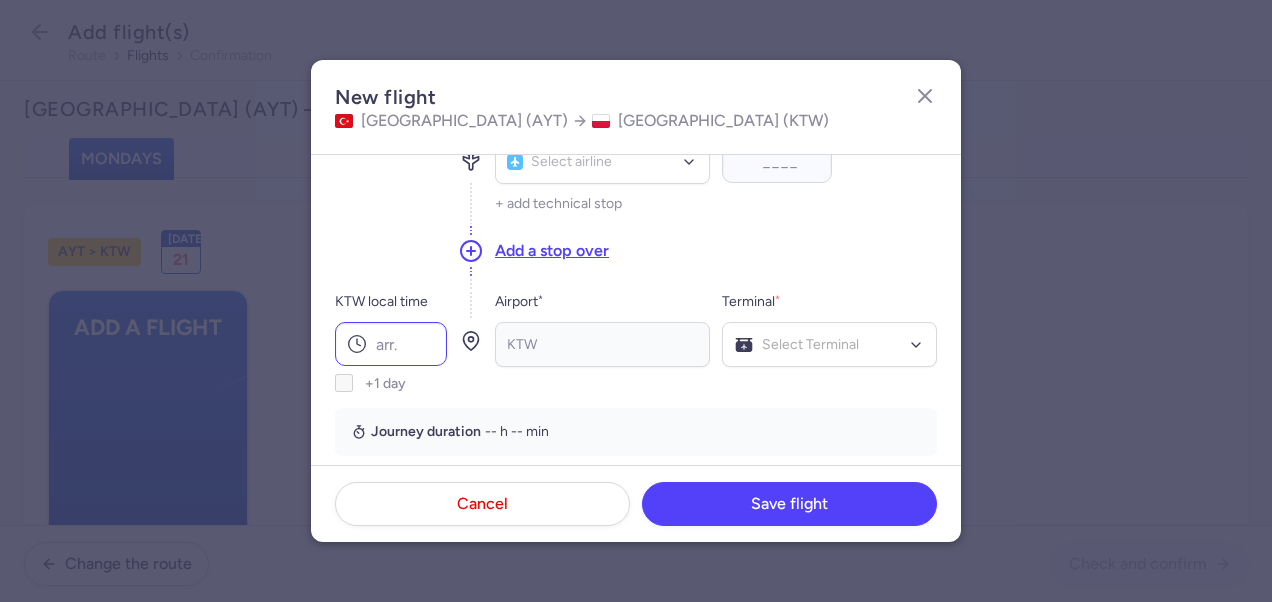 type on "23:50" 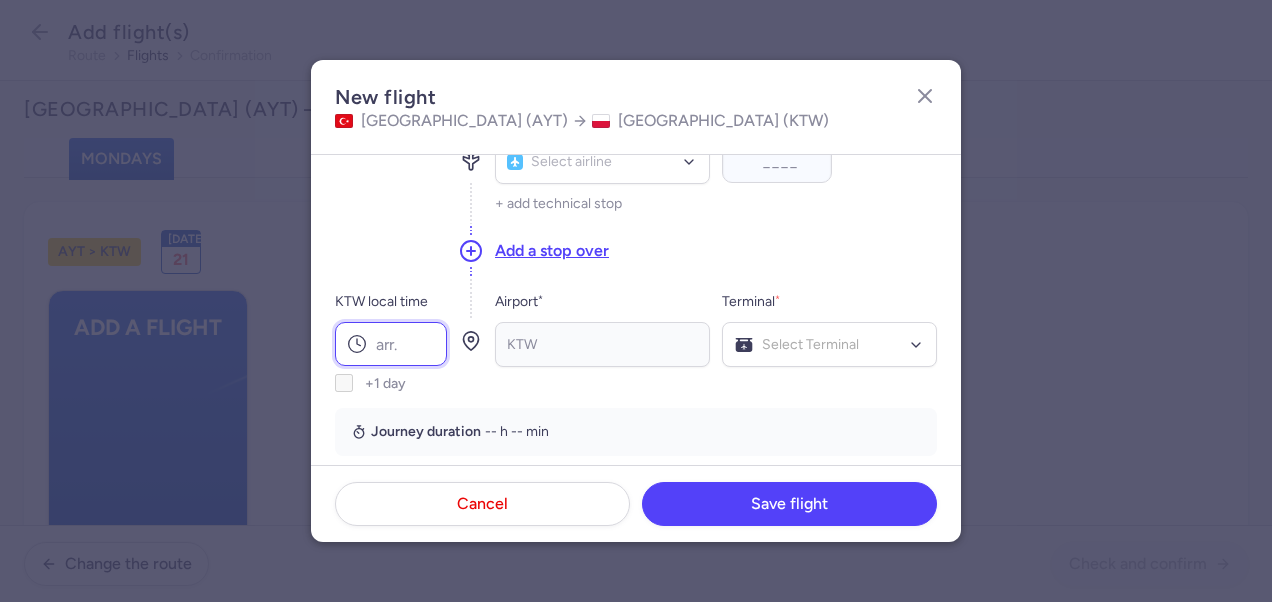 click on "KTW local time" at bounding box center (391, 344) 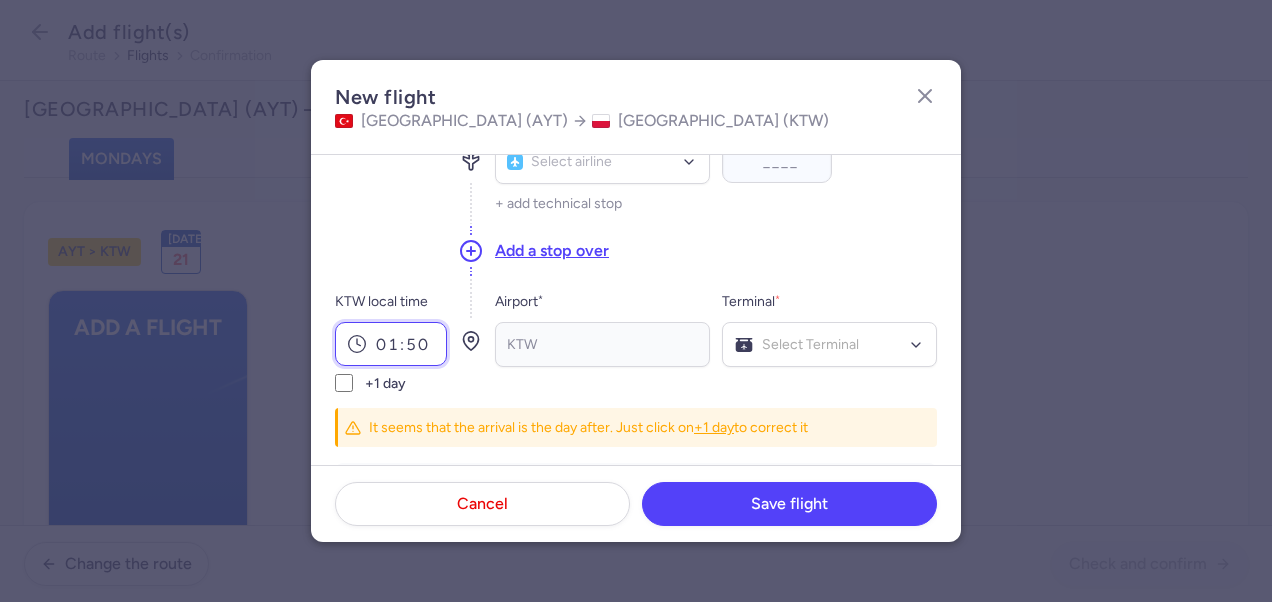 type on "01:50" 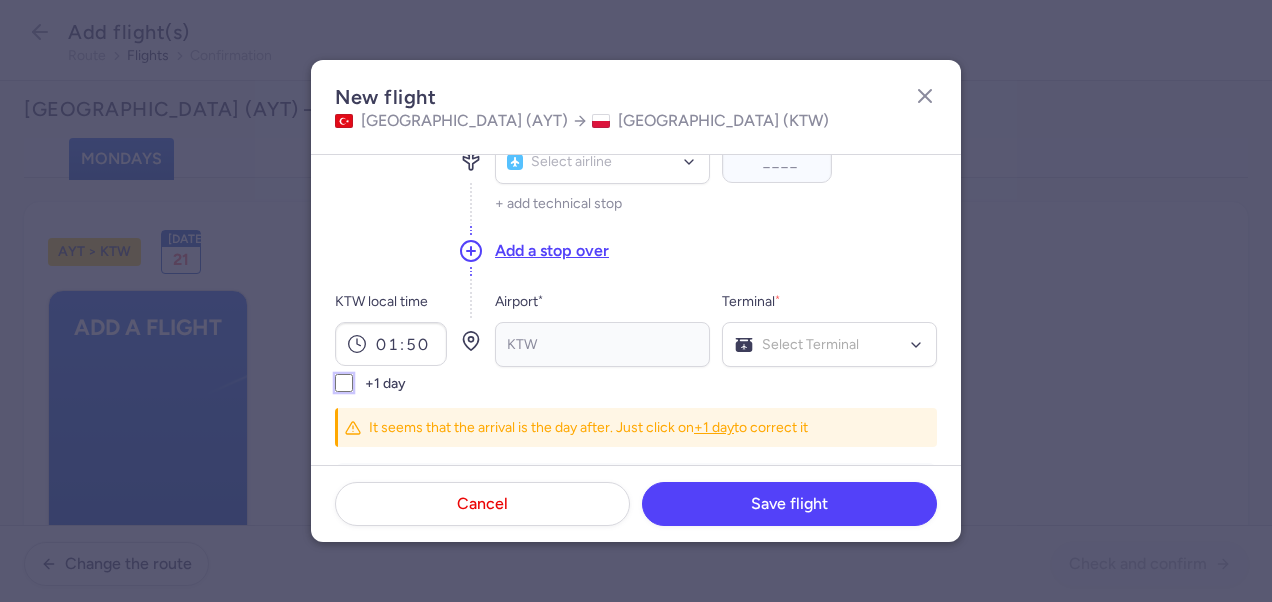 click on "+1 day" at bounding box center [344, 383] 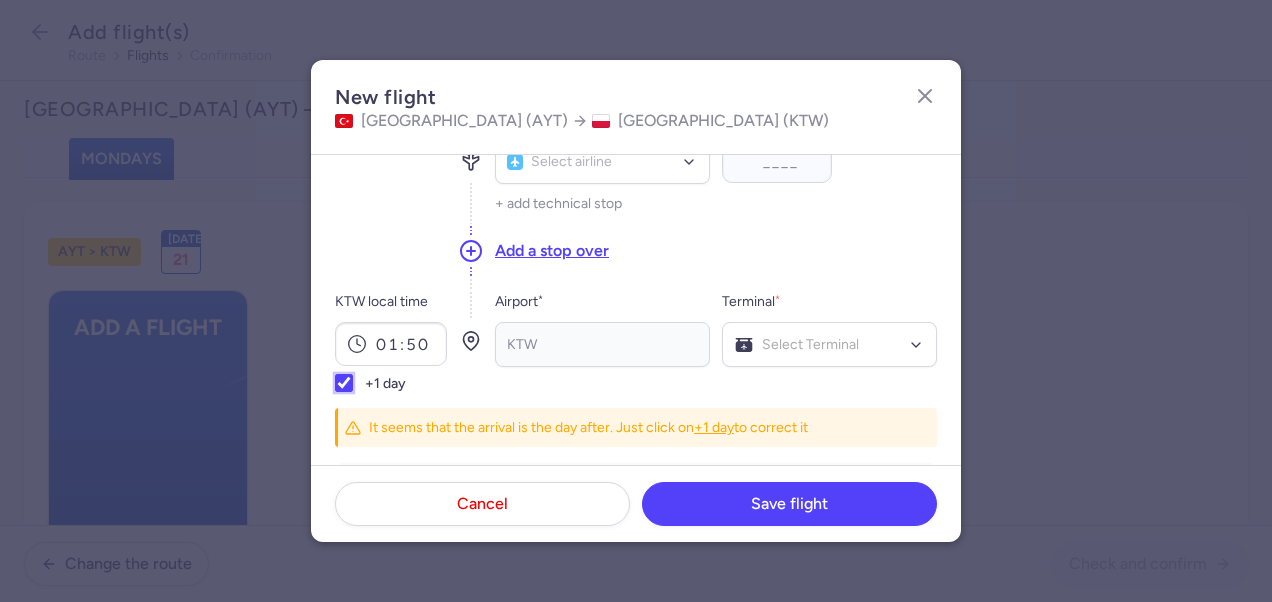 checkbox on "true" 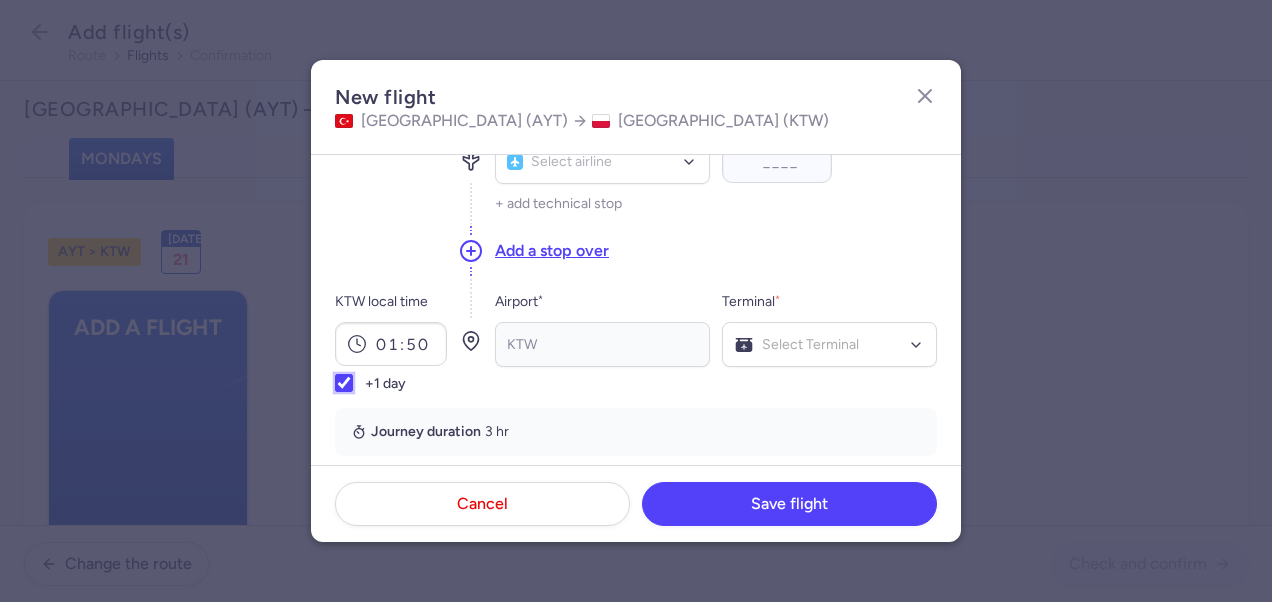 scroll, scrollTop: 100, scrollLeft: 0, axis: vertical 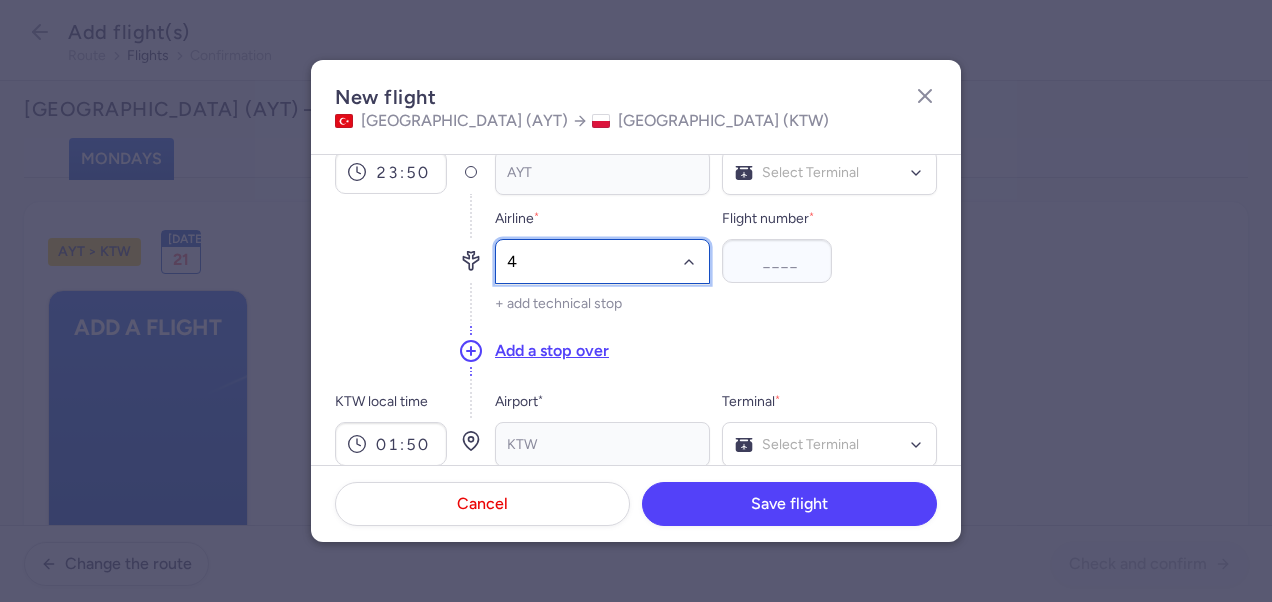 type on "4M" 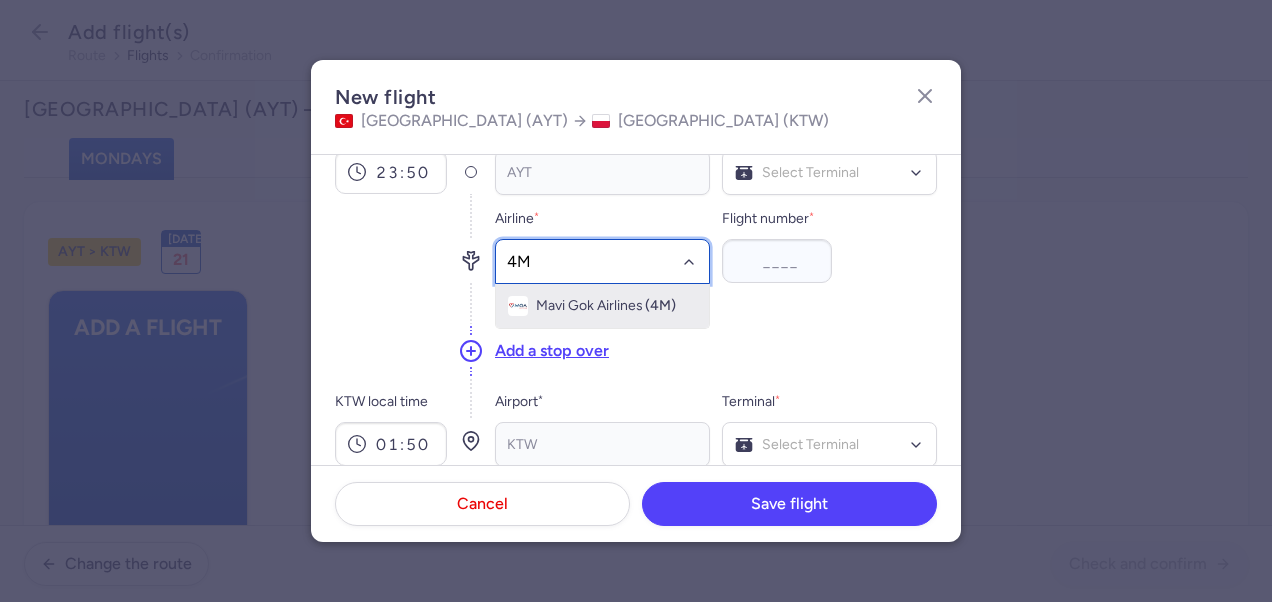 click on "Mavi Gok Airlines" at bounding box center [589, 306] 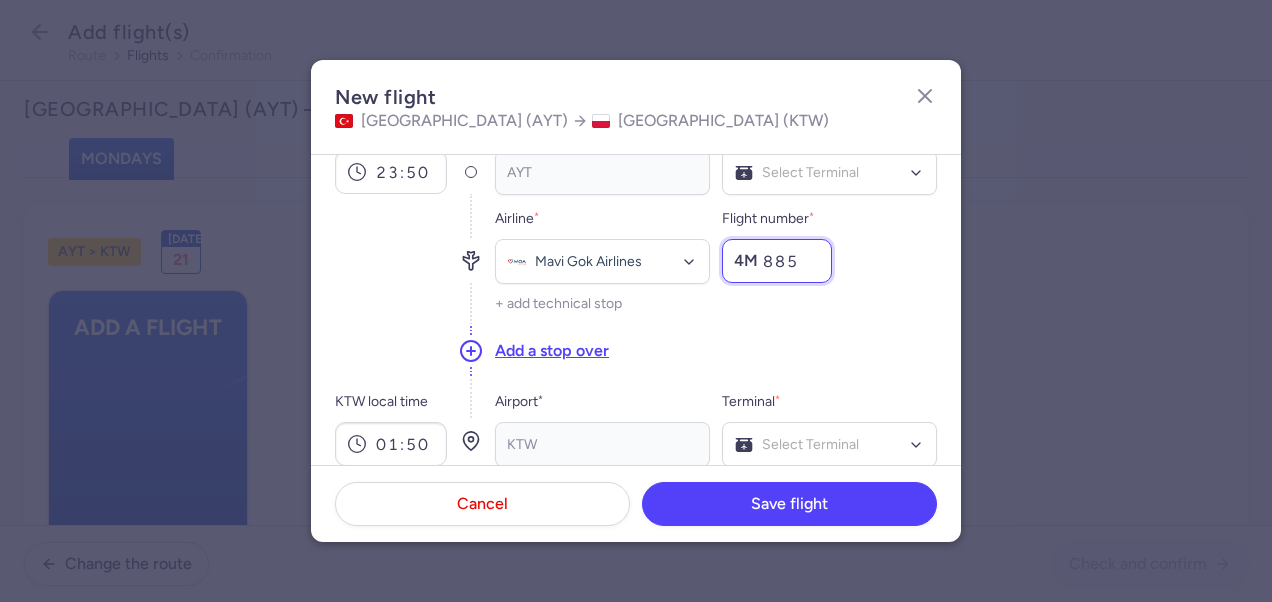 type on "885" 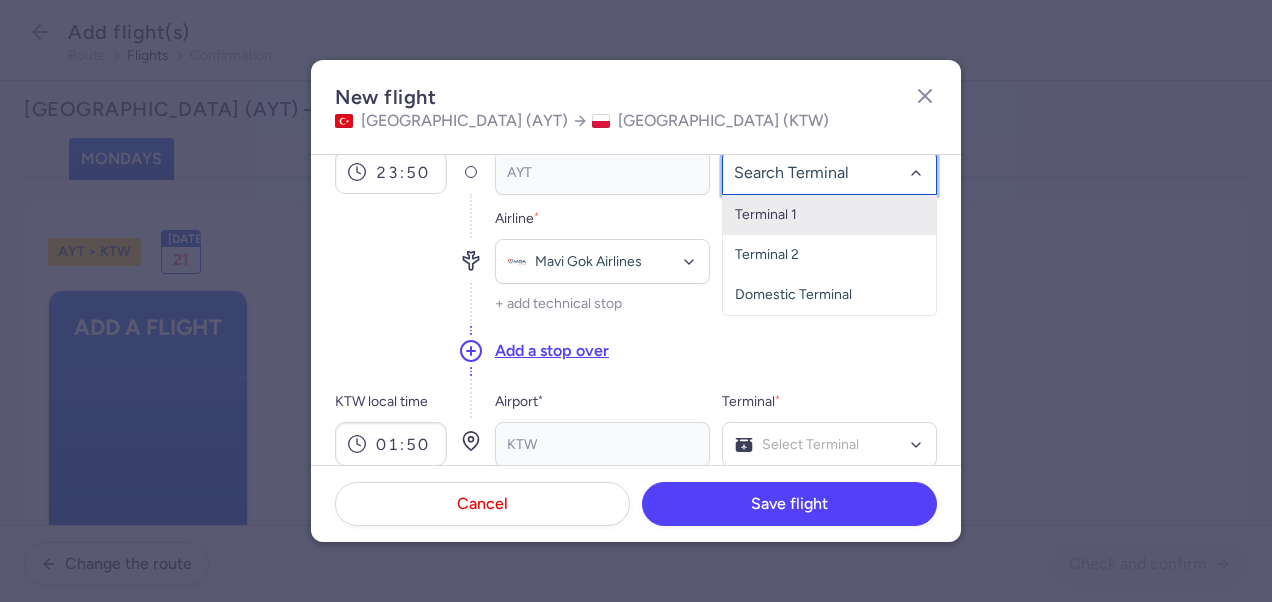 click on "Terminal 1" at bounding box center [829, 215] 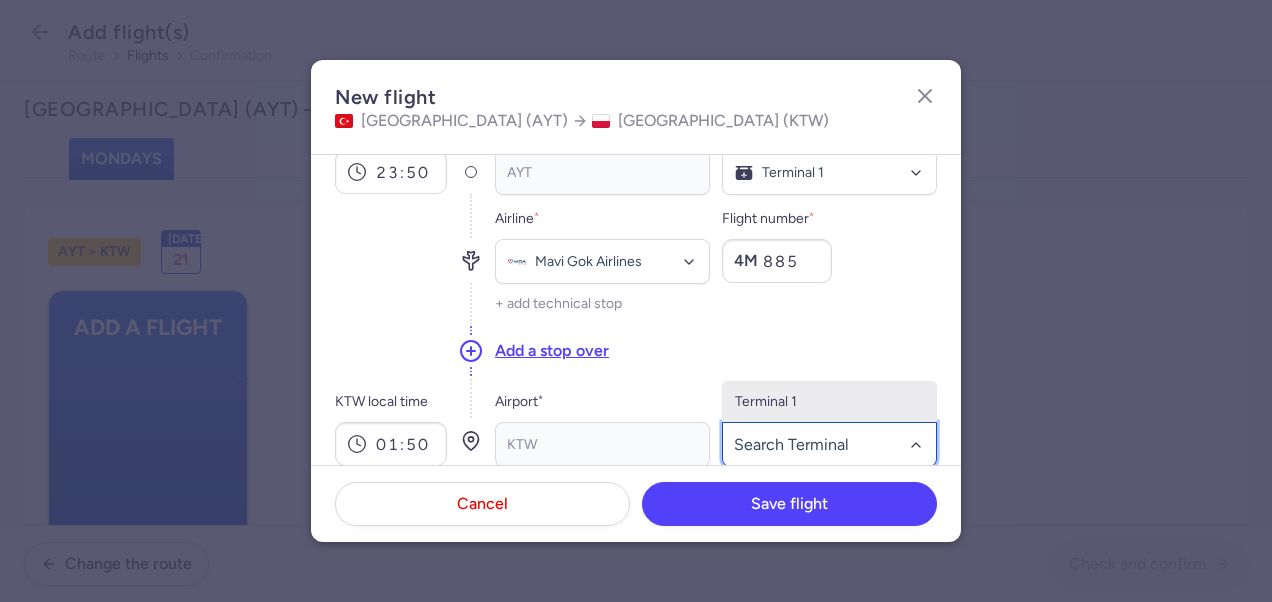 click on "Terminal 1" 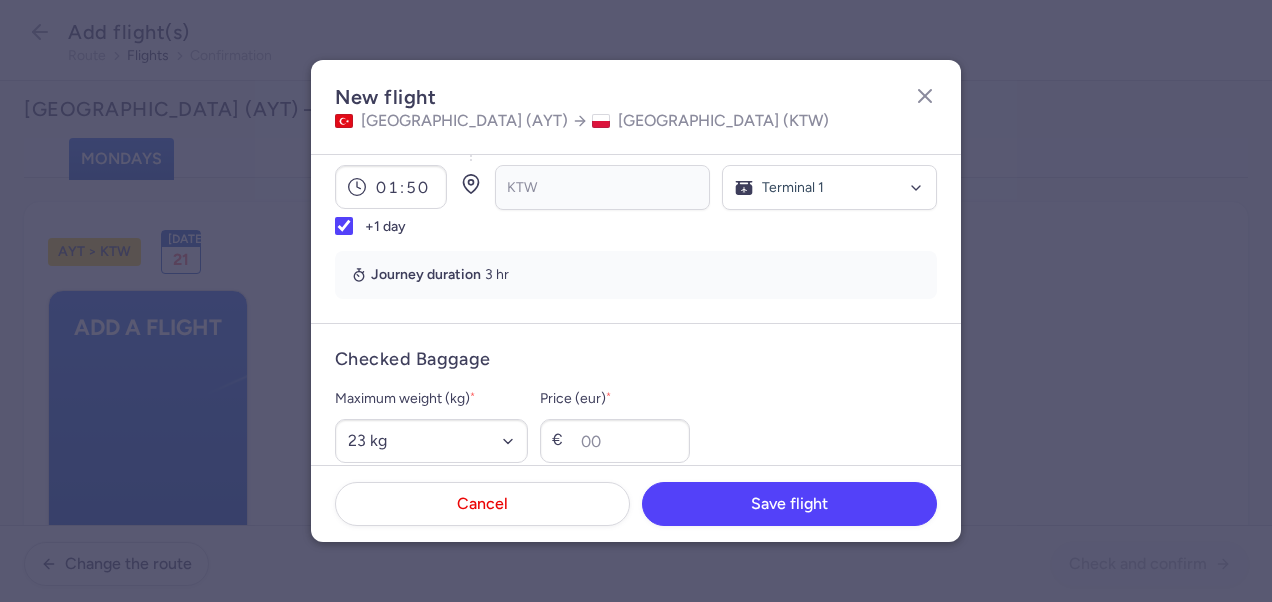 scroll, scrollTop: 400, scrollLeft: 0, axis: vertical 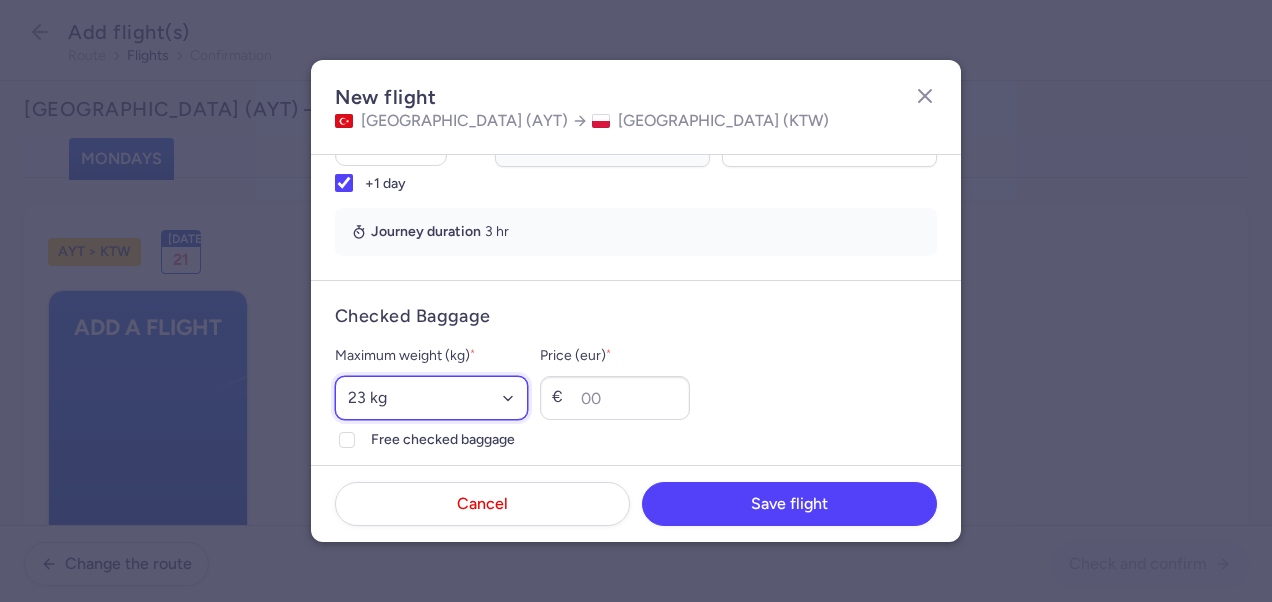 click on "Select an option 15 kg 16 kg 17 kg 18 kg 19 kg 20 kg 21 kg 22 kg 23 kg 24 kg 25 kg 26 kg 27 kg 28 kg 29 kg 30 kg 31 kg 32 kg 33 kg 34 kg 35 kg" at bounding box center [431, 398] 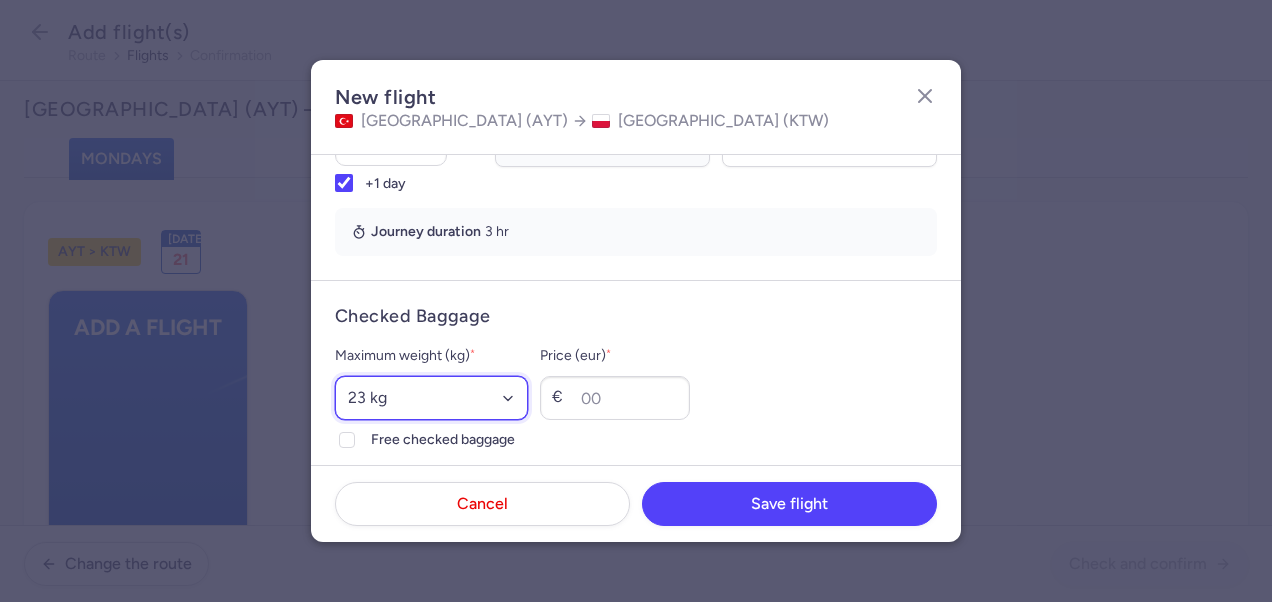 select on "20" 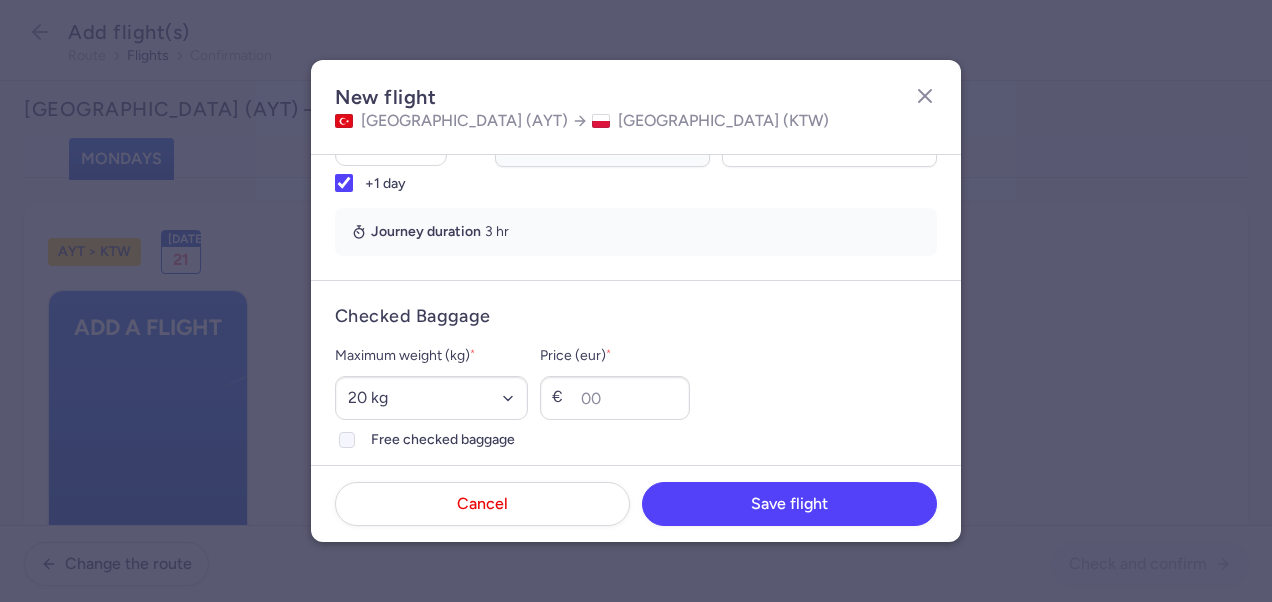 click on "Free checked baggage" 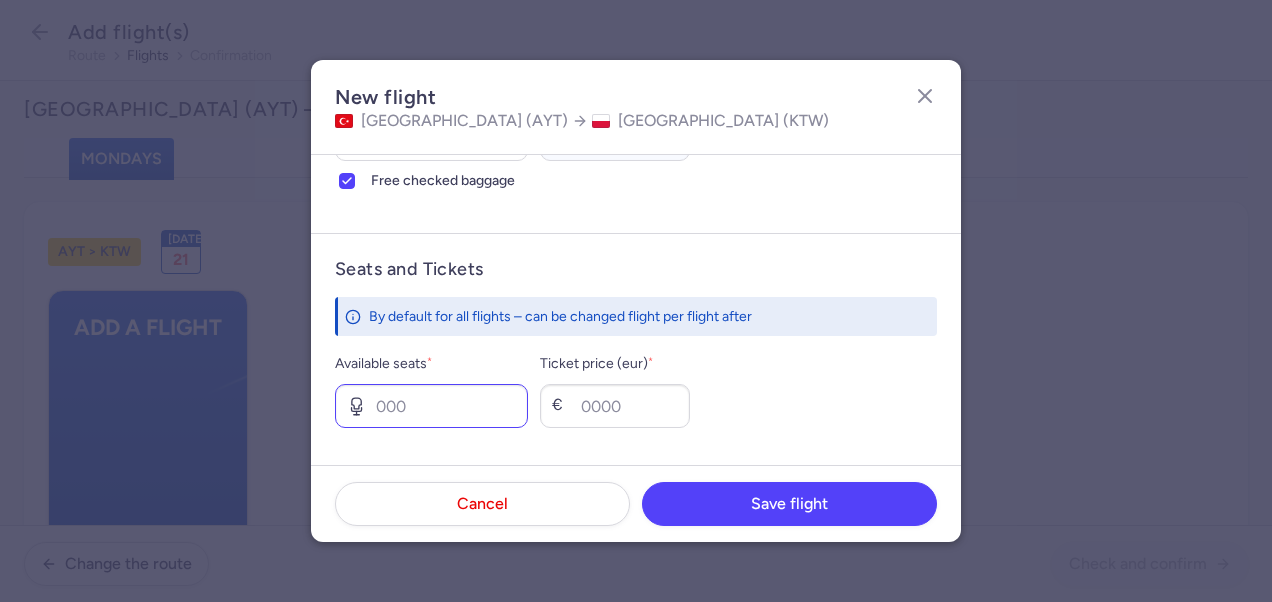 scroll, scrollTop: 700, scrollLeft: 0, axis: vertical 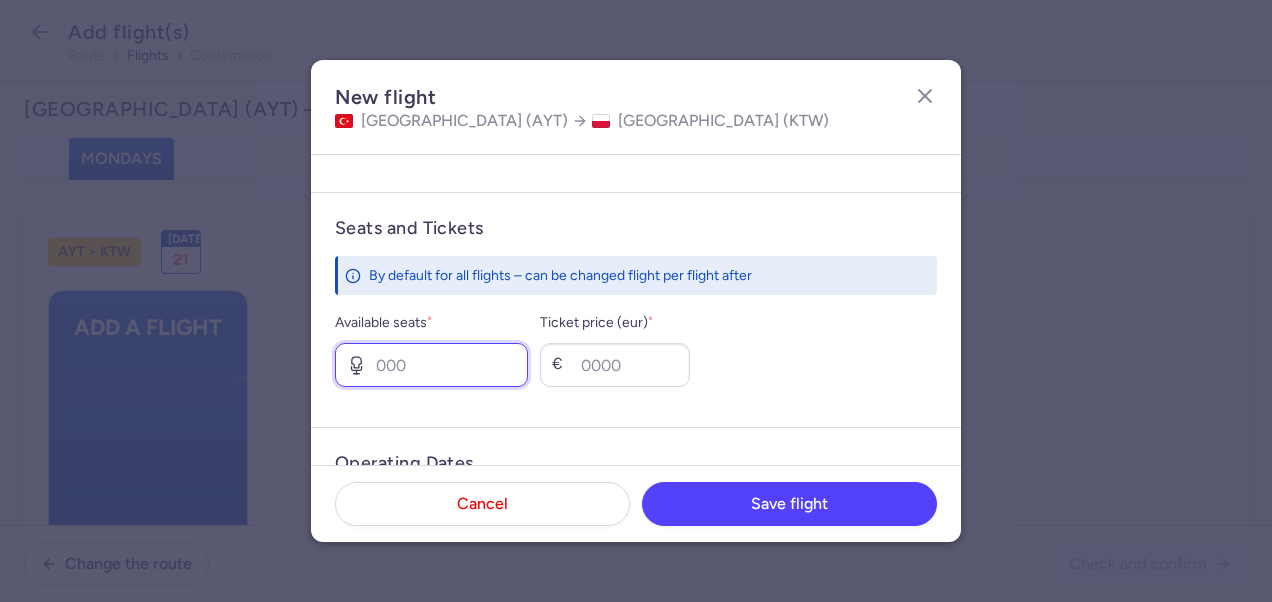 click on "Available seats  *" at bounding box center (431, 365) 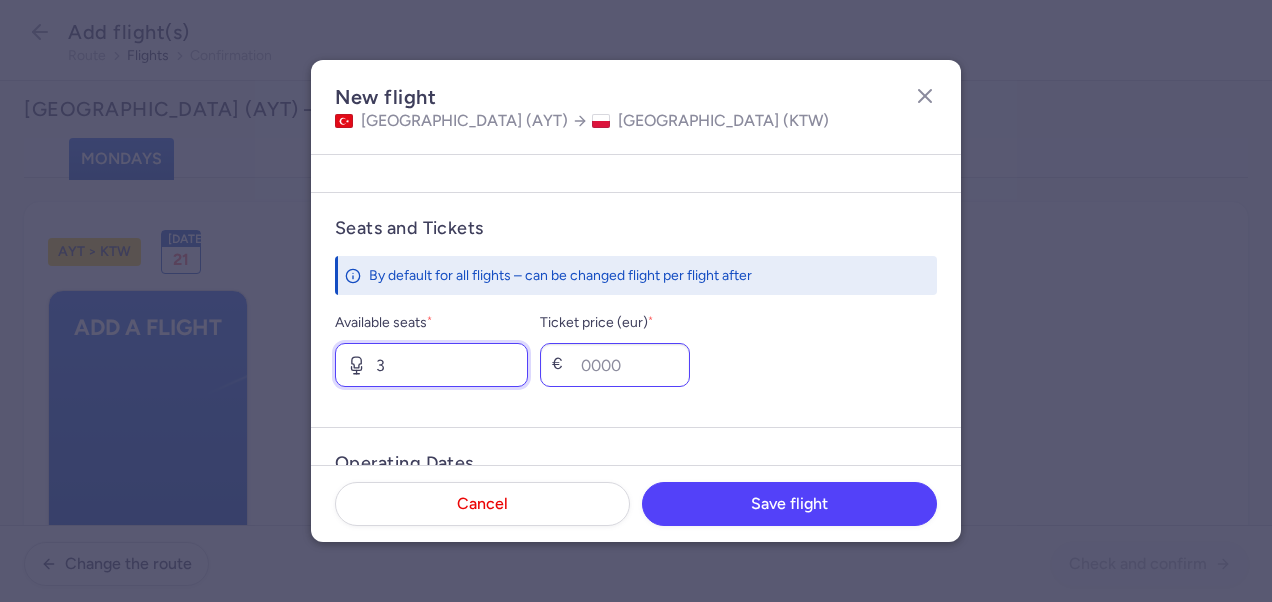 type on "3" 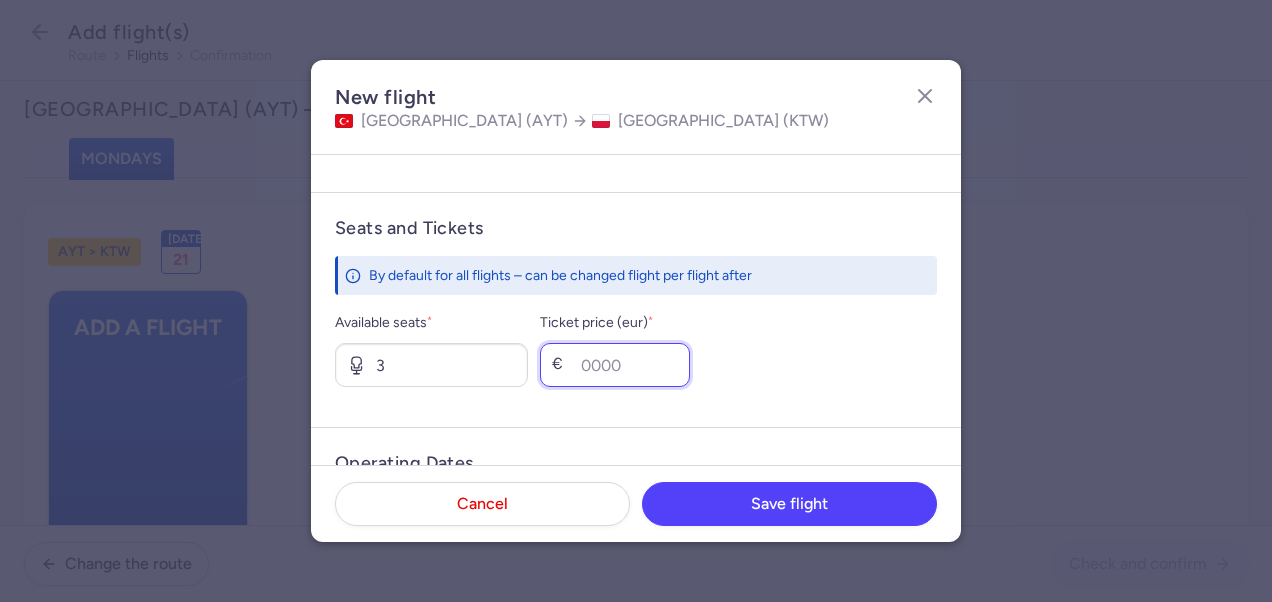 click on "Ticket price (eur)  *" at bounding box center (615, 365) 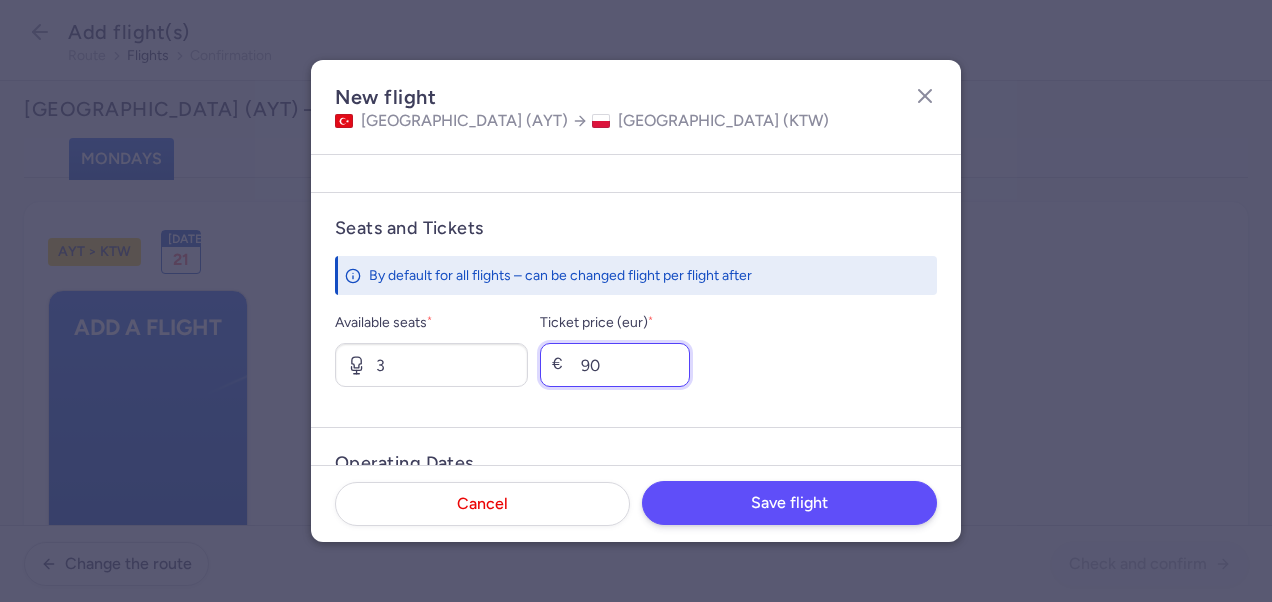 type on "90" 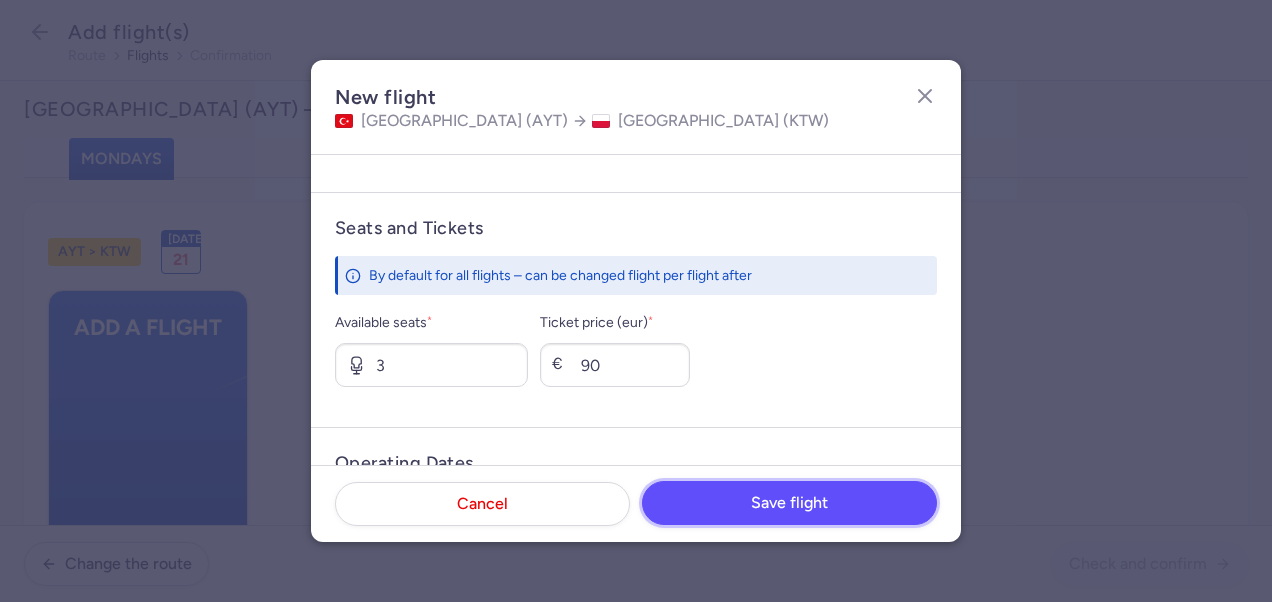 click on "Save flight" at bounding box center [789, 503] 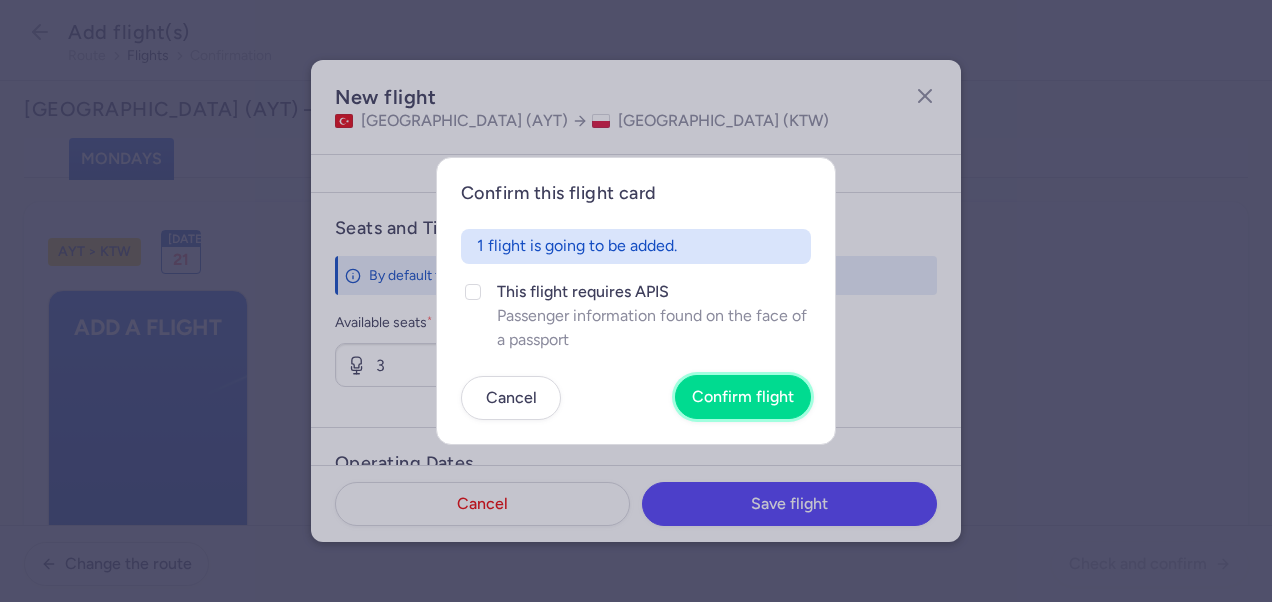 click on "Confirm flight" at bounding box center [743, 397] 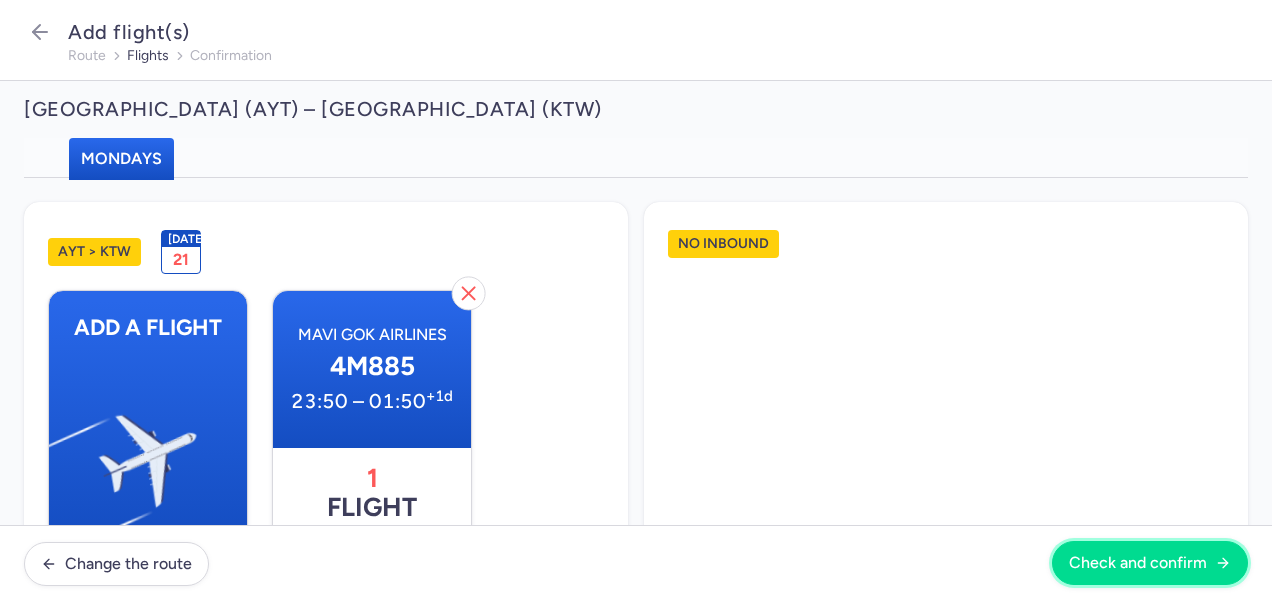 click on "Check and confirm" at bounding box center [1138, 563] 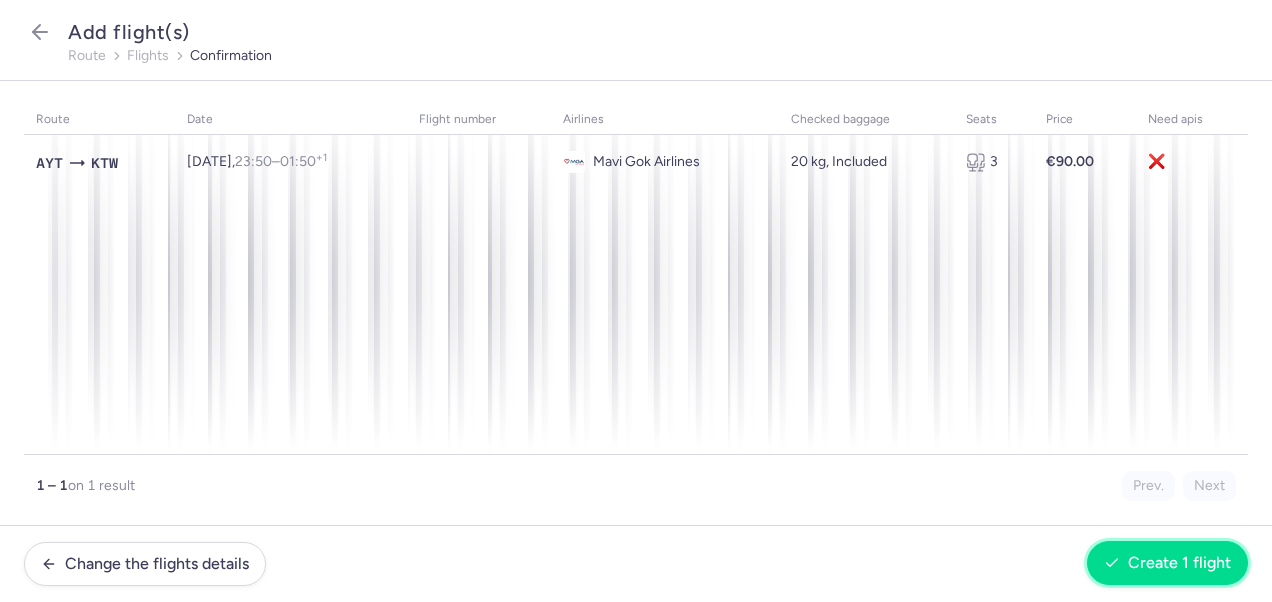 click on "Create 1 flight" at bounding box center (1179, 563) 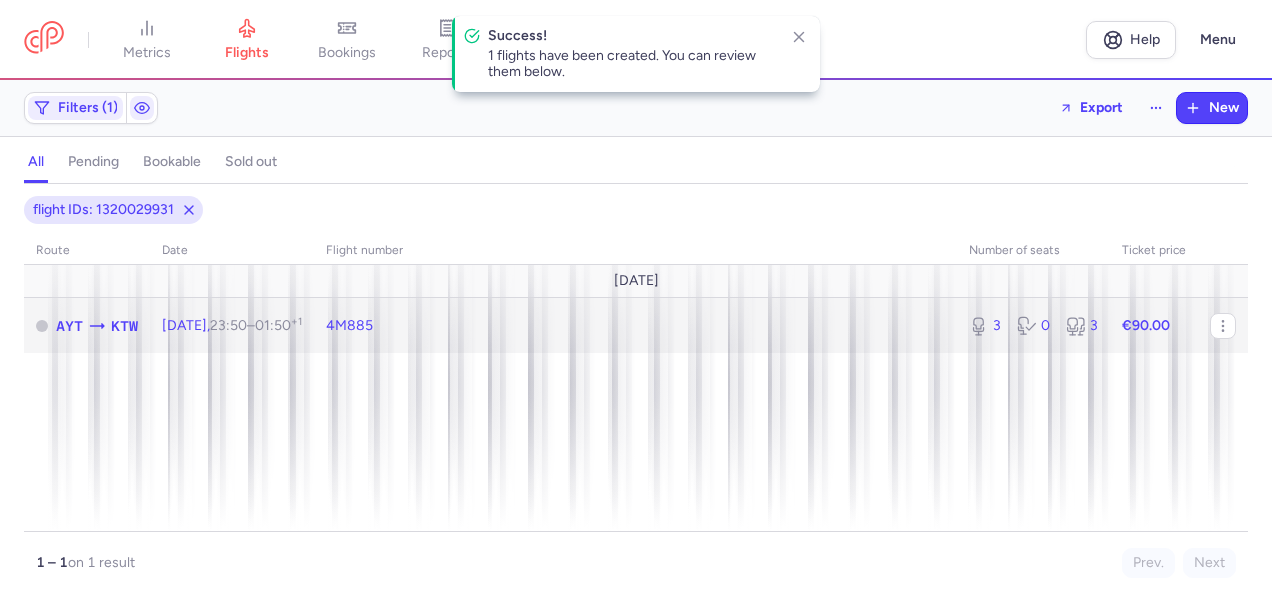 click on "€90.00" 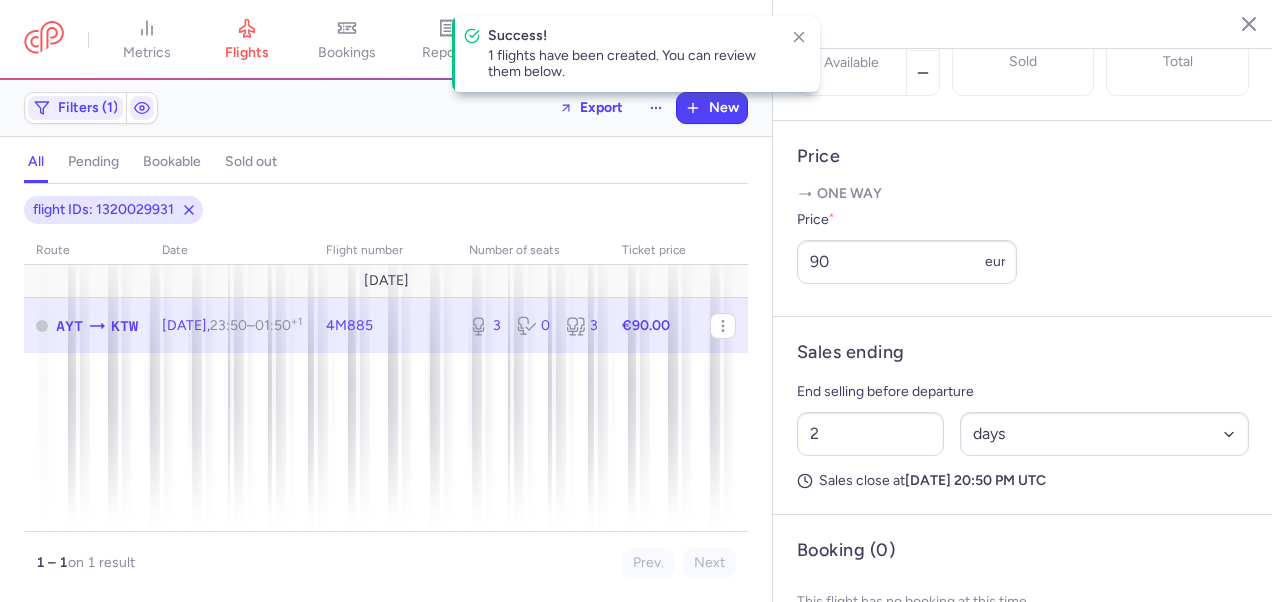 scroll, scrollTop: 775, scrollLeft: 0, axis: vertical 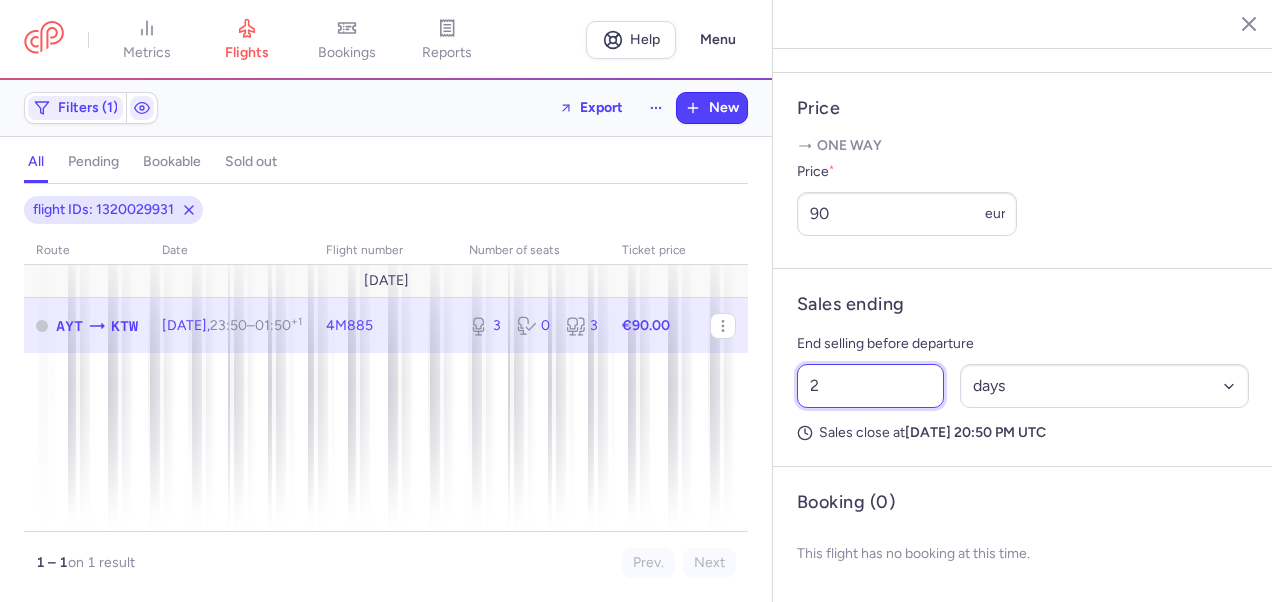 drag, startPoint x: 827, startPoint y: 385, endPoint x: 757, endPoint y: 385, distance: 70 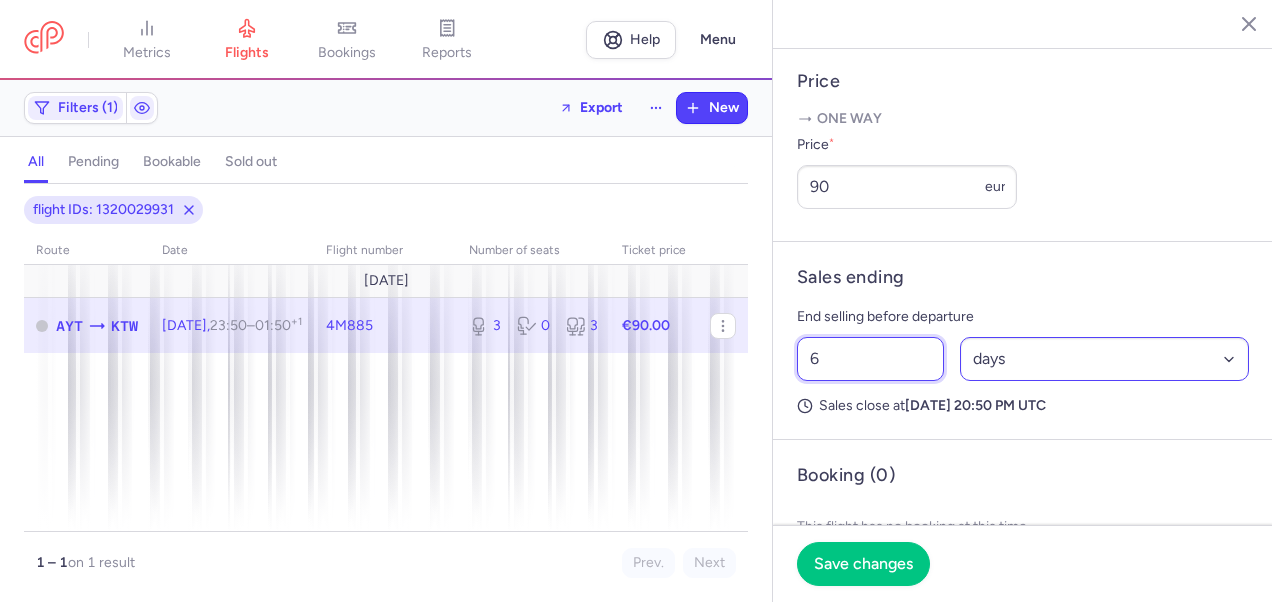 type on "6" 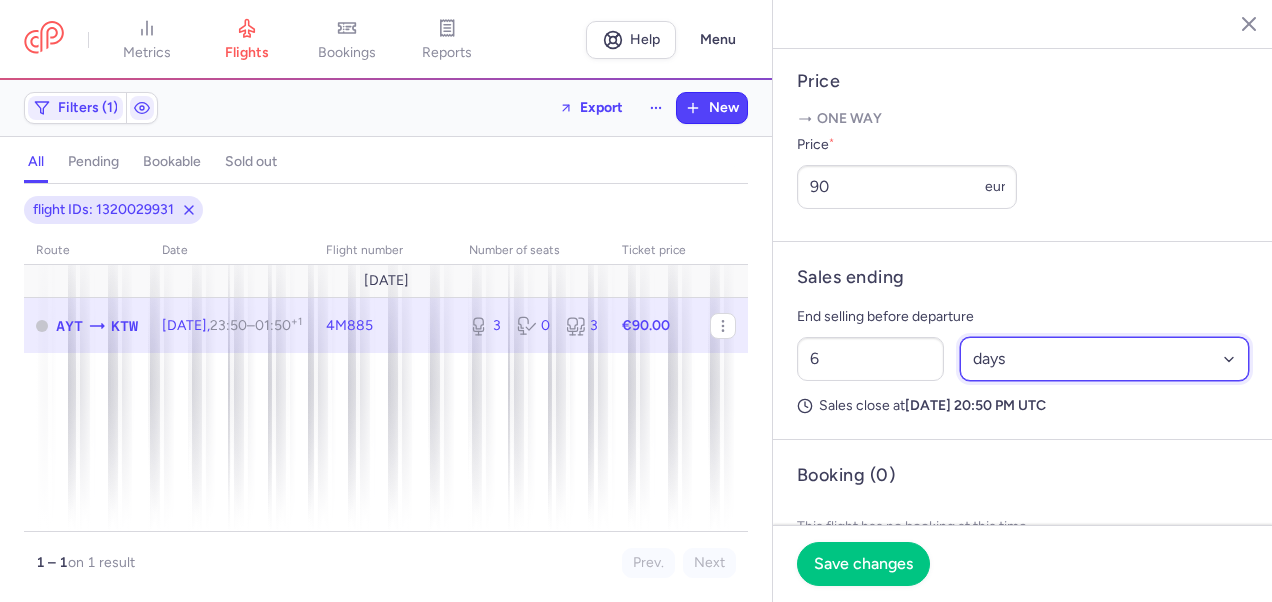 drag, startPoint x: 1004, startPoint y: 376, endPoint x: 1020, endPoint y: 384, distance: 17.888544 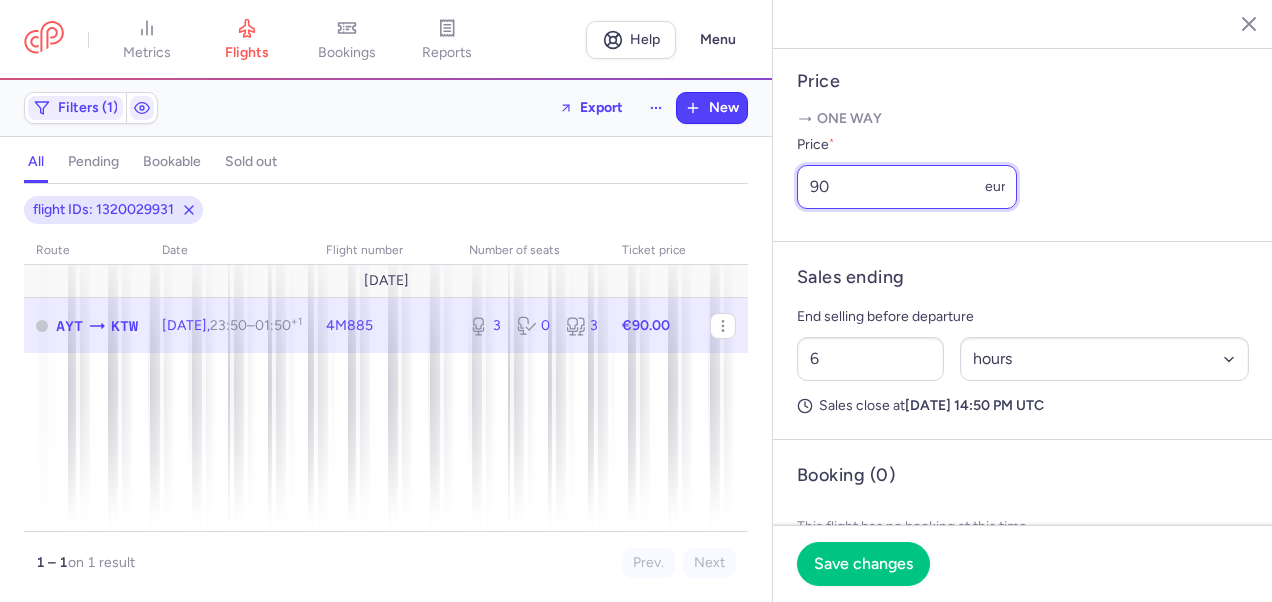 drag, startPoint x: 836, startPoint y: 220, endPoint x: 797, endPoint y: 220, distance: 39 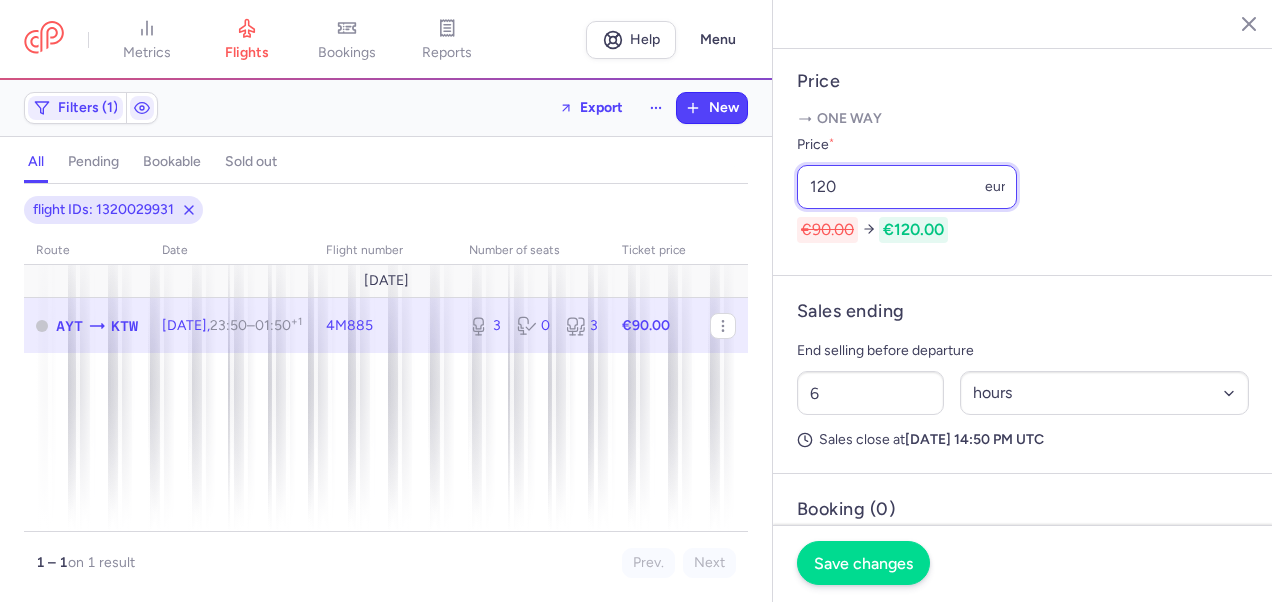 type on "120" 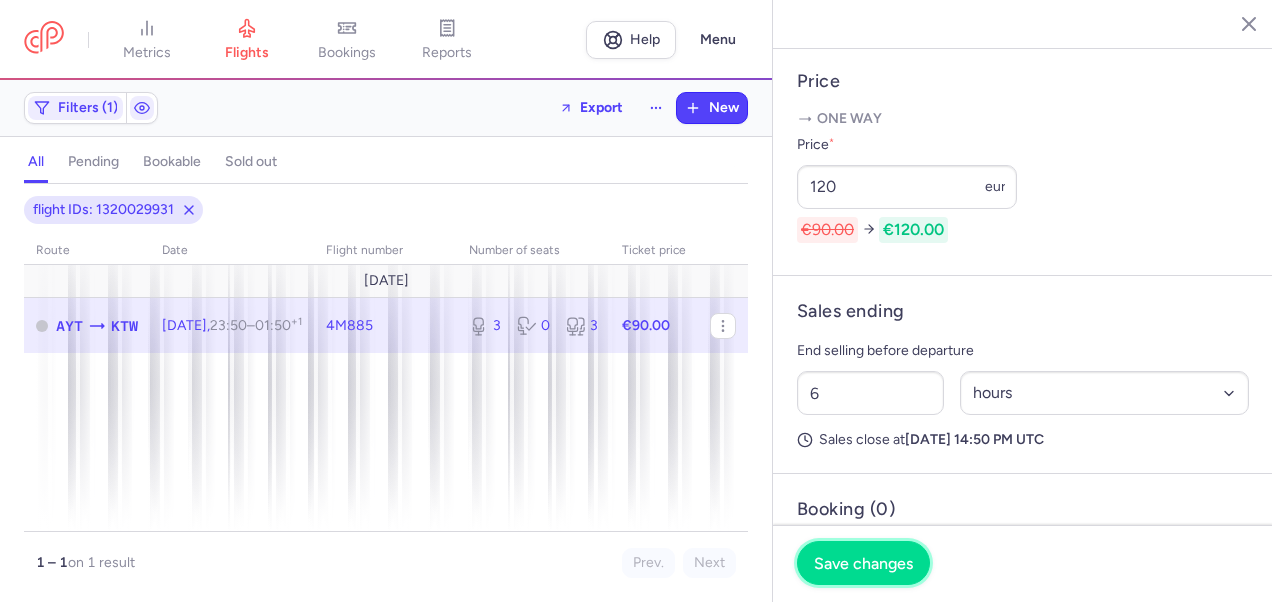 click on "Save changes" at bounding box center [863, 563] 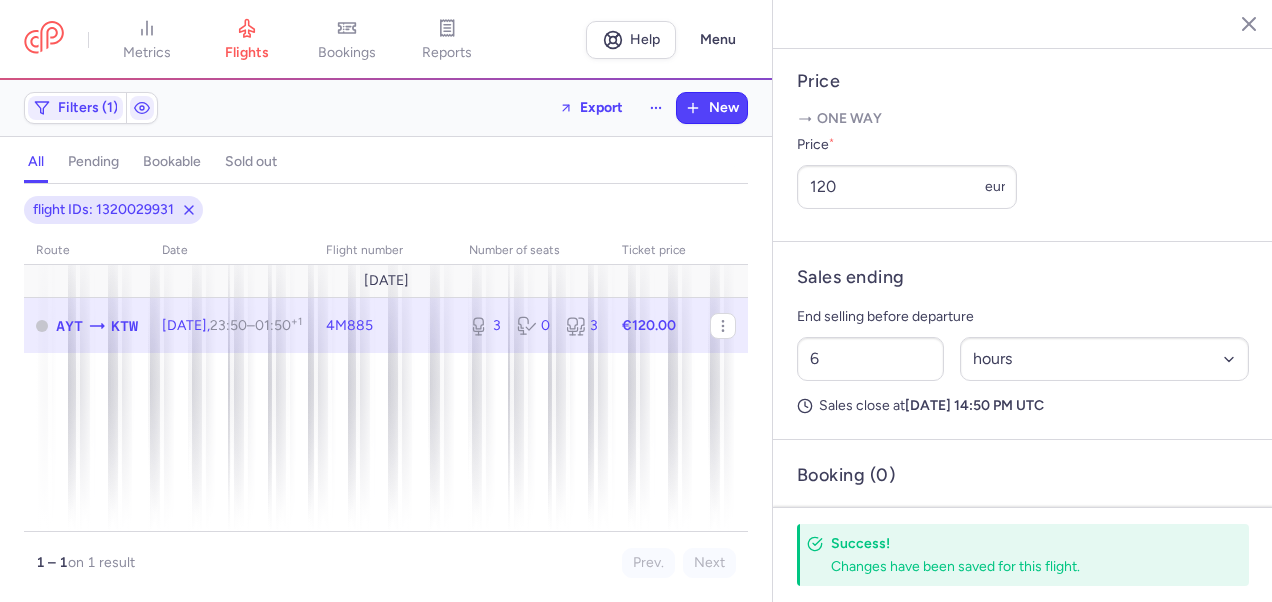 click 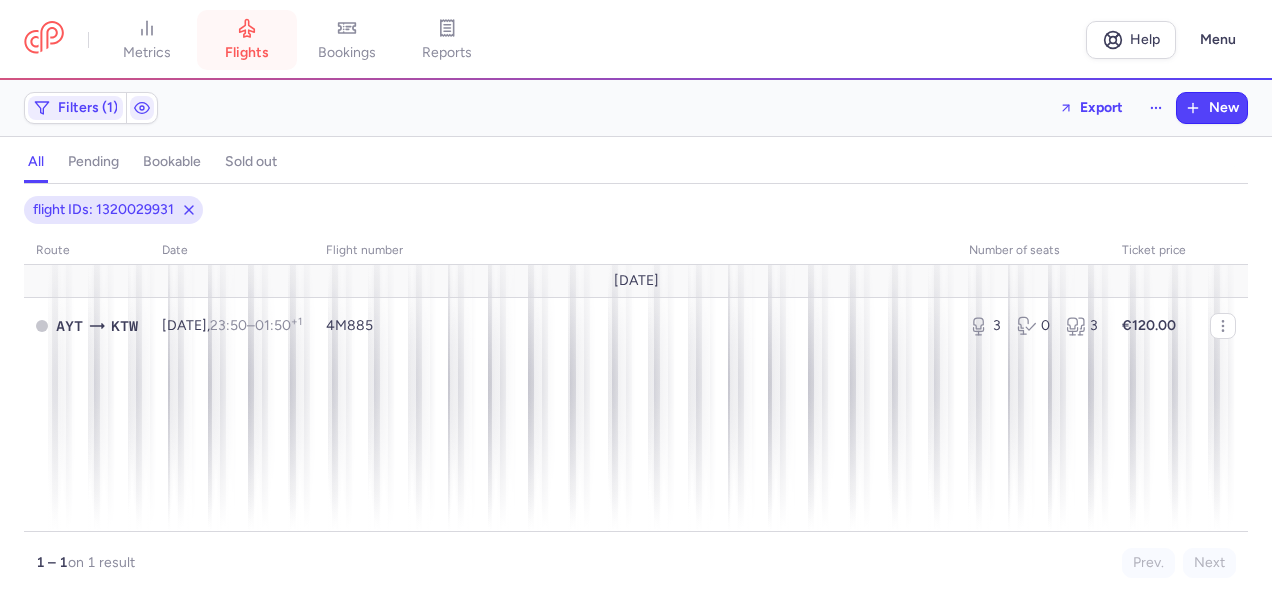 click on "flights" at bounding box center [247, 40] 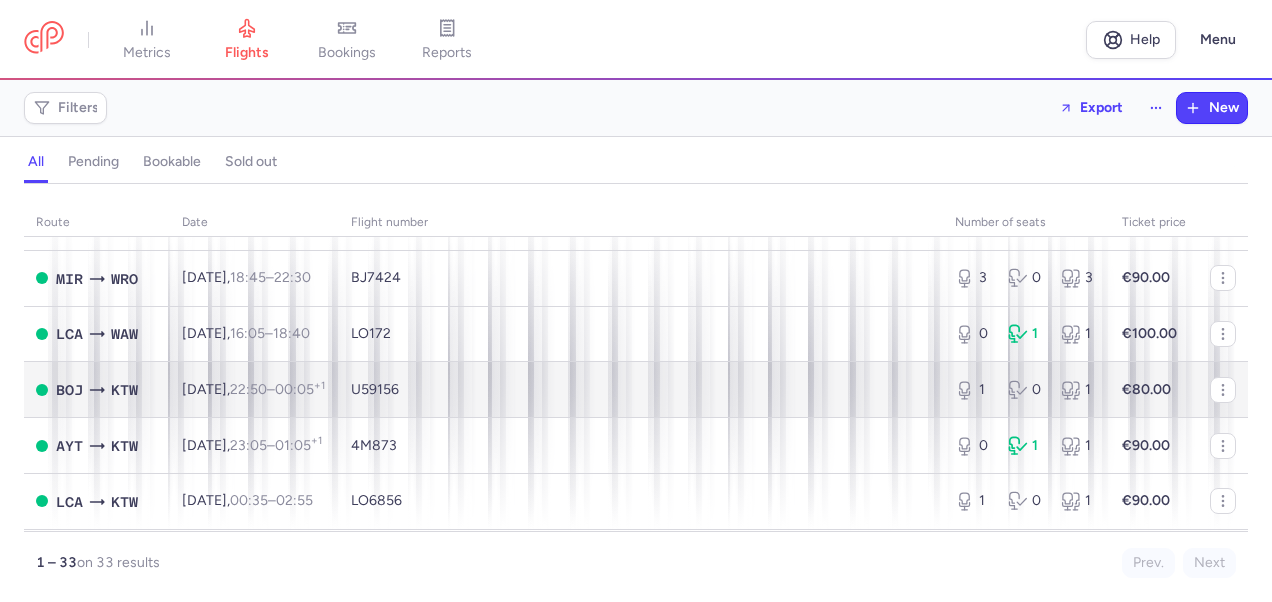 scroll, scrollTop: 900, scrollLeft: 0, axis: vertical 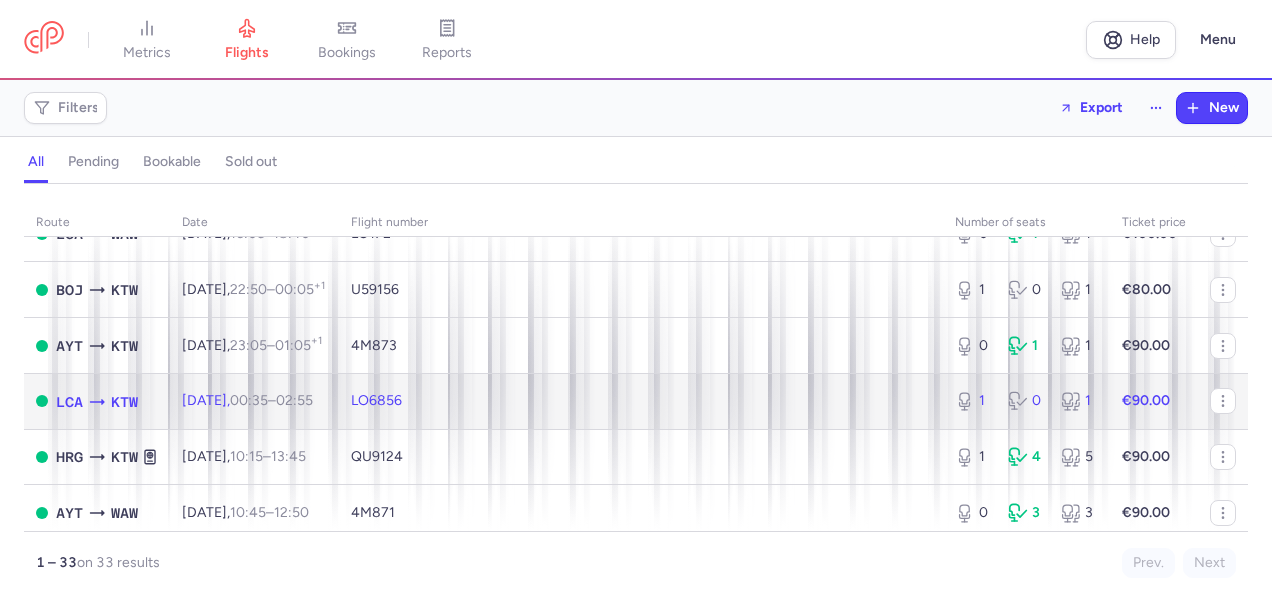 click on "€90.00" 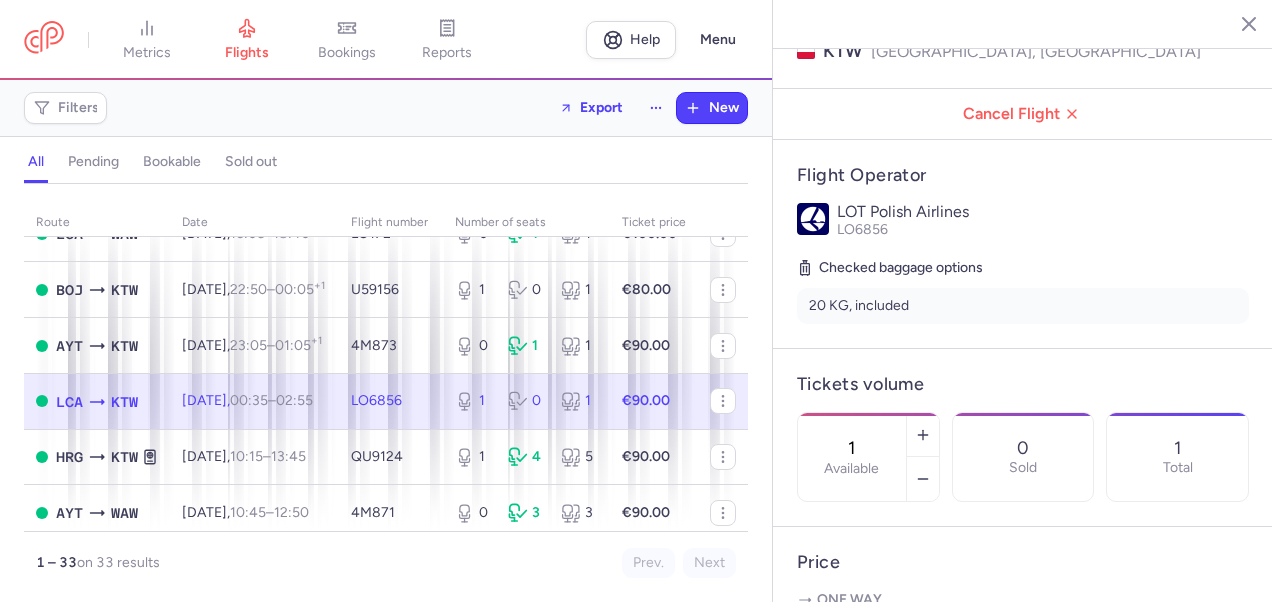 scroll, scrollTop: 300, scrollLeft: 0, axis: vertical 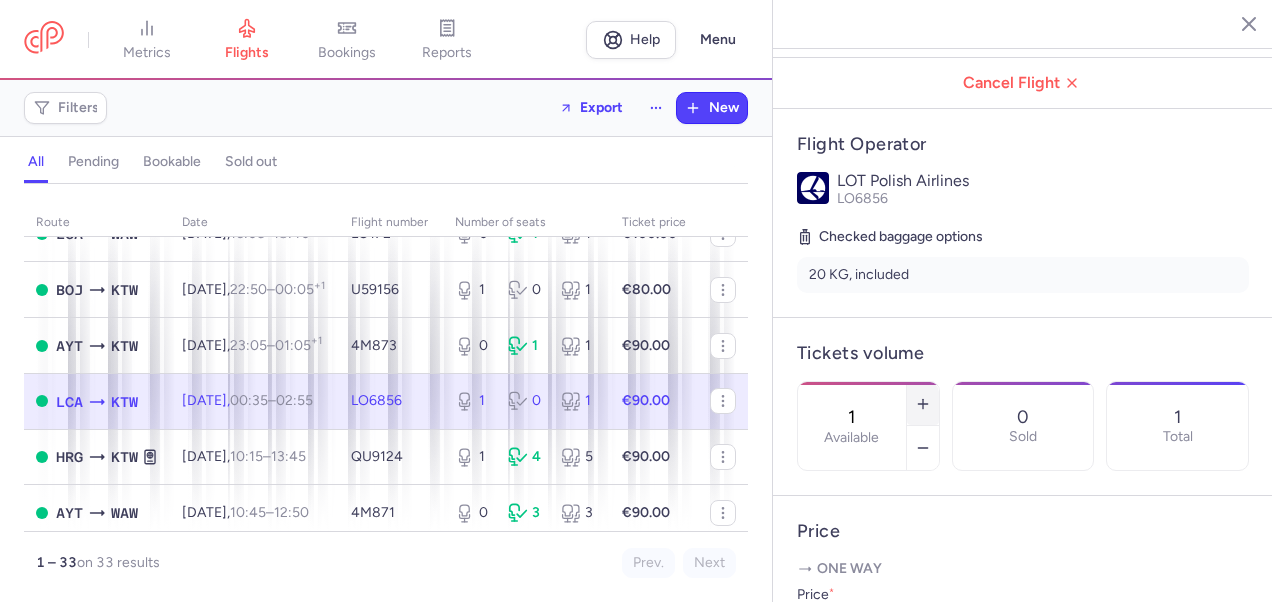 click 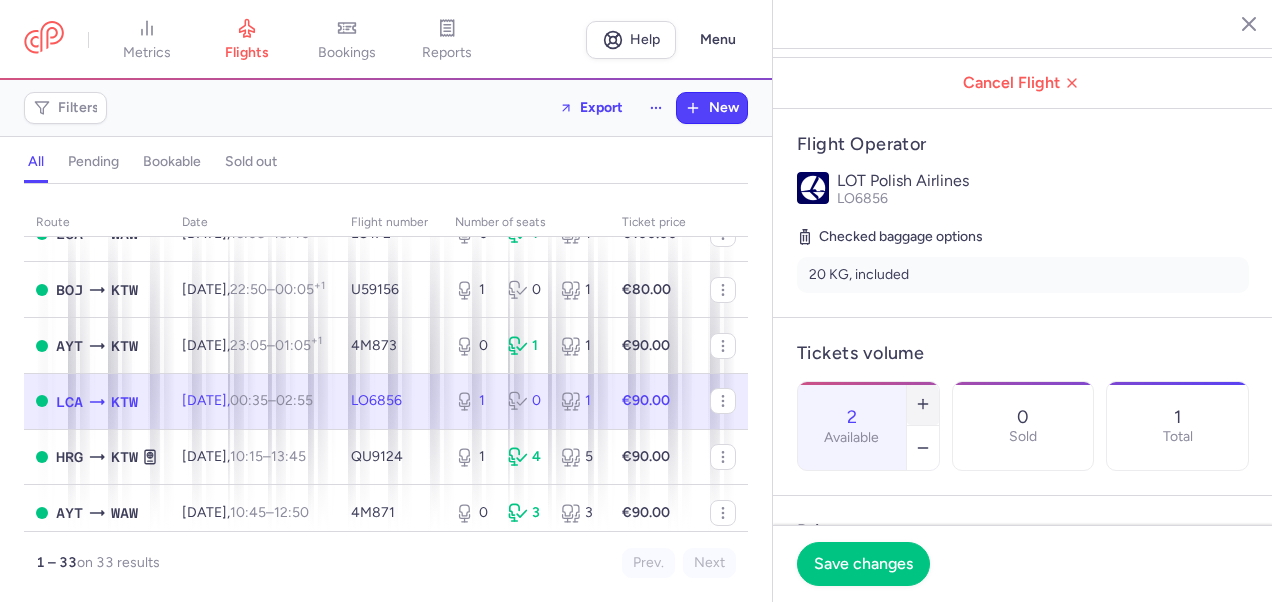 click 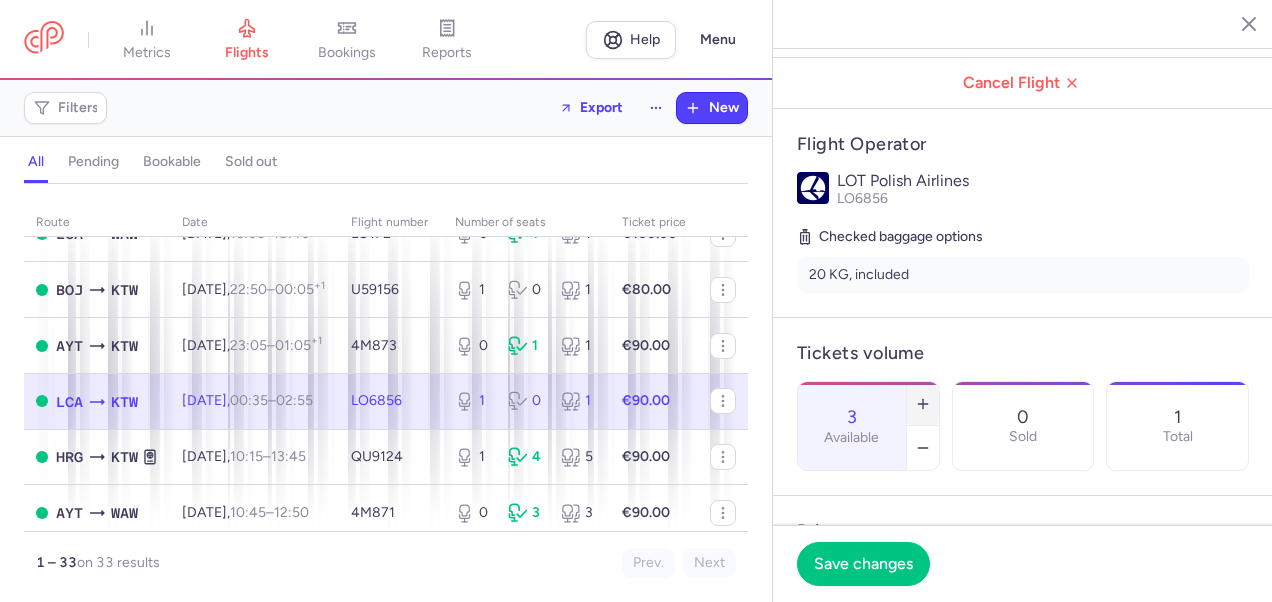 click 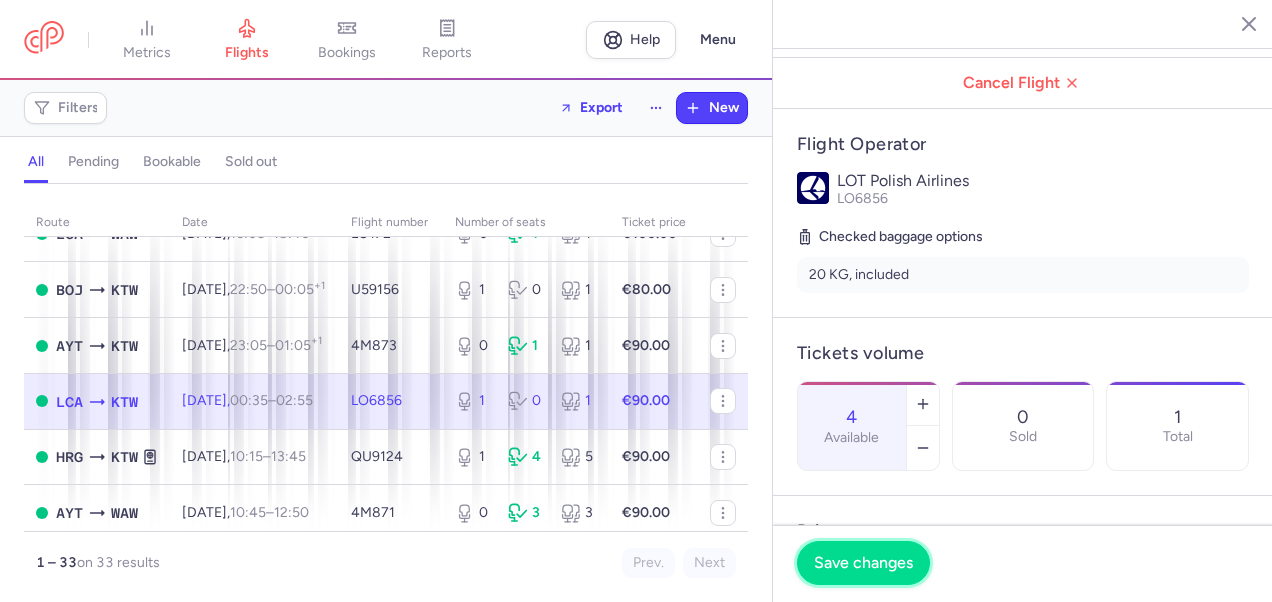 click on "Save changes" at bounding box center (863, 563) 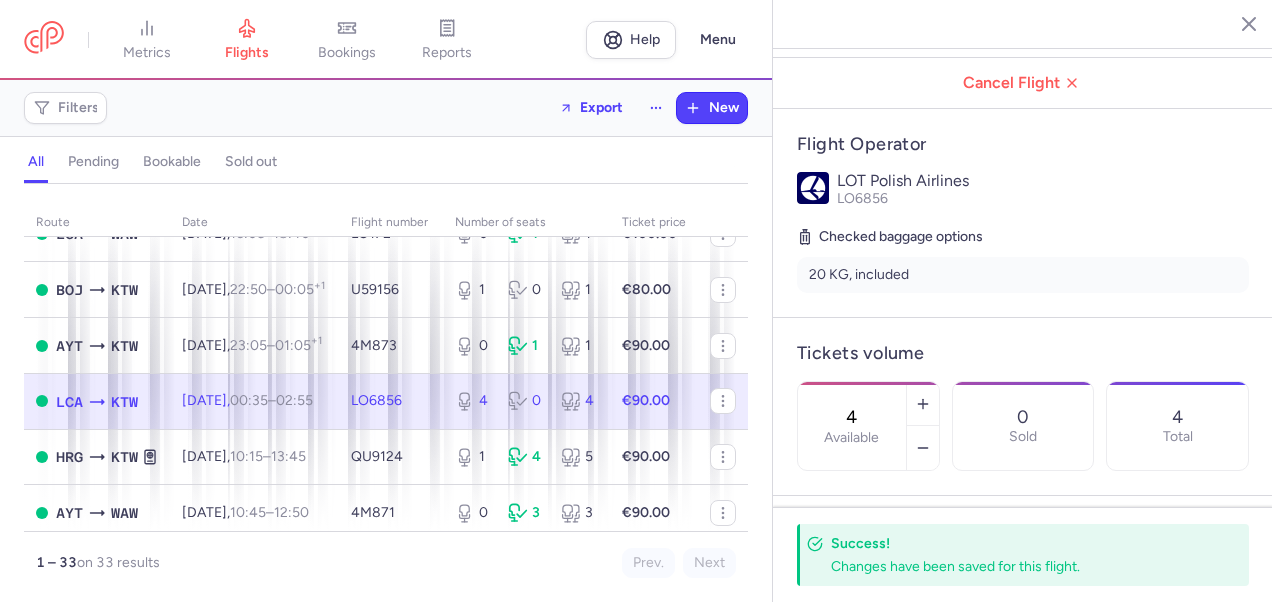 click 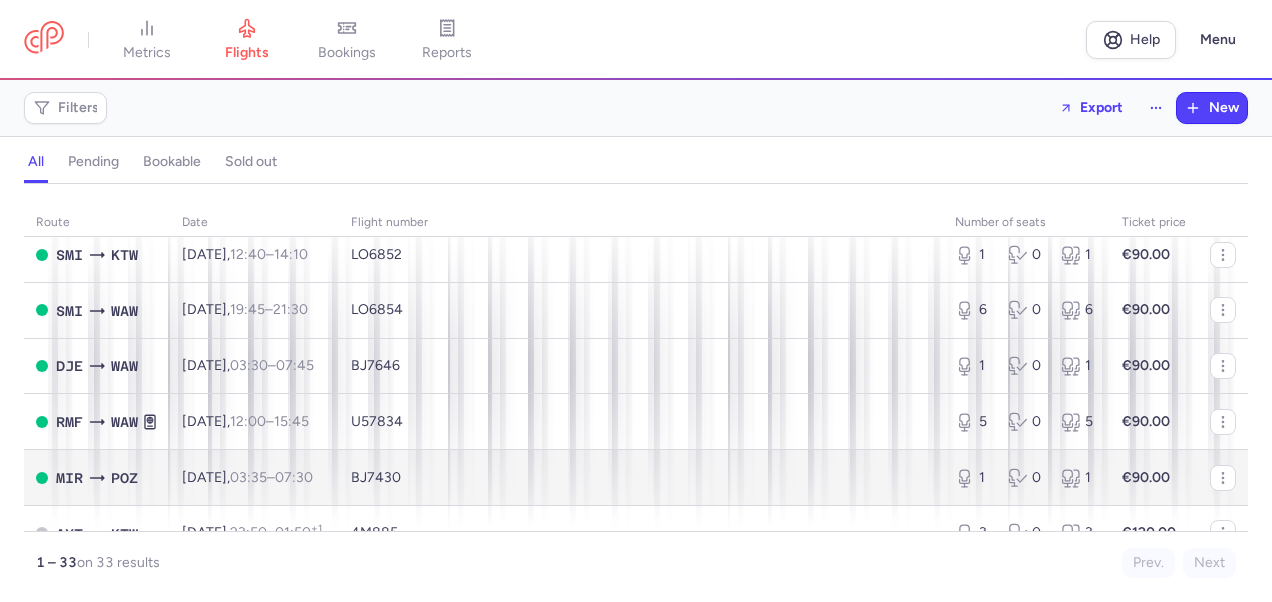 scroll, scrollTop: 1114, scrollLeft: 0, axis: vertical 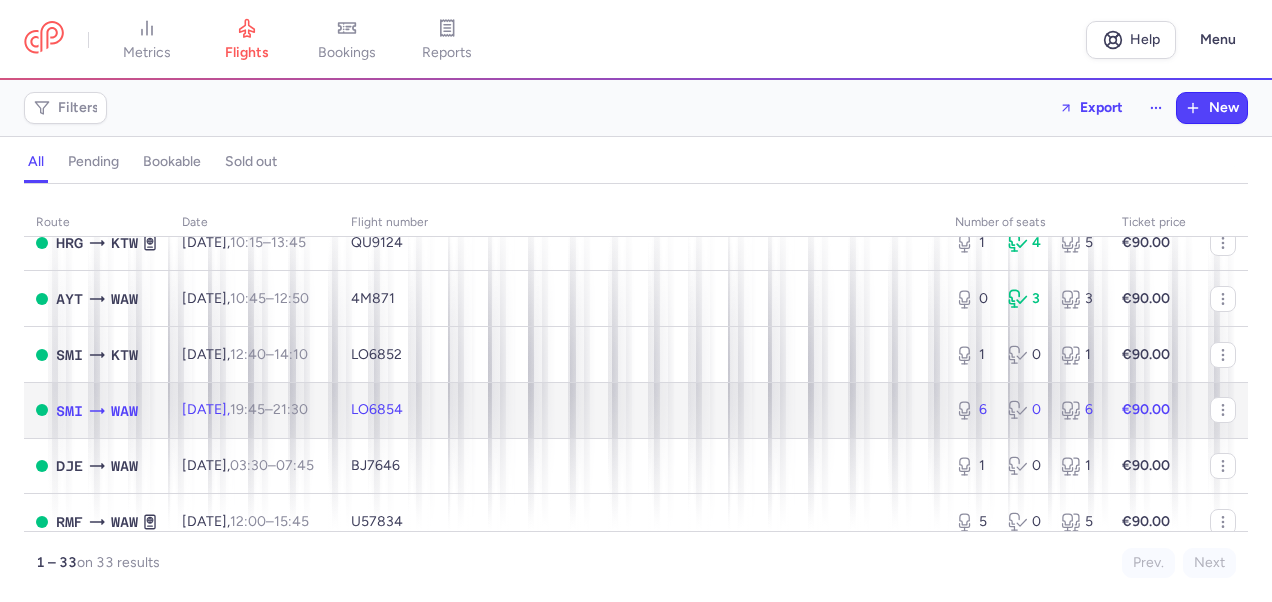 click on "€90.00" 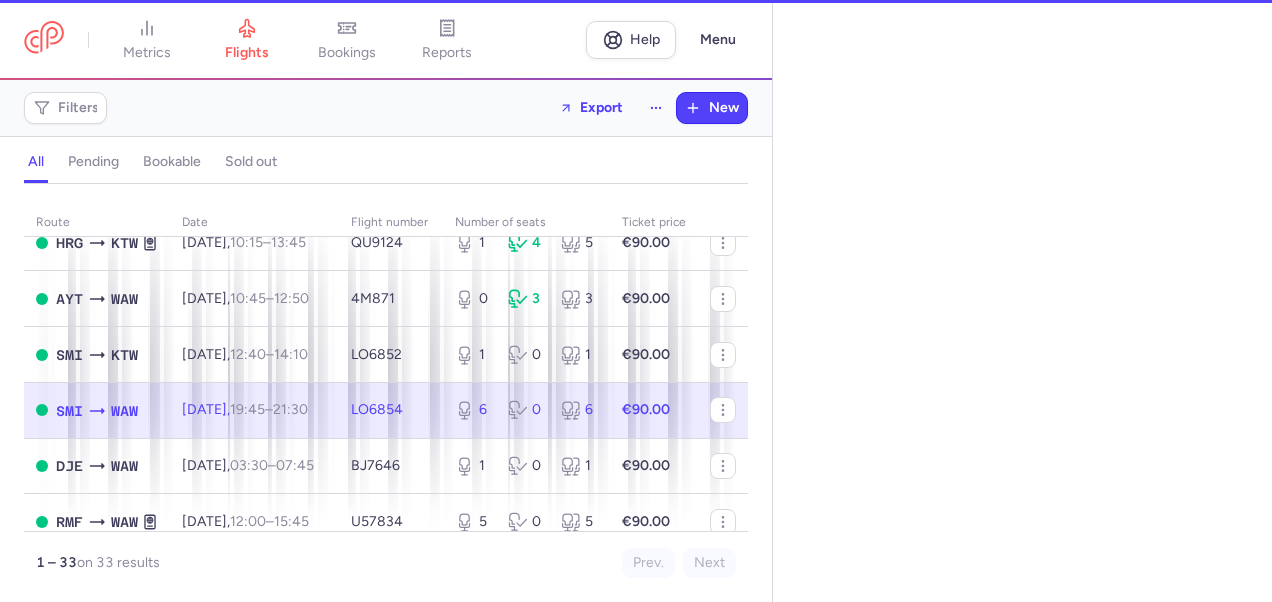 select on "days" 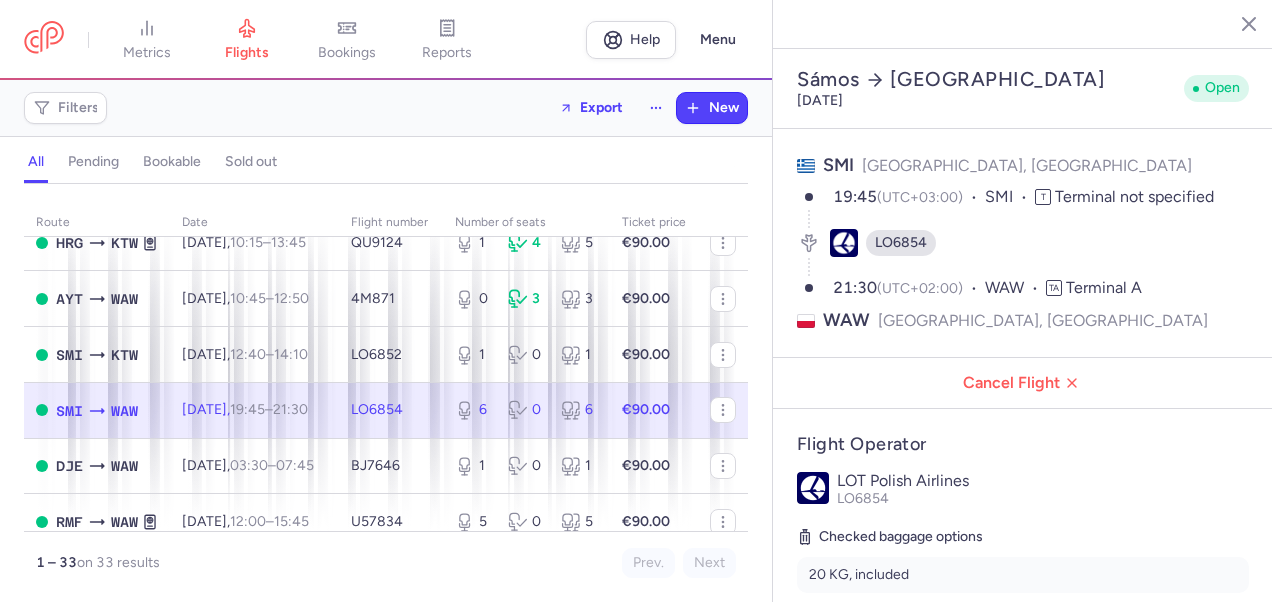 scroll, scrollTop: 300, scrollLeft: 0, axis: vertical 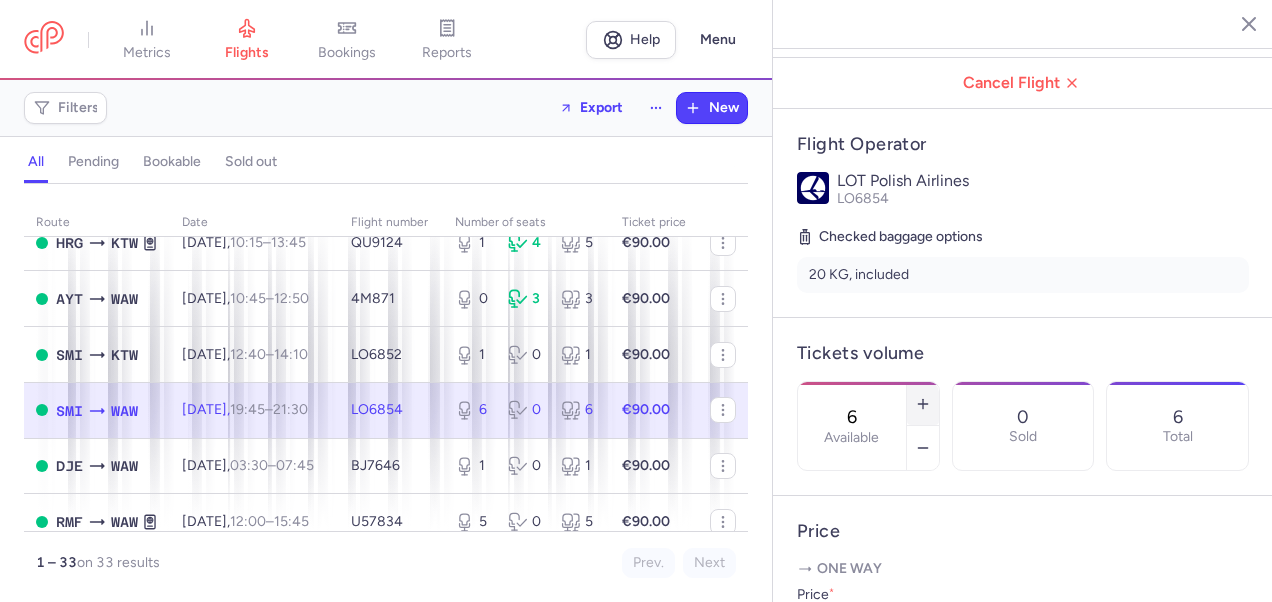 click 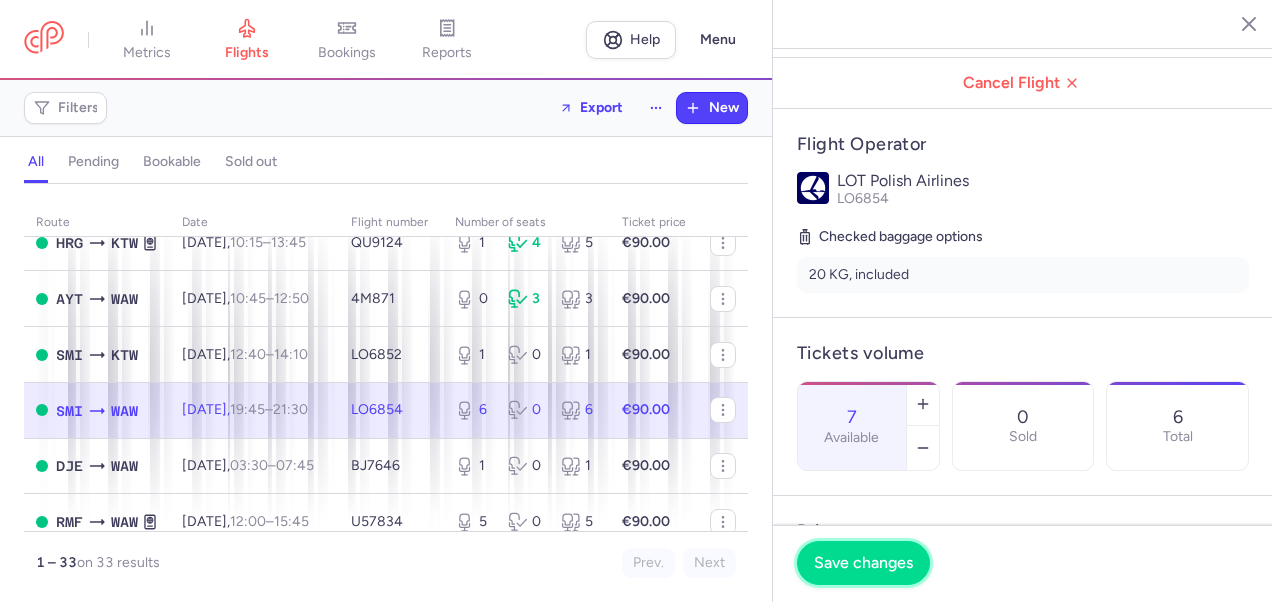 click on "Save changes" at bounding box center [863, 563] 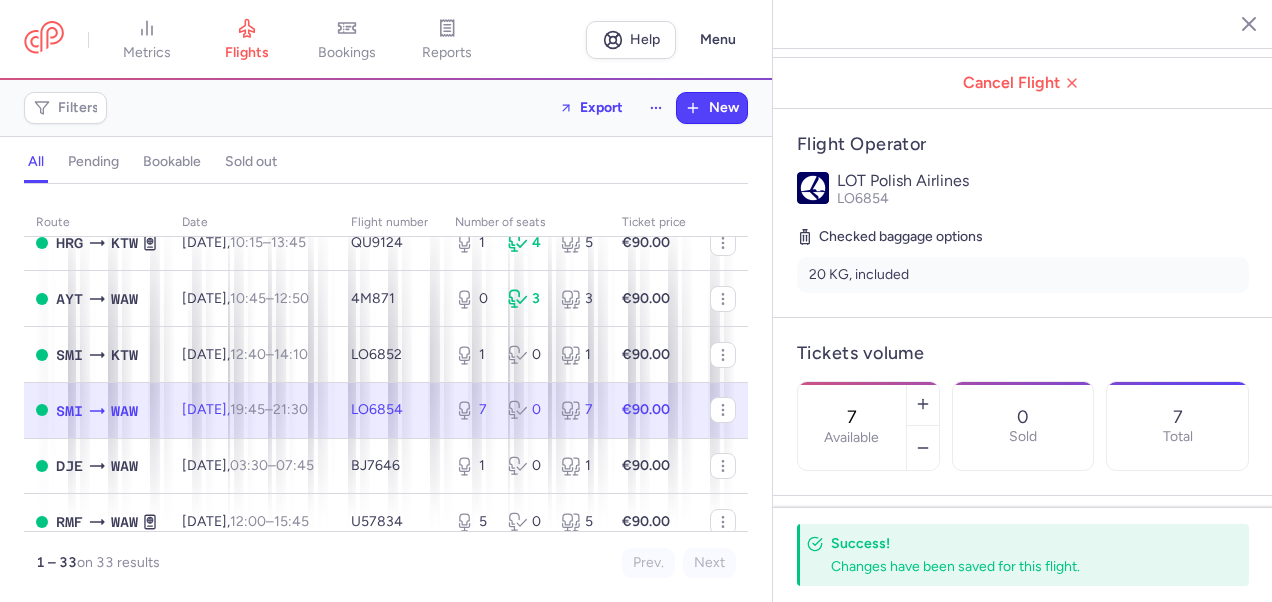 click 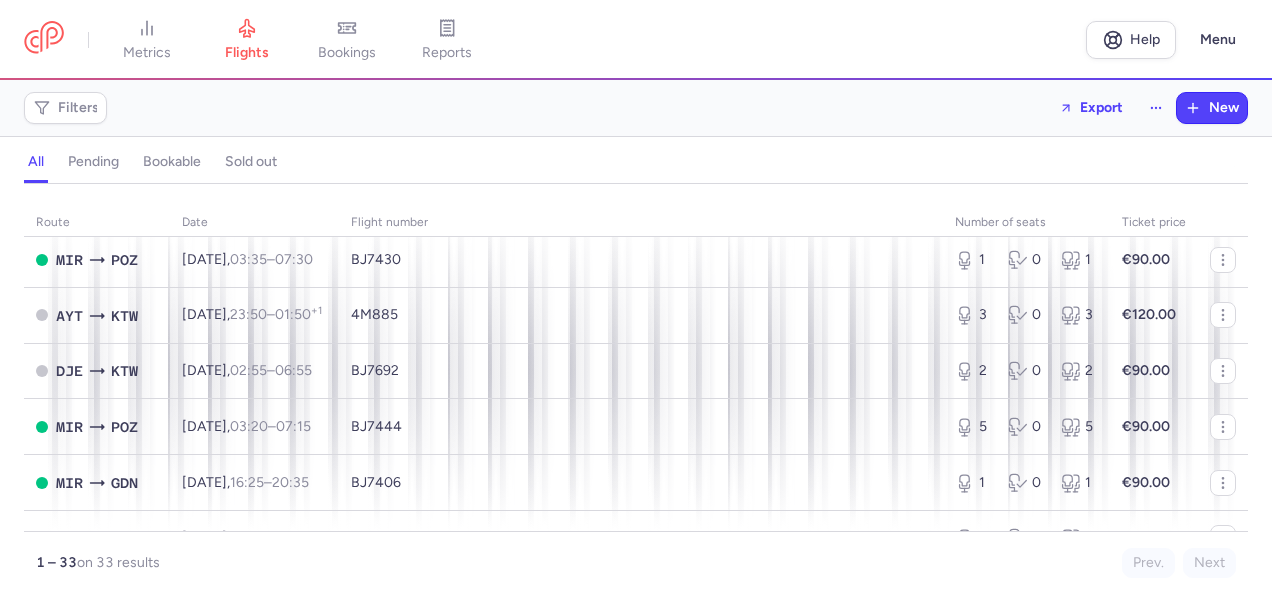 scroll, scrollTop: 1614, scrollLeft: 0, axis: vertical 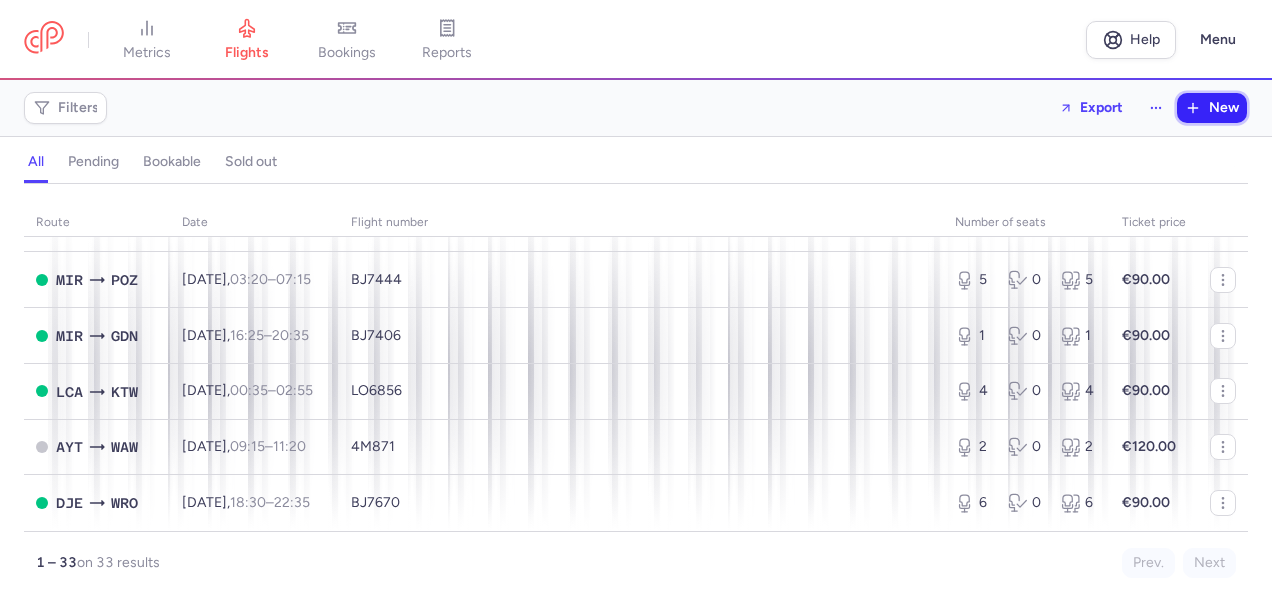 click on "New" at bounding box center [1224, 108] 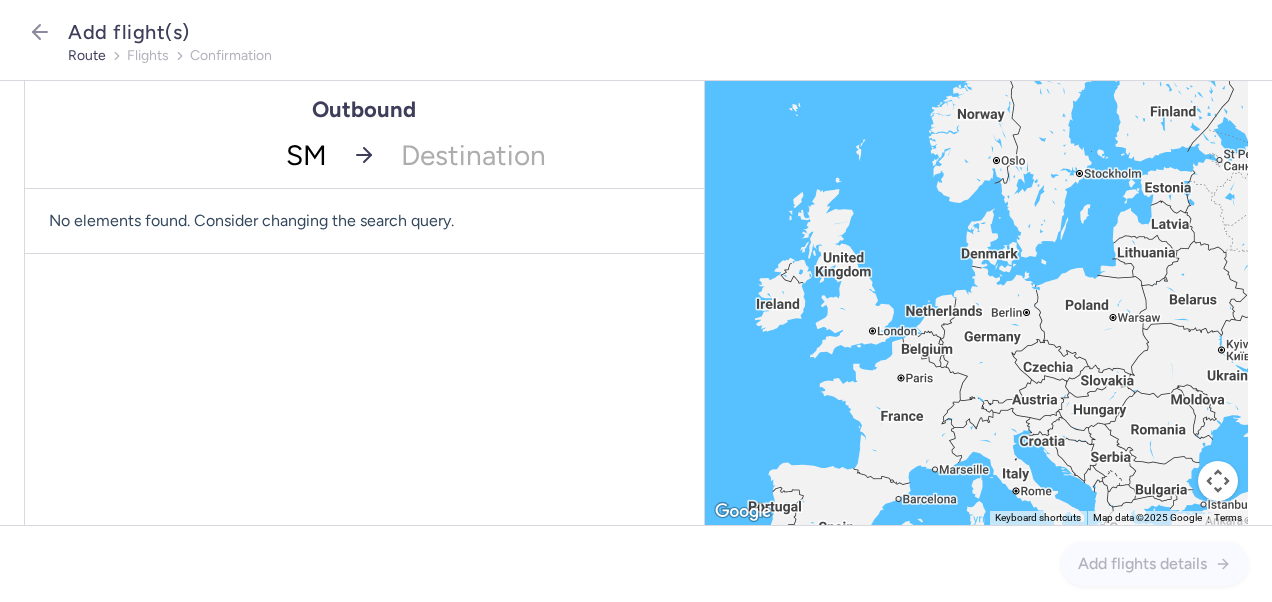 type on "SMI" 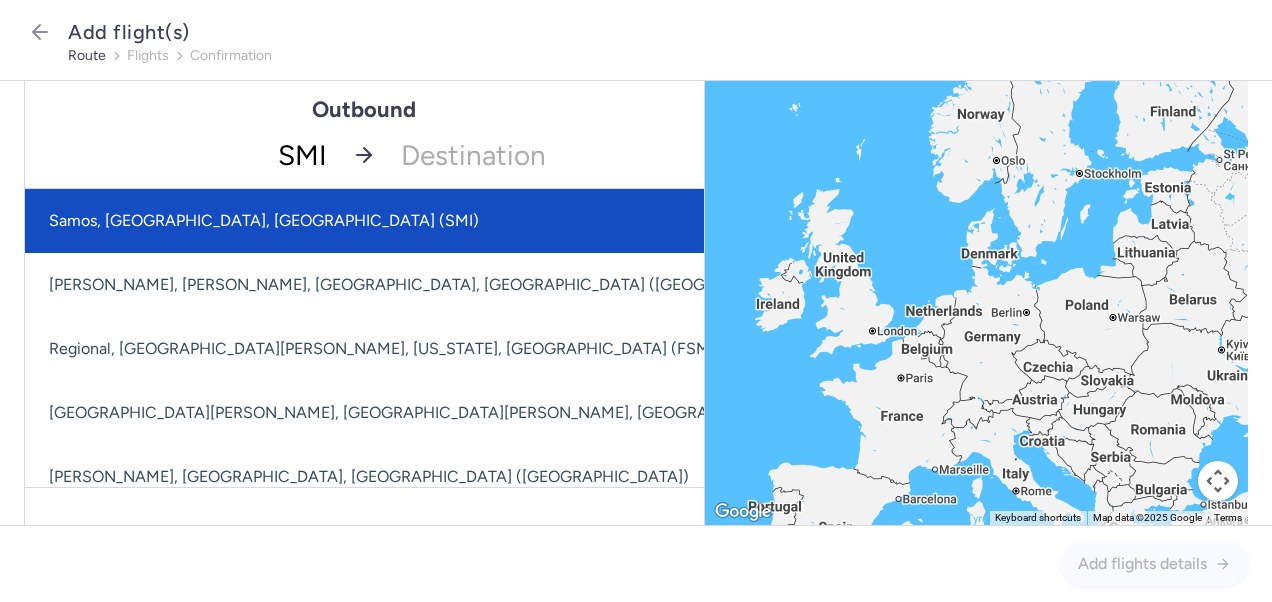 click on "Samos, [GEOGRAPHIC_DATA], [GEOGRAPHIC_DATA] (SMI)" at bounding box center [533, 221] 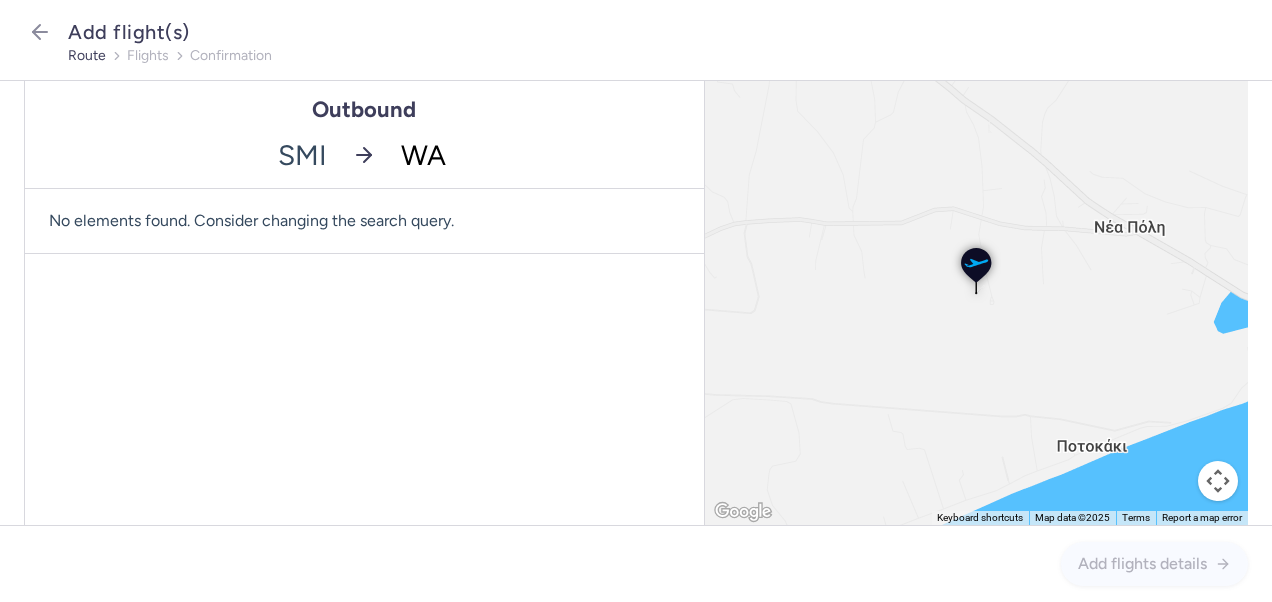 type on "WAW" 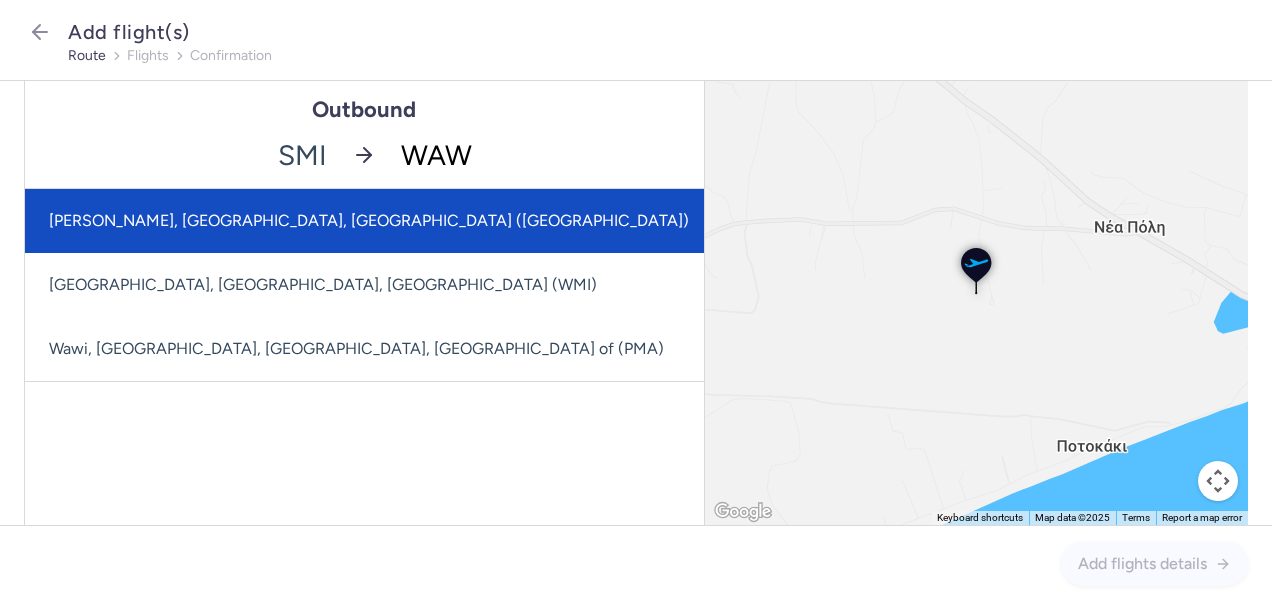 click on "[PERSON_NAME], [GEOGRAPHIC_DATA], [GEOGRAPHIC_DATA] ([GEOGRAPHIC_DATA])" 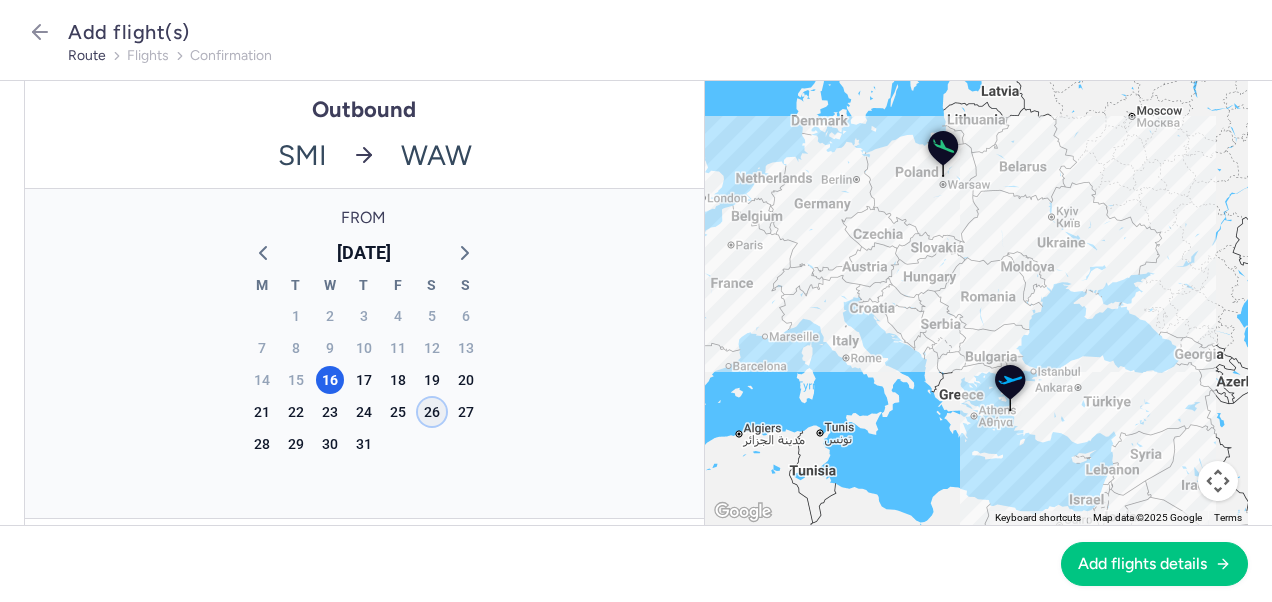 click on "26" 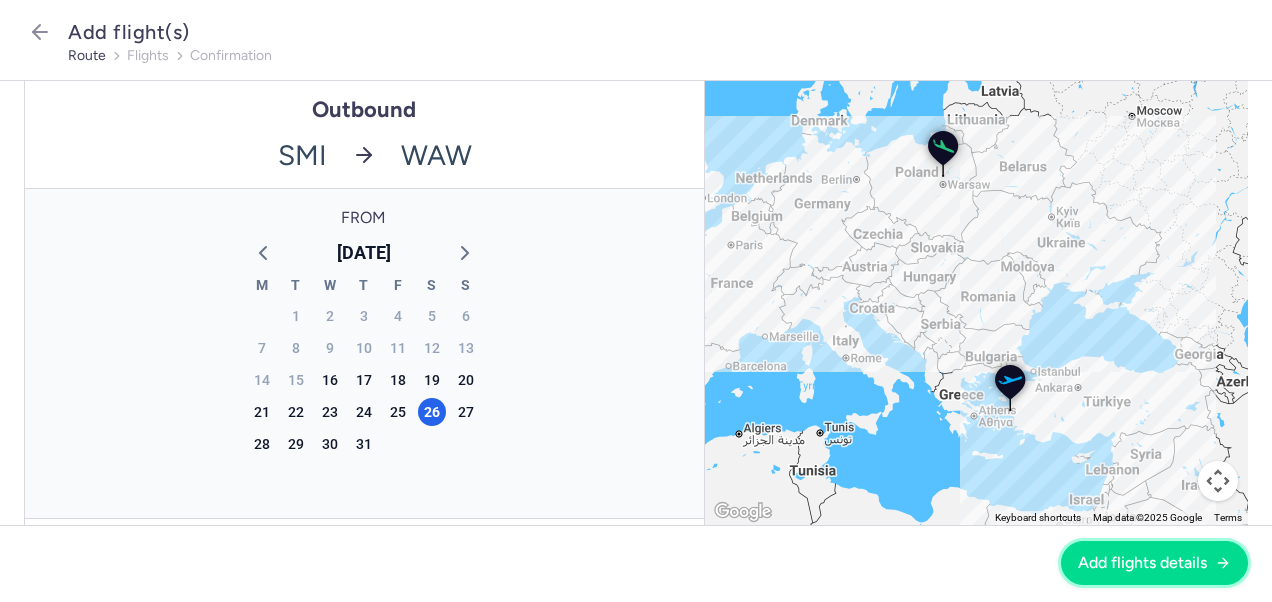 click on "Add flights details" at bounding box center [1142, 563] 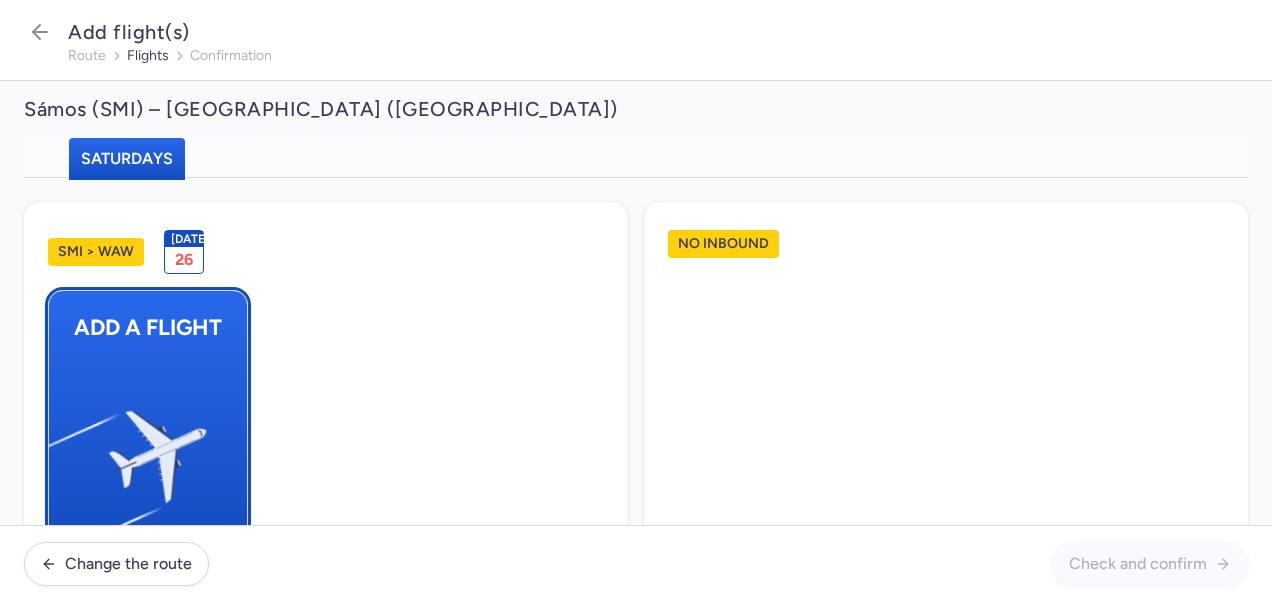 click at bounding box center (59, 448) 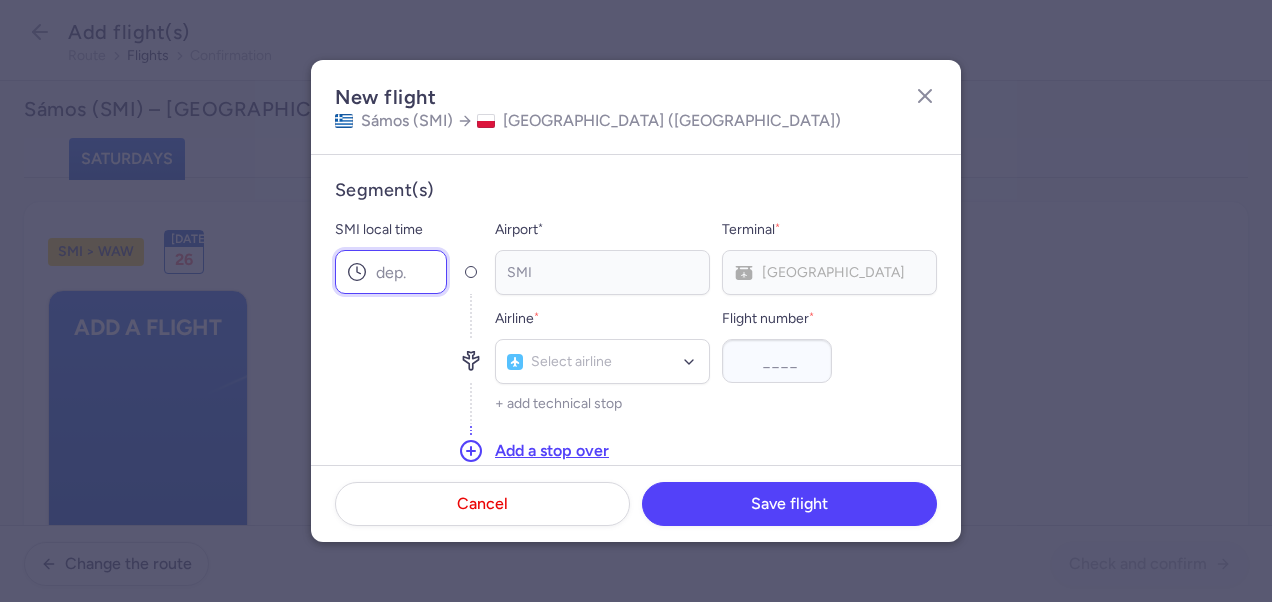 click on "SMI local time" at bounding box center (391, 272) 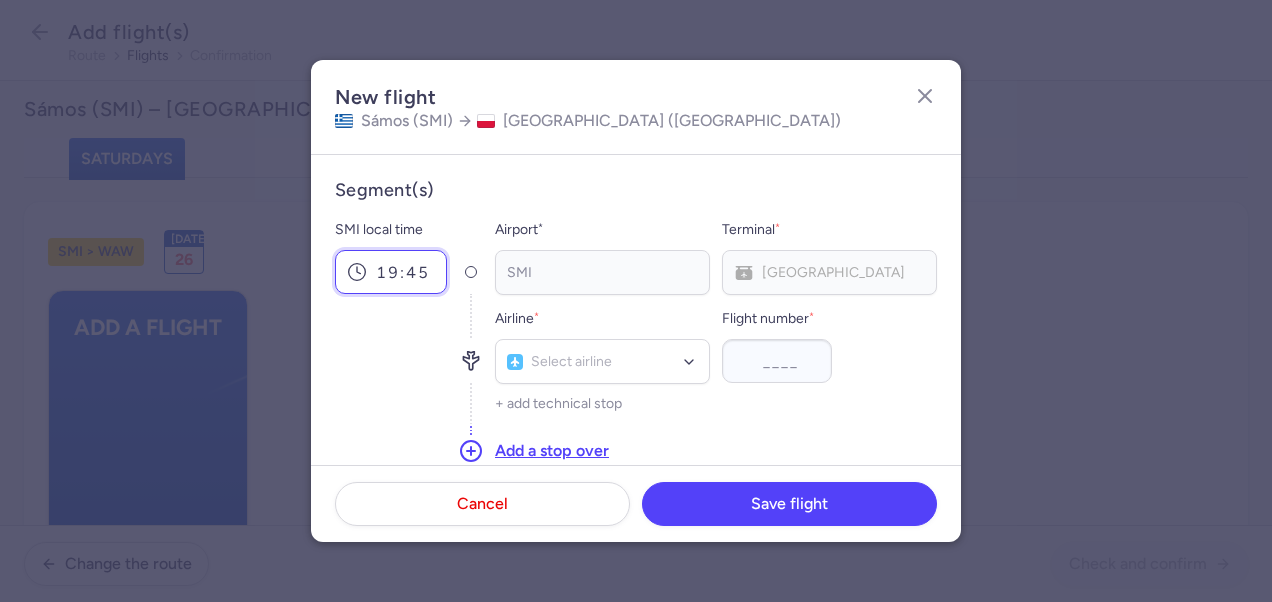 scroll, scrollTop: 100, scrollLeft: 0, axis: vertical 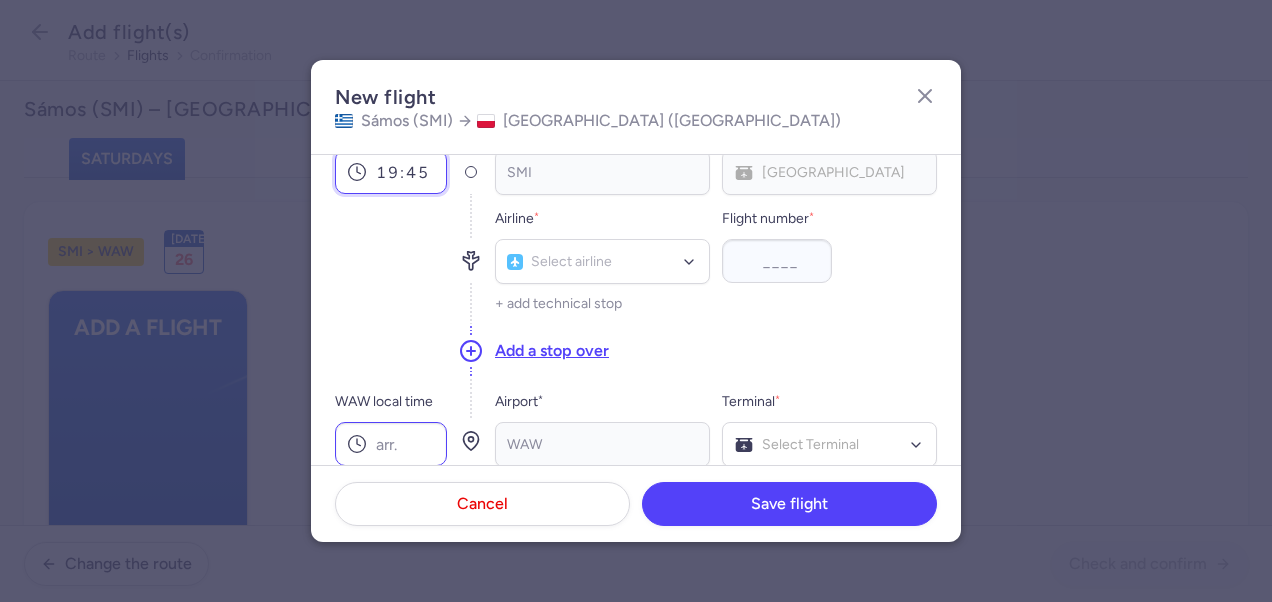type on "19:45" 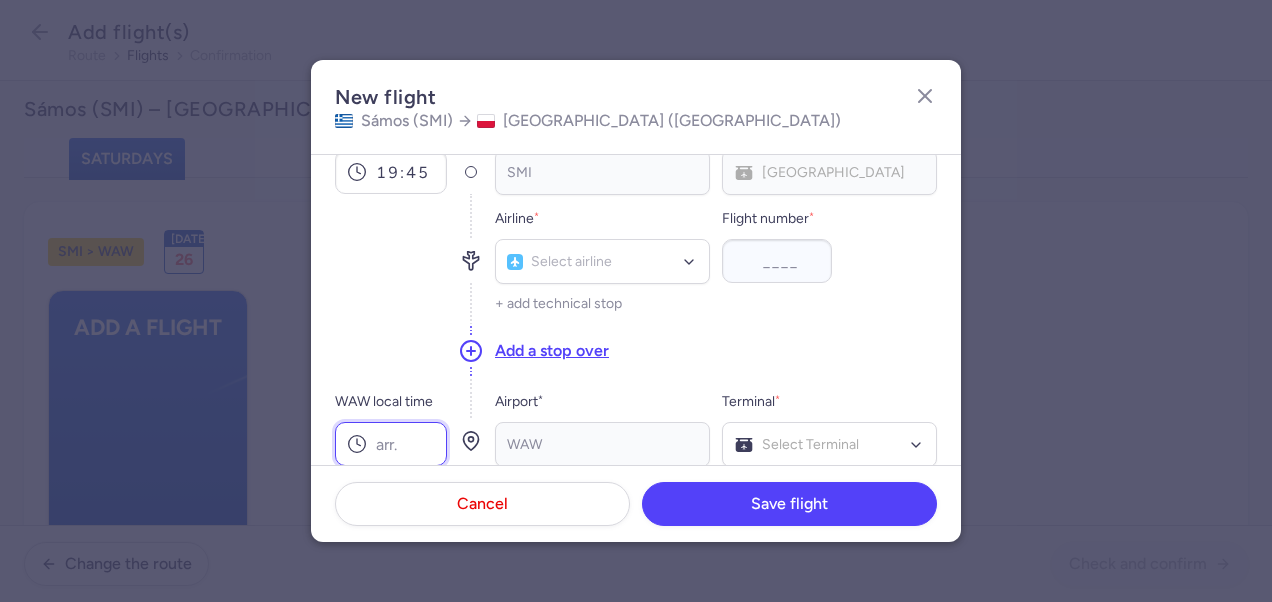 click on "WAW local time" at bounding box center [391, 444] 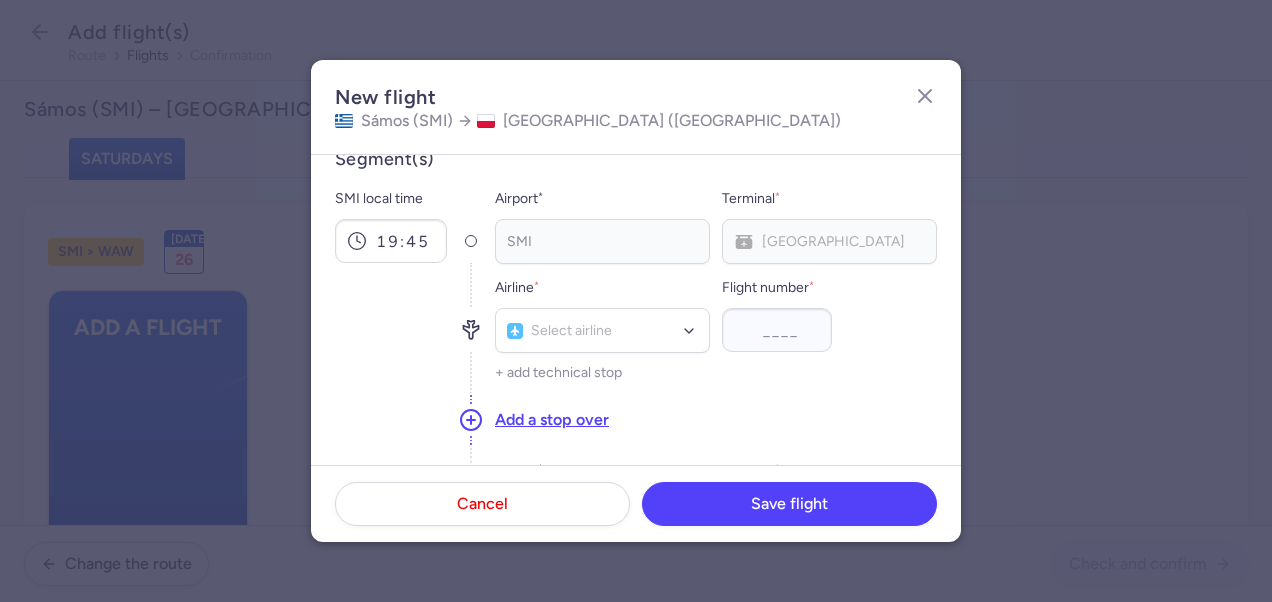 scroll, scrollTop: 0, scrollLeft: 0, axis: both 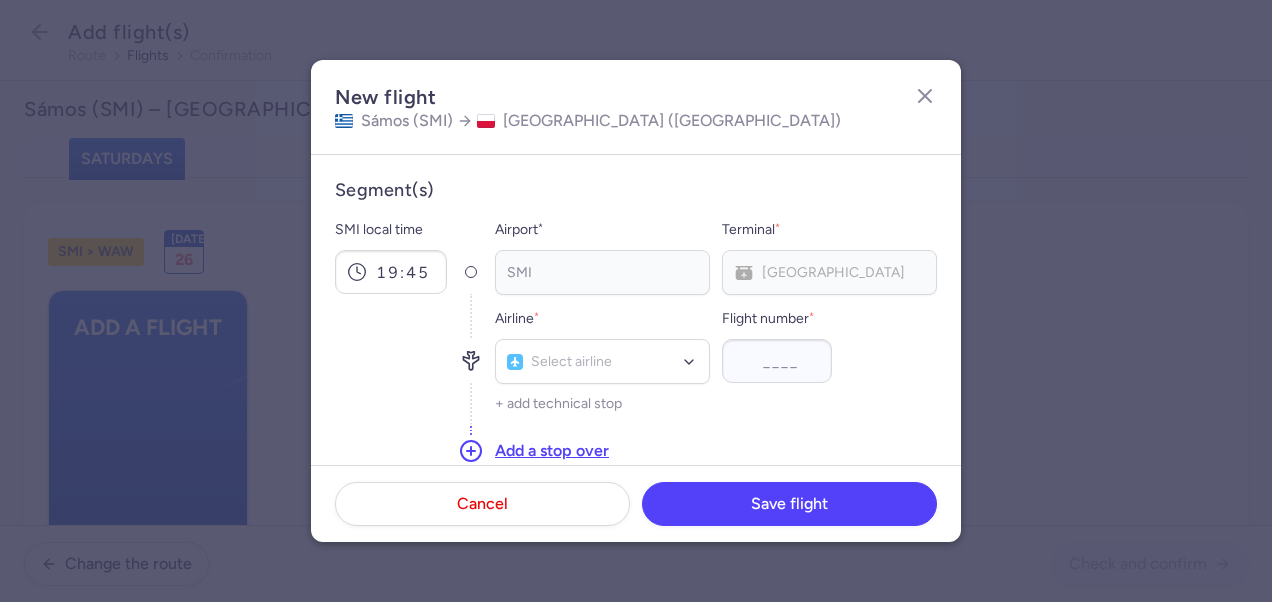type on "21:30" 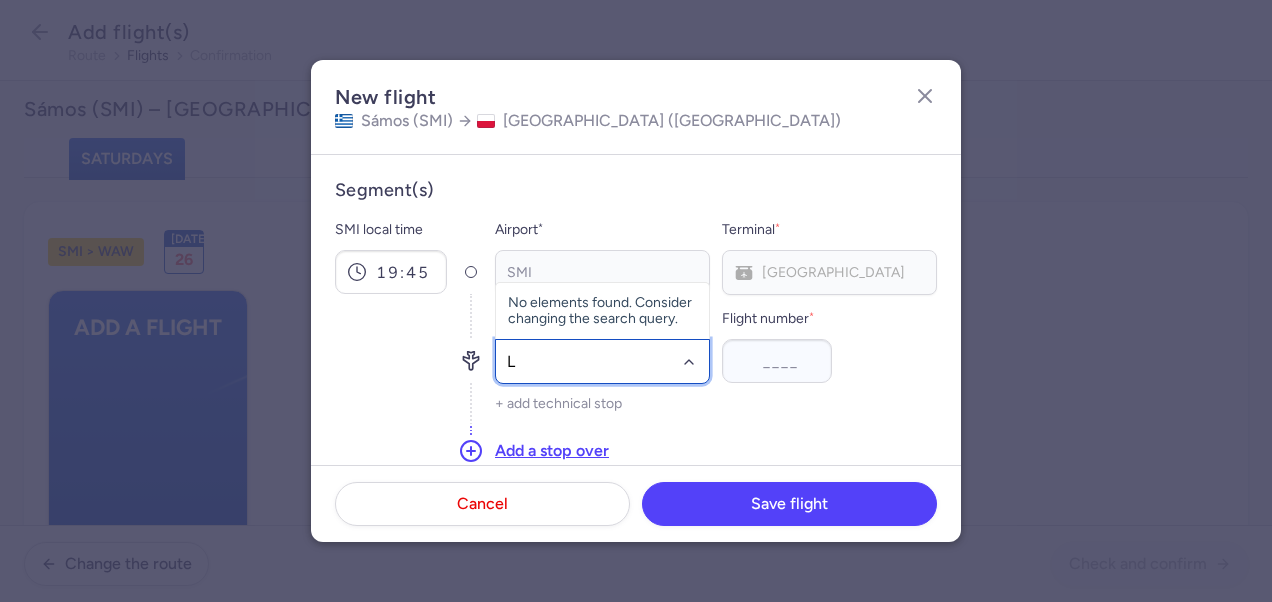 type on "LO" 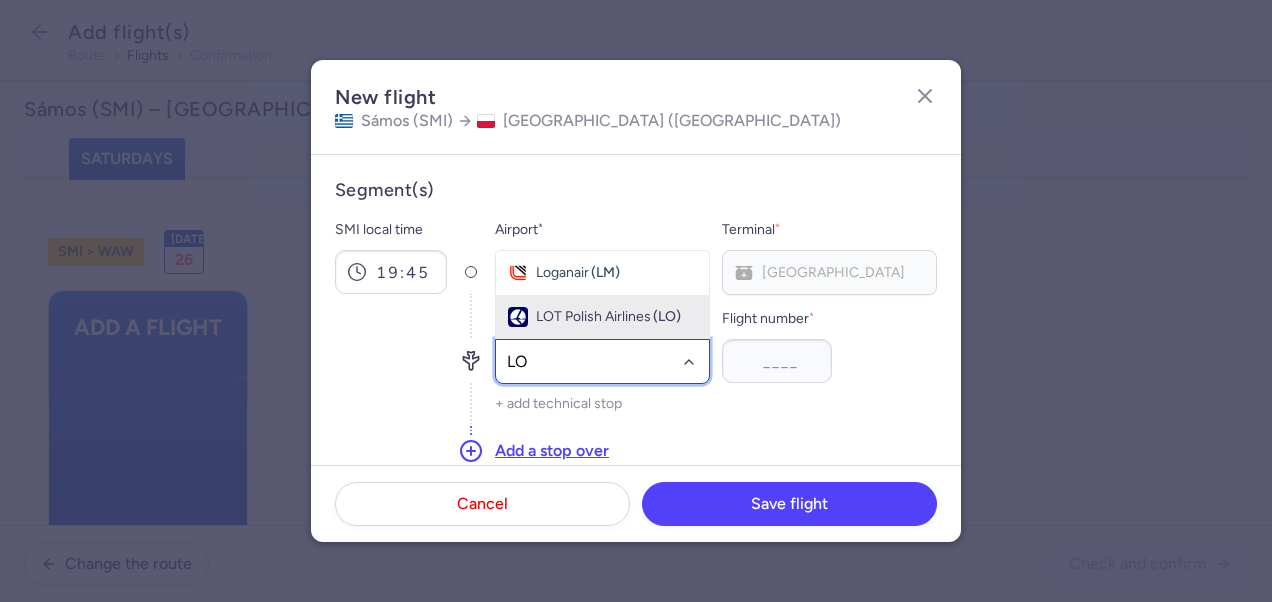 click on "LOT Polish Airlines" at bounding box center [593, 317] 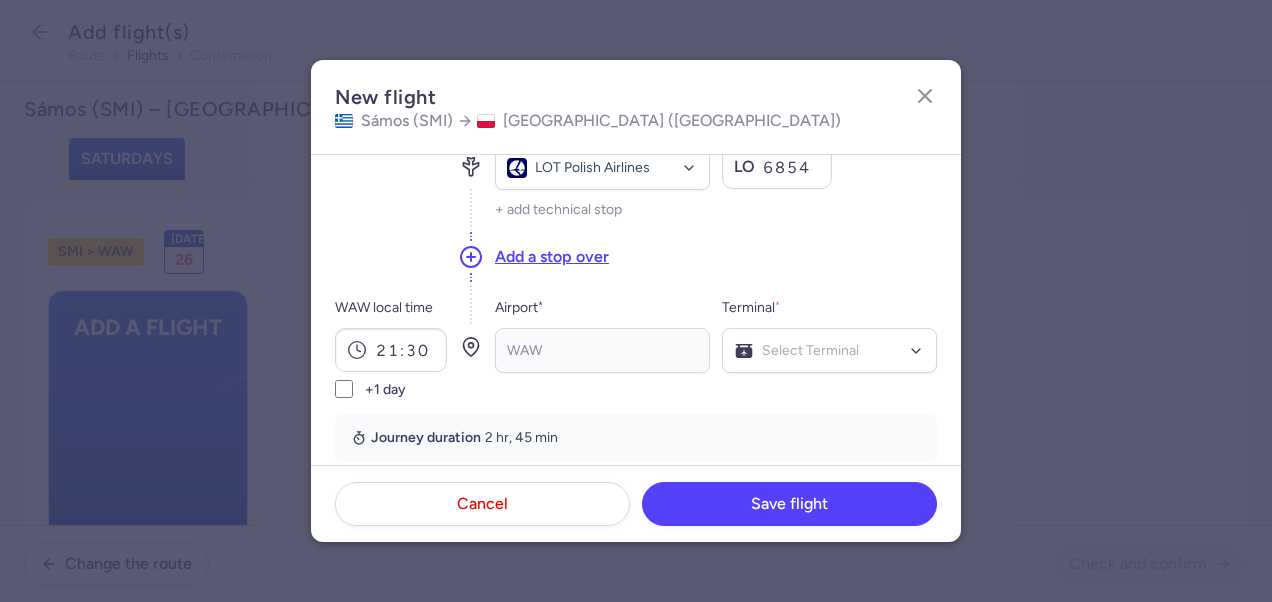 scroll, scrollTop: 200, scrollLeft: 0, axis: vertical 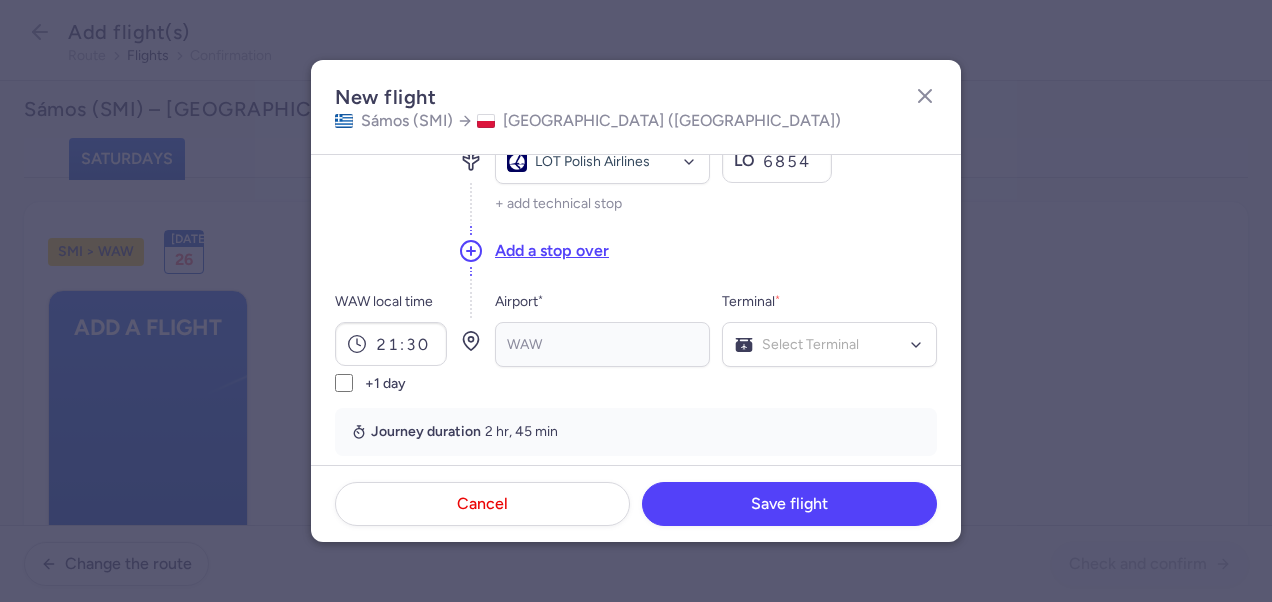 type on "6854" 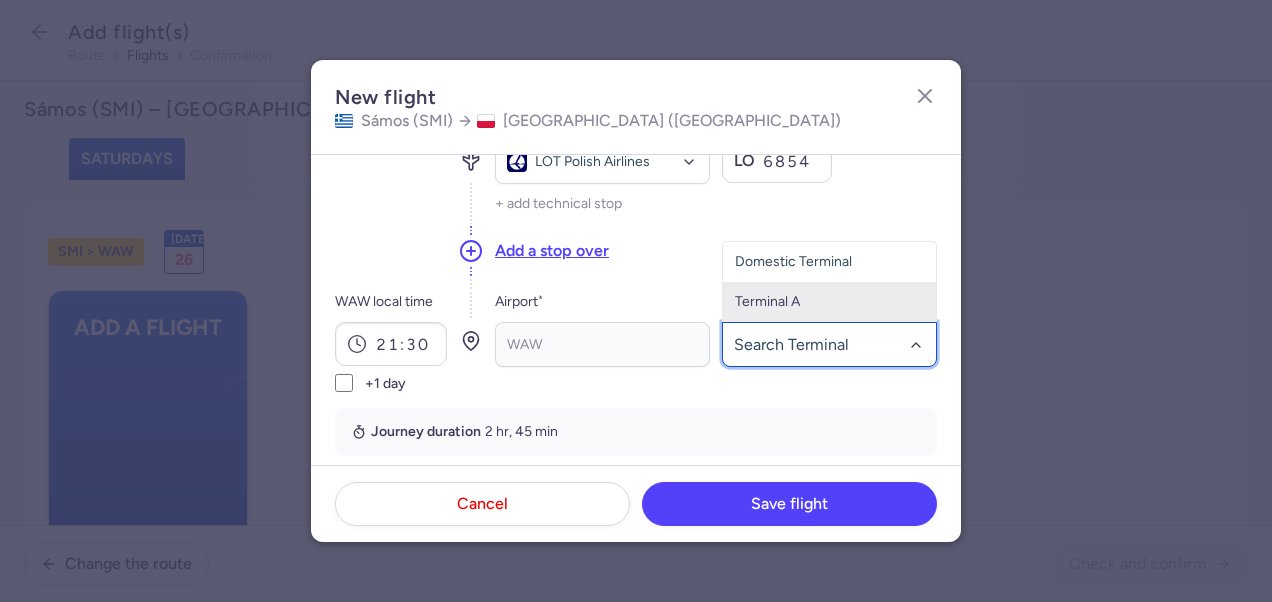 click on "Terminal A" 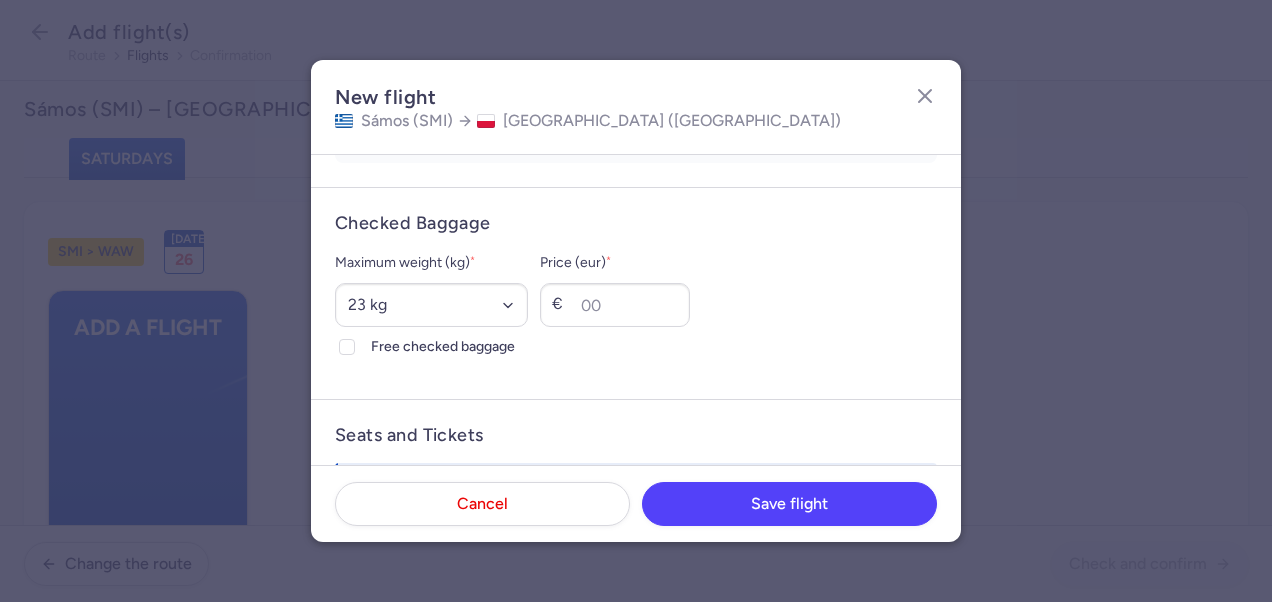 scroll, scrollTop: 500, scrollLeft: 0, axis: vertical 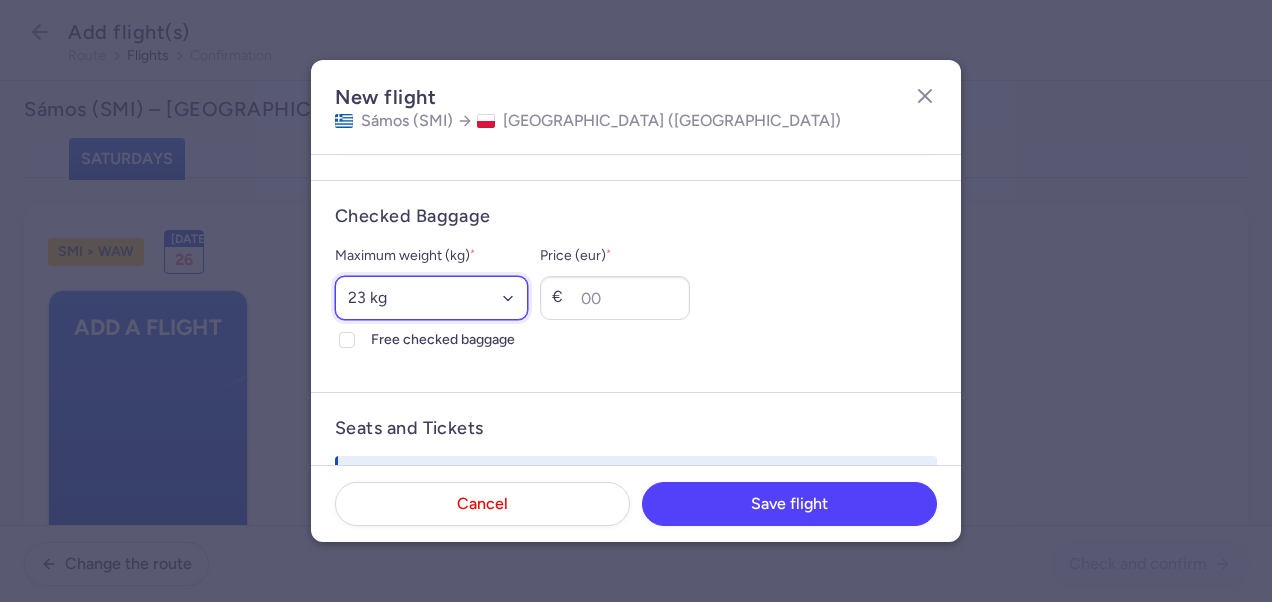 click on "Select an option 15 kg 16 kg 17 kg 18 kg 19 kg 20 kg 21 kg 22 kg 23 kg 24 kg 25 kg 26 kg 27 kg 28 kg 29 kg 30 kg 31 kg 32 kg 33 kg 34 kg 35 kg" at bounding box center (431, 298) 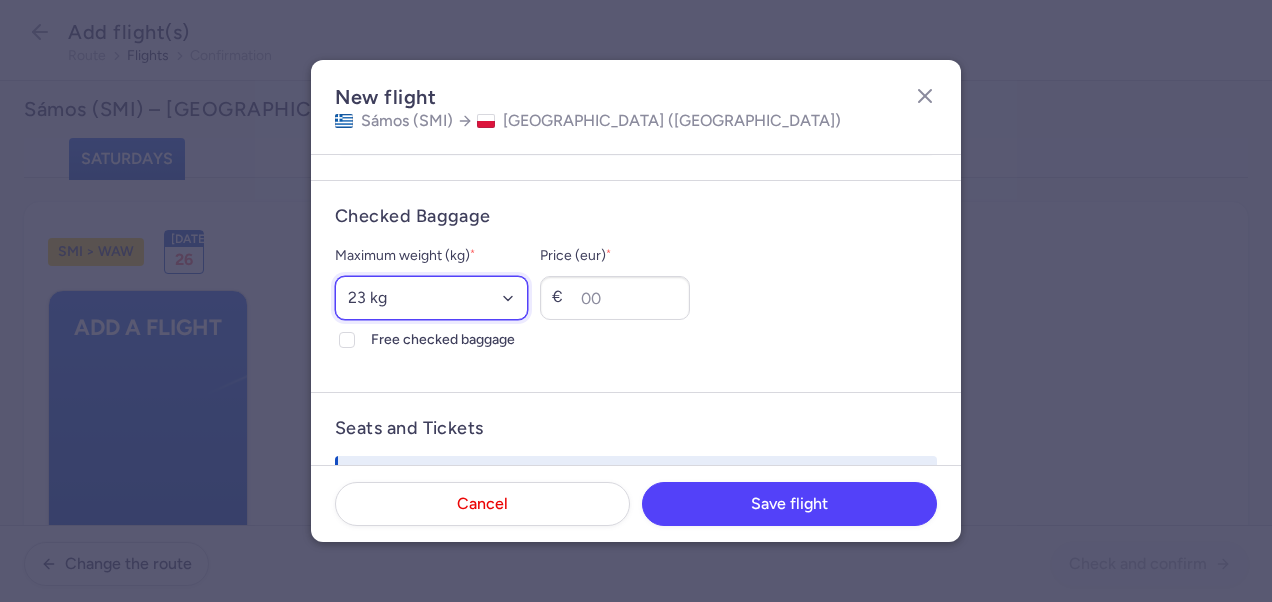 select on "20" 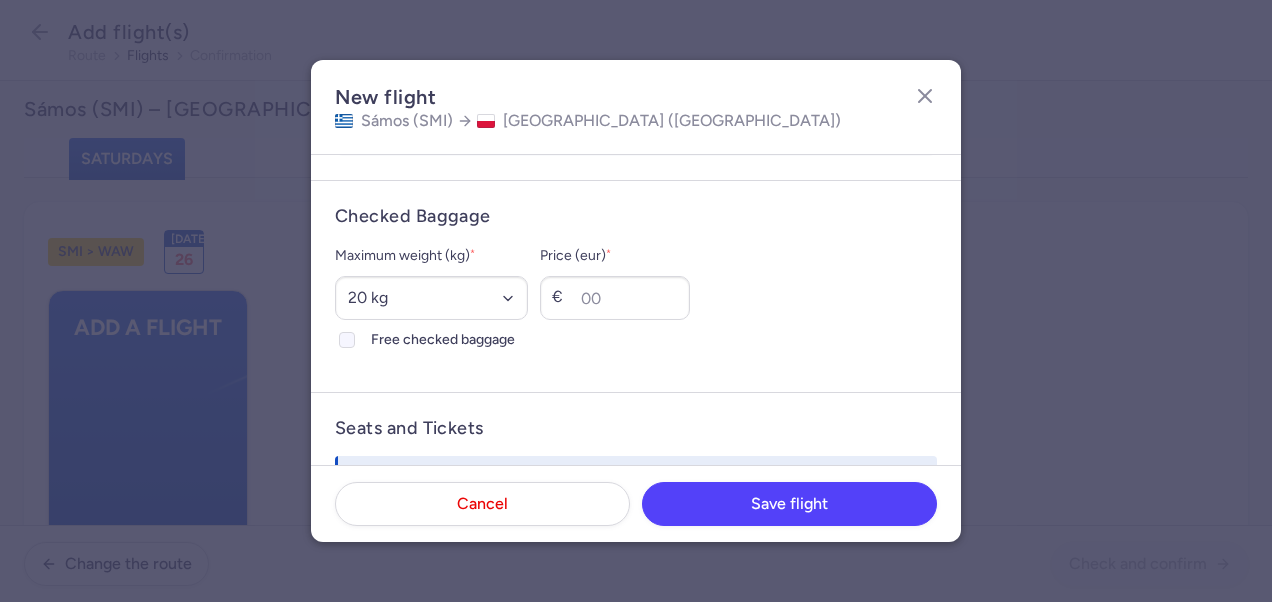 click on "Free checked baggage" 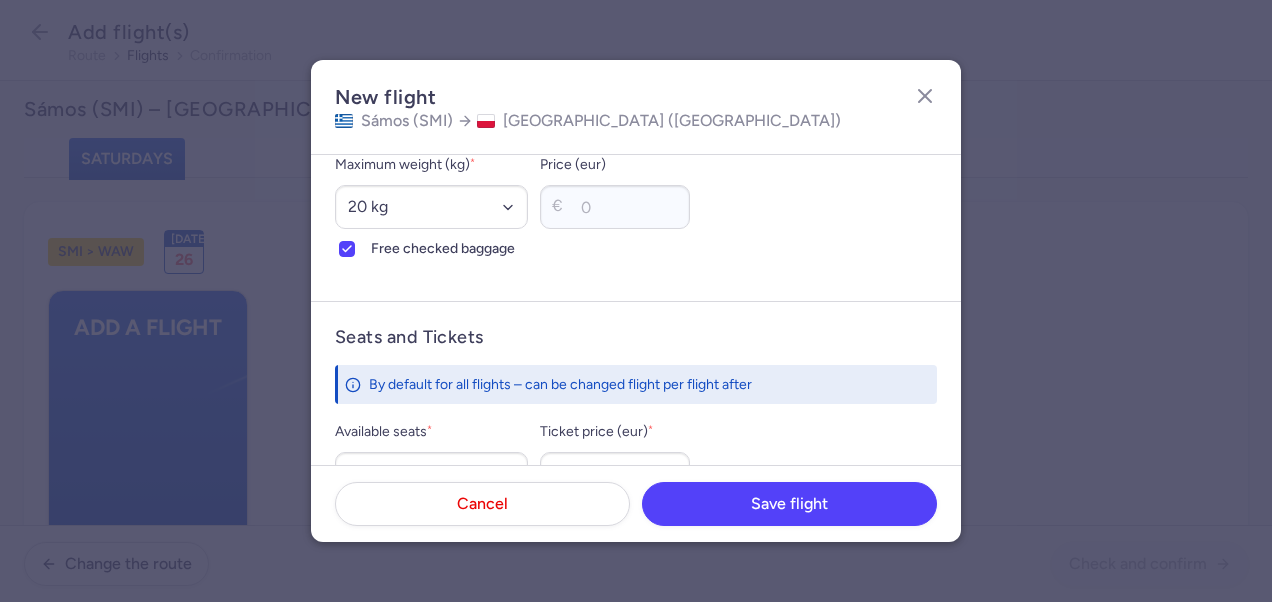 scroll, scrollTop: 700, scrollLeft: 0, axis: vertical 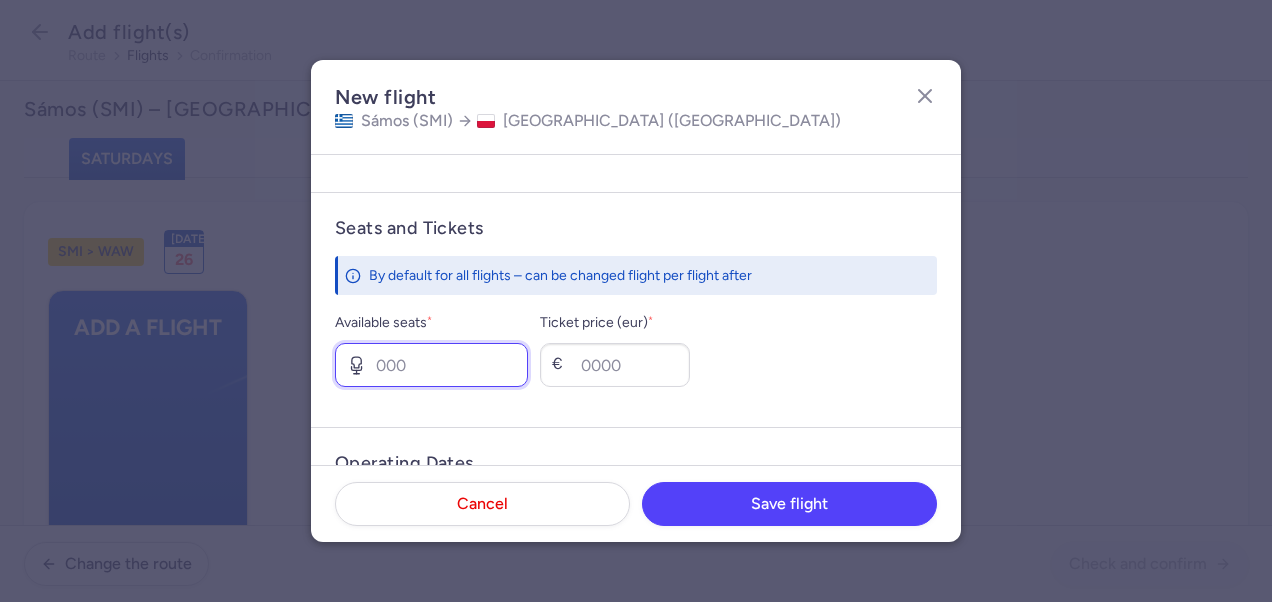 click on "Available seats  *" at bounding box center (431, 365) 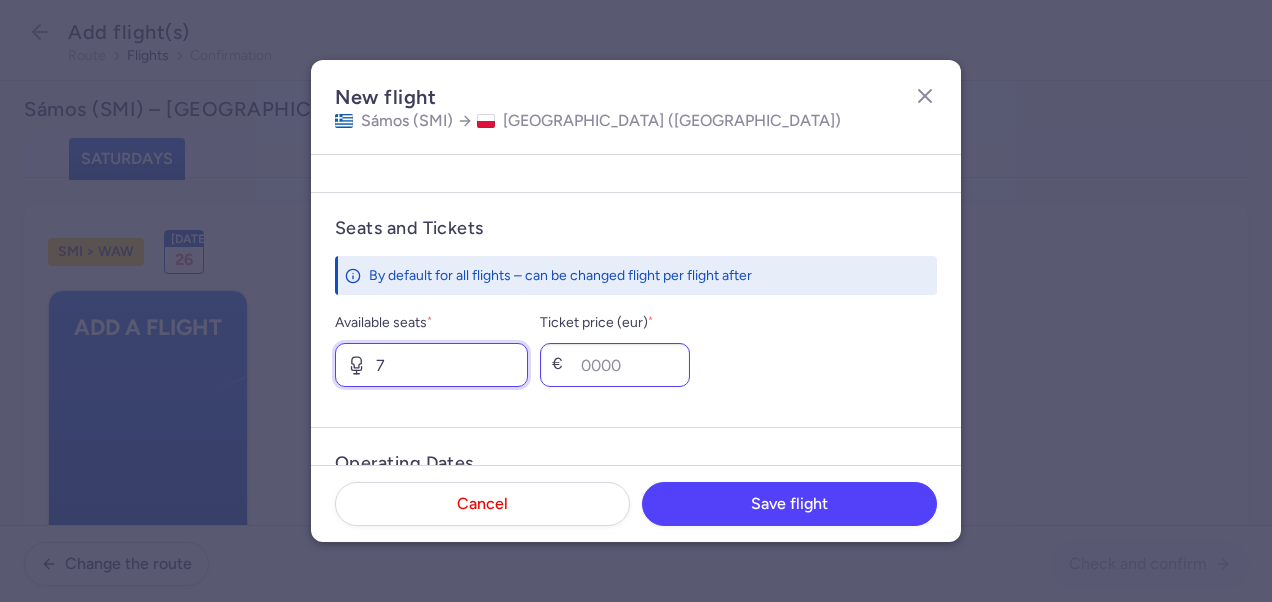 type on "7" 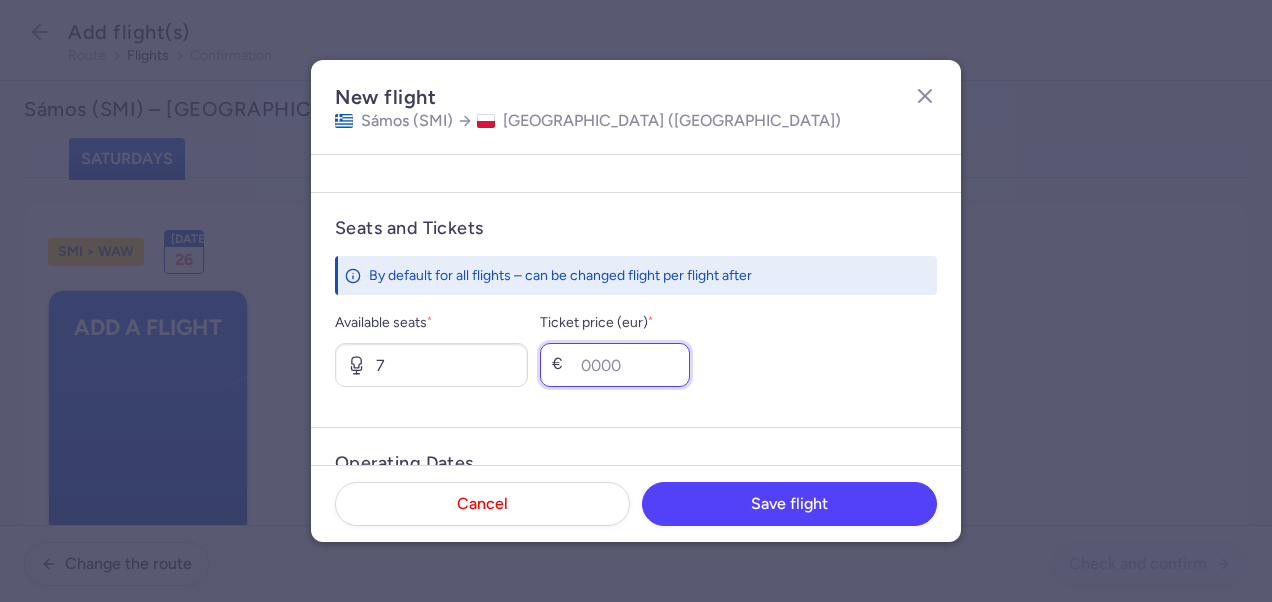 click on "Ticket price (eur)  *" at bounding box center [615, 365] 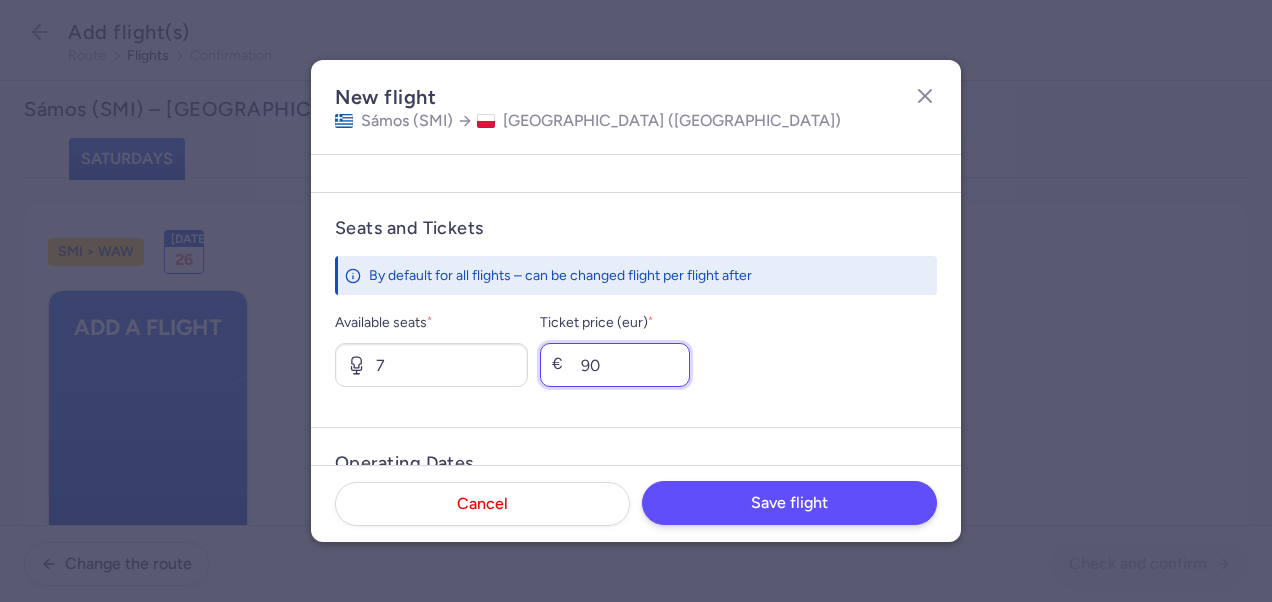 type on "90" 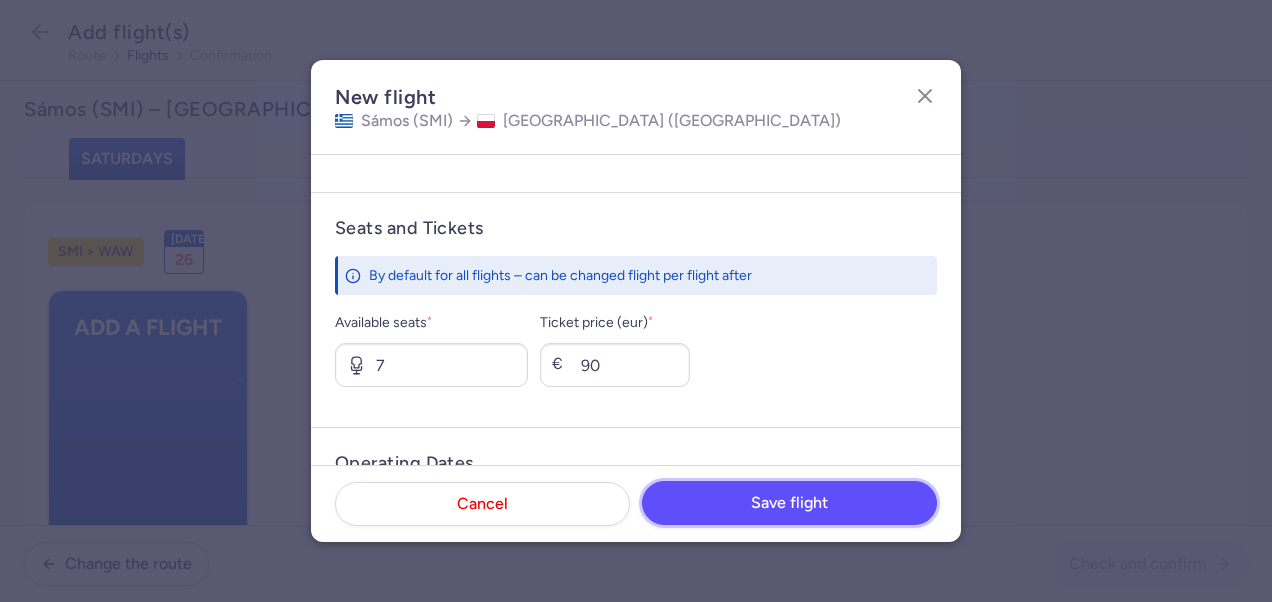 click on "Save flight" at bounding box center (789, 503) 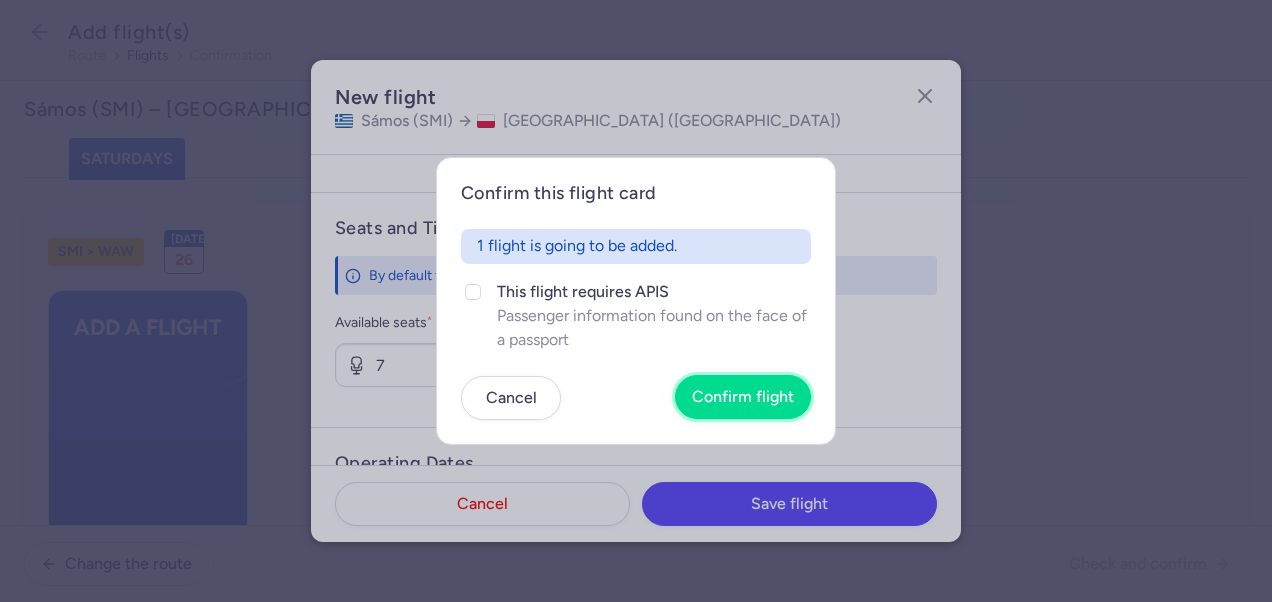 click on "Confirm flight" at bounding box center (743, 397) 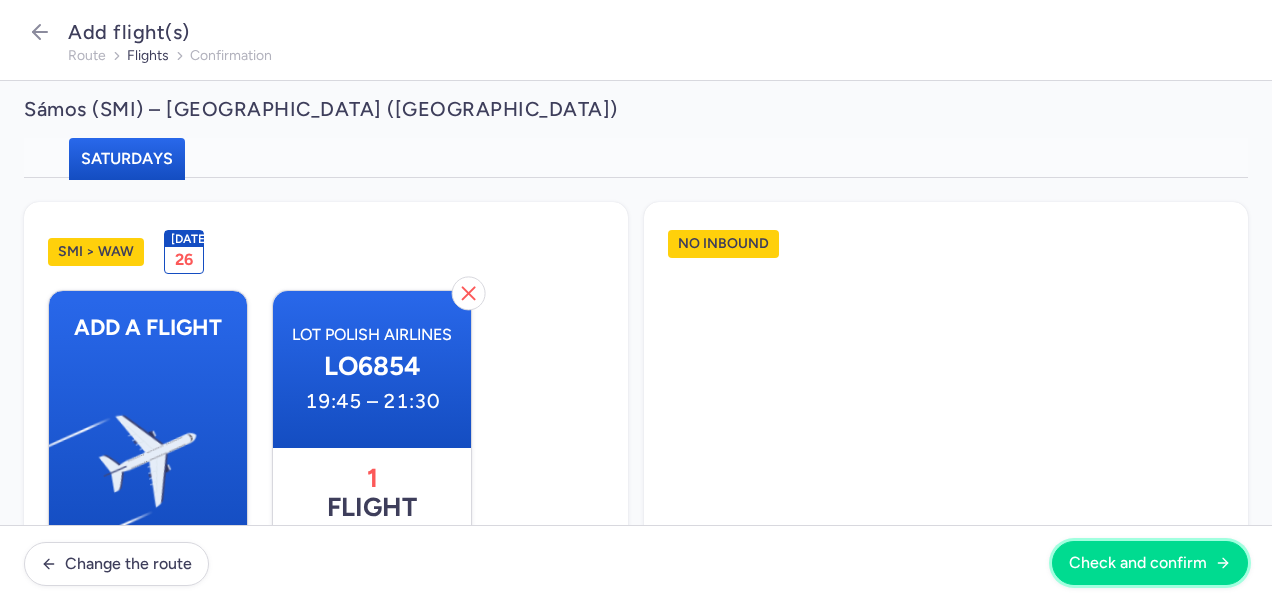 click on "Check and confirm" at bounding box center [1138, 563] 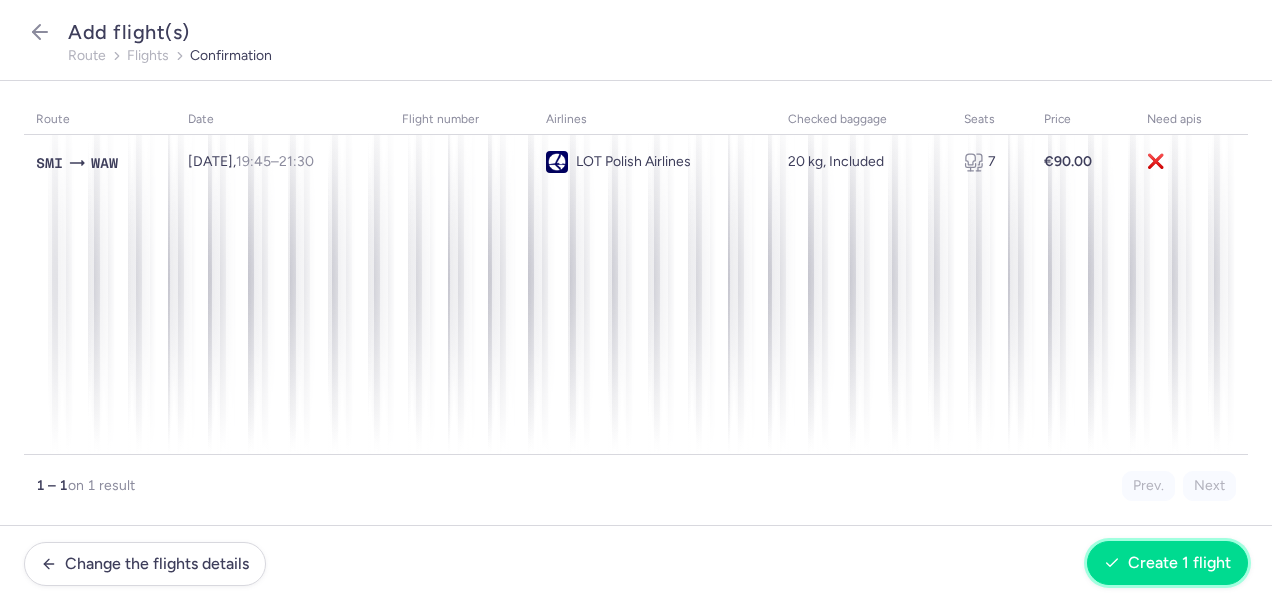 click on "Create 1 flight" at bounding box center [1179, 563] 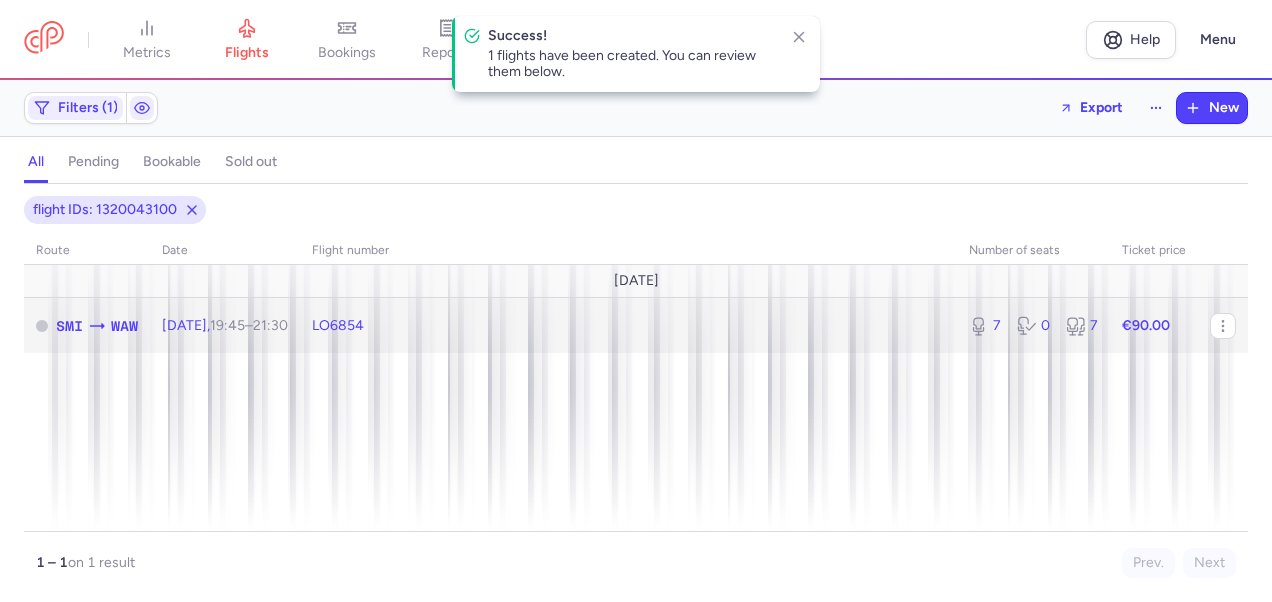 click on "€90.00" 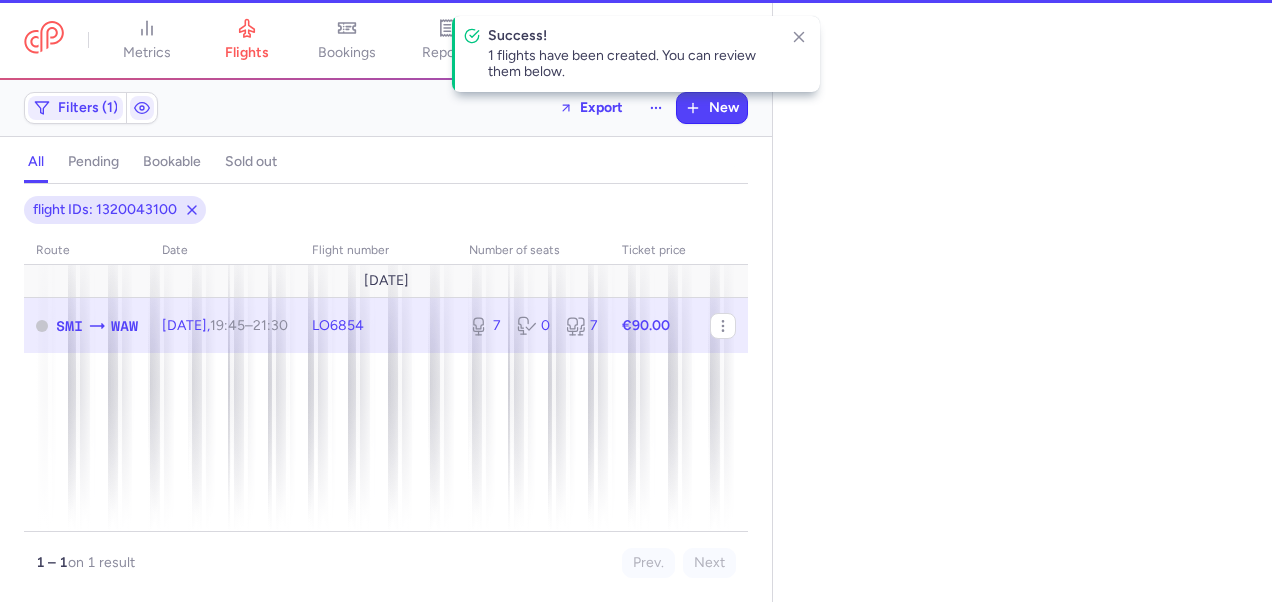 select on "days" 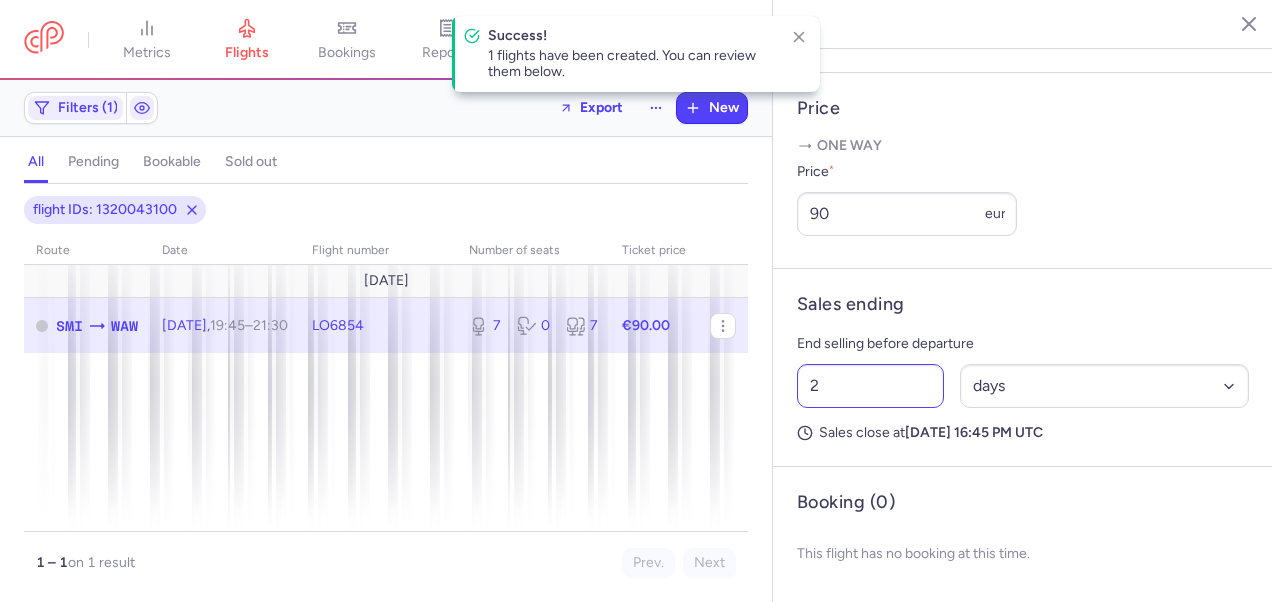 scroll, scrollTop: 775, scrollLeft: 0, axis: vertical 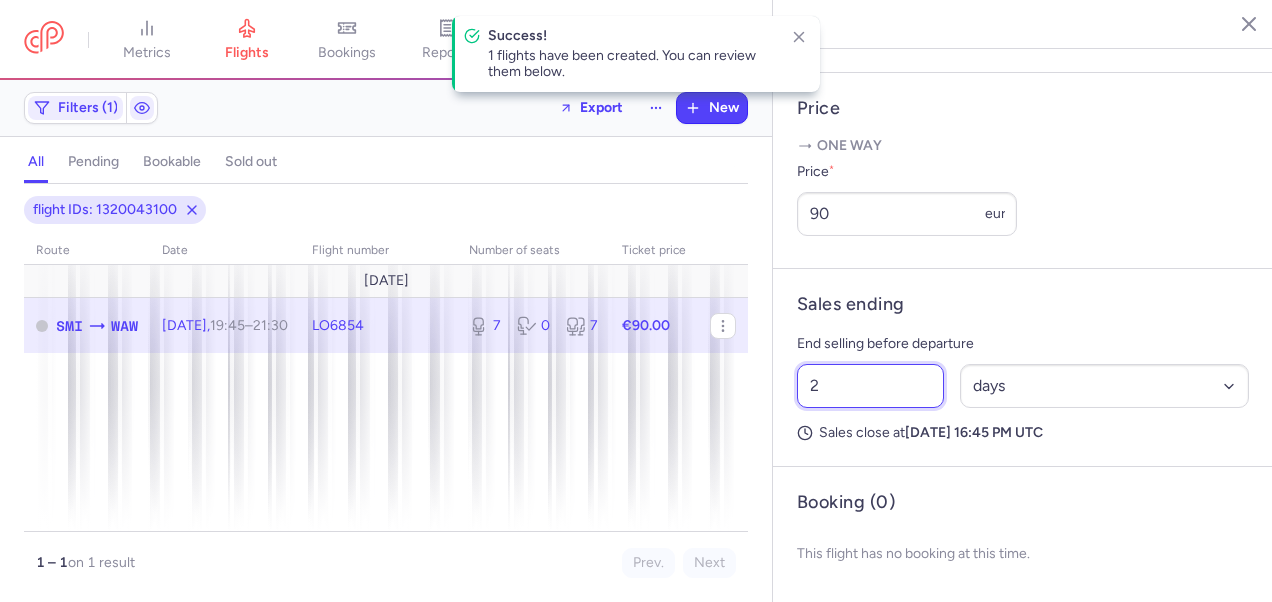 drag, startPoint x: 815, startPoint y: 382, endPoint x: 767, endPoint y: 393, distance: 49.24429 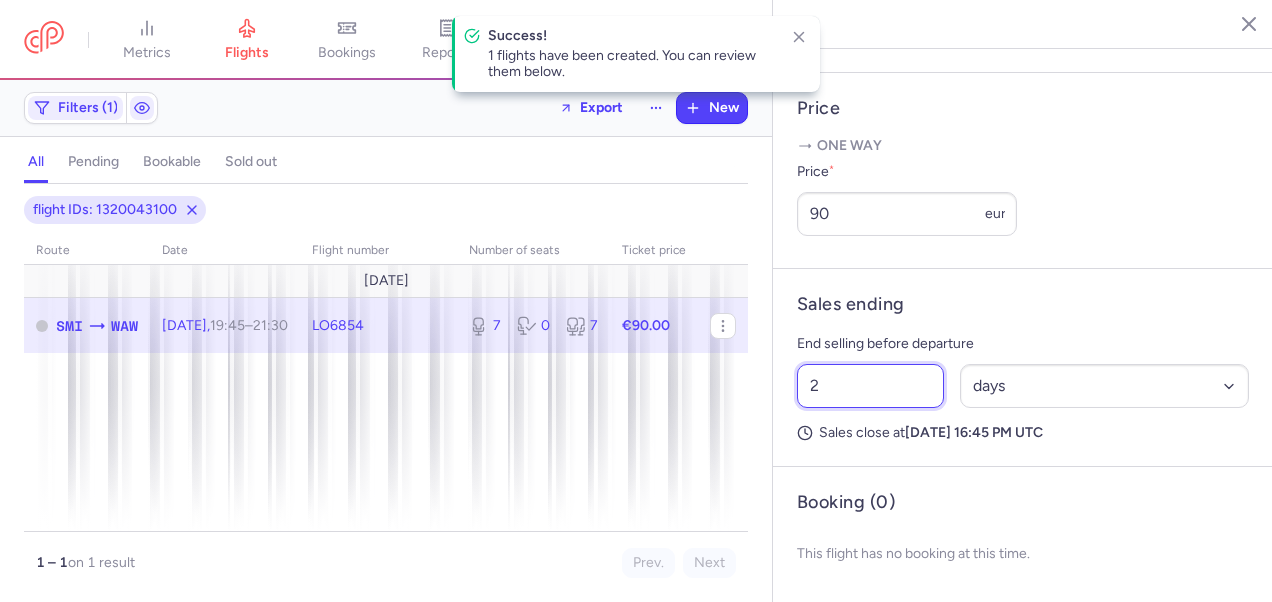 click on "metrics flights bookings reports  Help  Menu Filters (1)  Export  New all pending bookable sold out 1 flight IDs: 1320043100 route date Flight number number of seats Ticket price [DATE]  SMI  WAW [DATE]  19:45  –  21:30  +0  LO6854  7 0 7 €90.00 1 – 1  on 1 result Prev. Next Copy flight ID Export flight metrics flights bookings reports [GEOGRAPHIC_DATA]   [GEOGRAPHIC_DATA] [DATE] Pending SMI [GEOGRAPHIC_DATA], [GEOGRAPHIC_DATA] 19:45  (UTC+03:00) SMI T Terminal not specified LO6854 21:30  (UTC+02:00) WAW TA Terminal A WAW [GEOGRAPHIC_DATA], [GEOGRAPHIC_DATA] Cancel Flight  Flight Operator LOT Polish Airlines LO6854  Checked baggage options  20 KG, included Tickets volume 7  Available  0 Sold 7 Total Price  One way  Price  * 90 eur Sales ending End selling before departure 2 Select an option hours days Sales close at  [DATE]	16:45 PM UTC  Booking (0) This flight has no booking at this time." 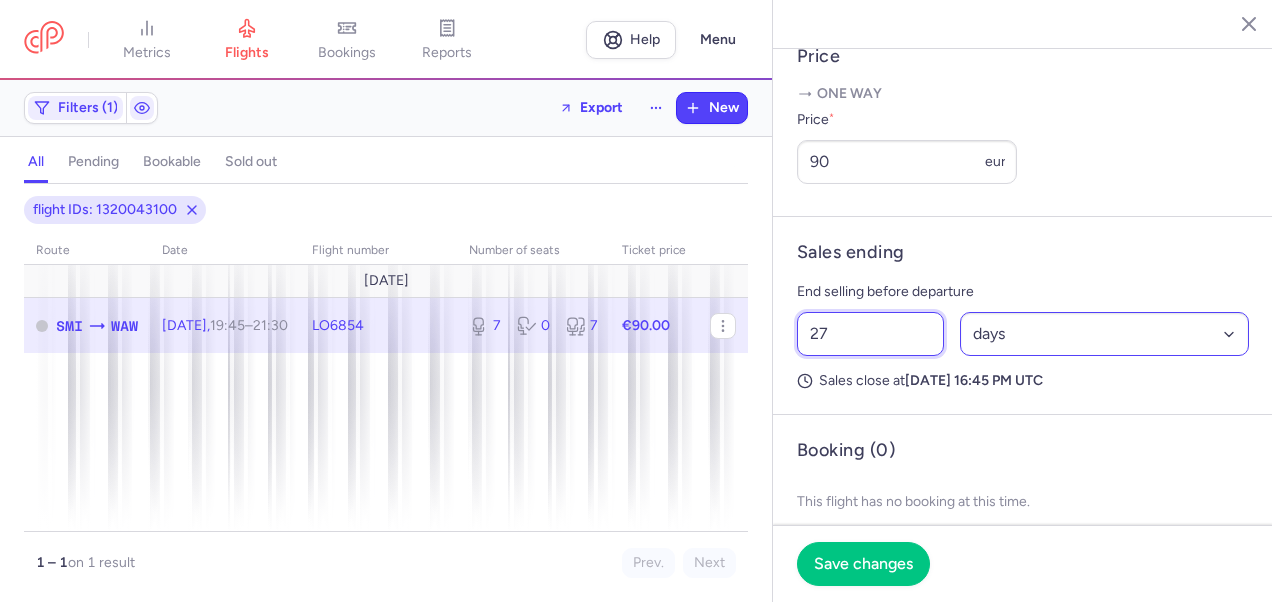 type on "27" 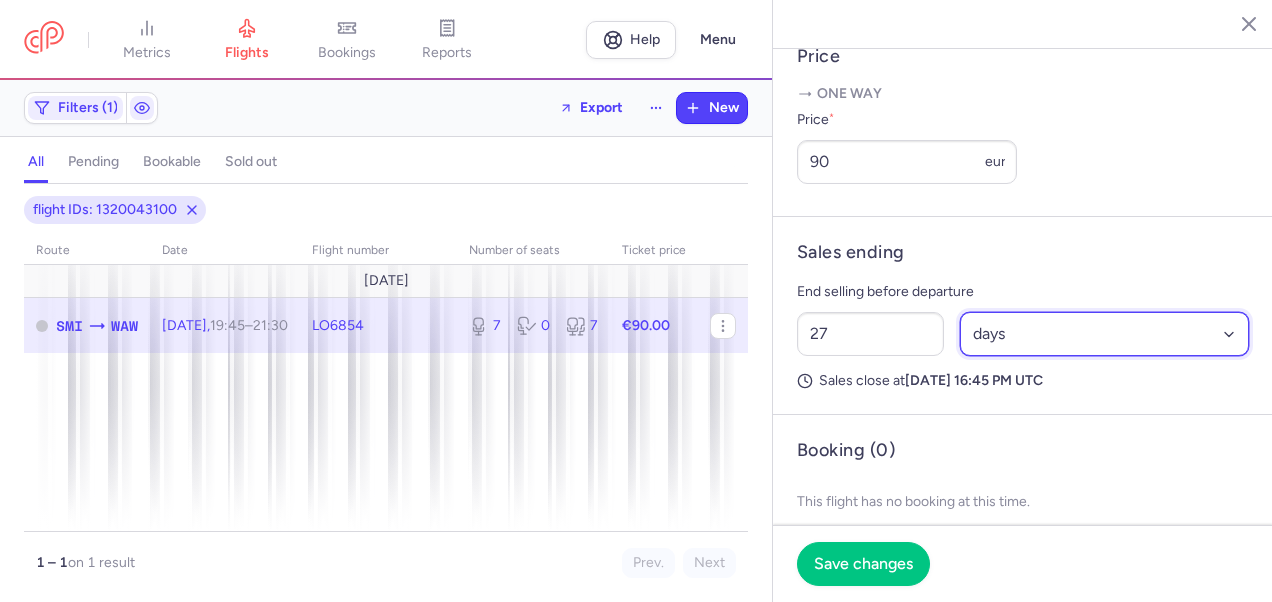 click on "Select an option hours days" at bounding box center (1105, 334) 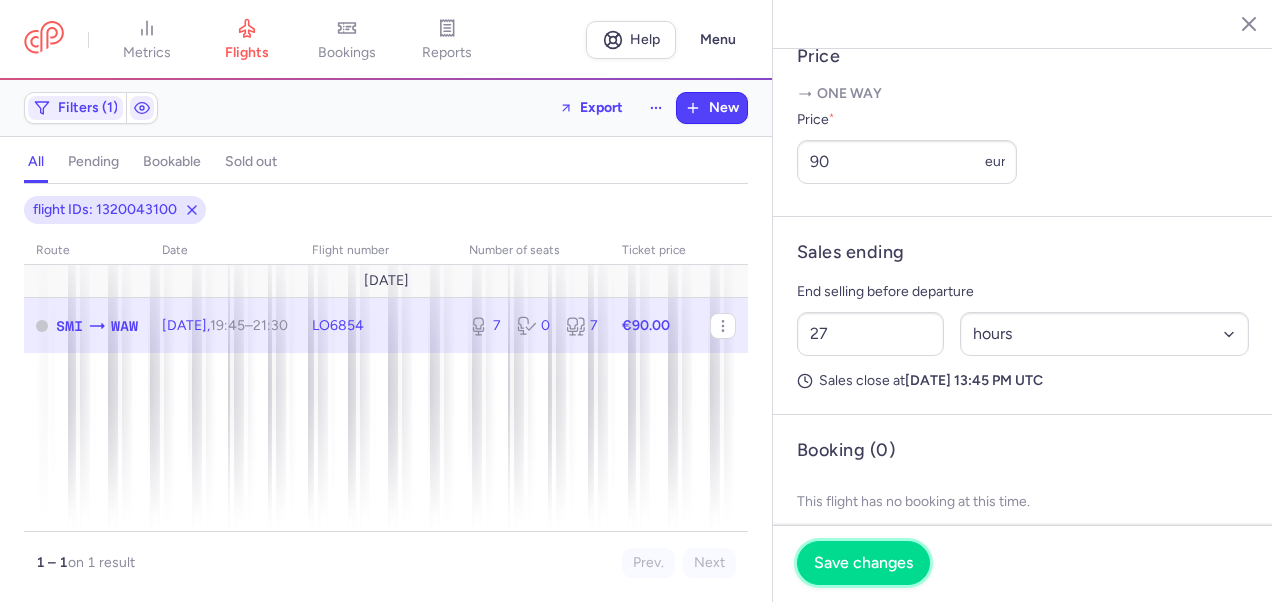 click on "Save changes" at bounding box center [863, 563] 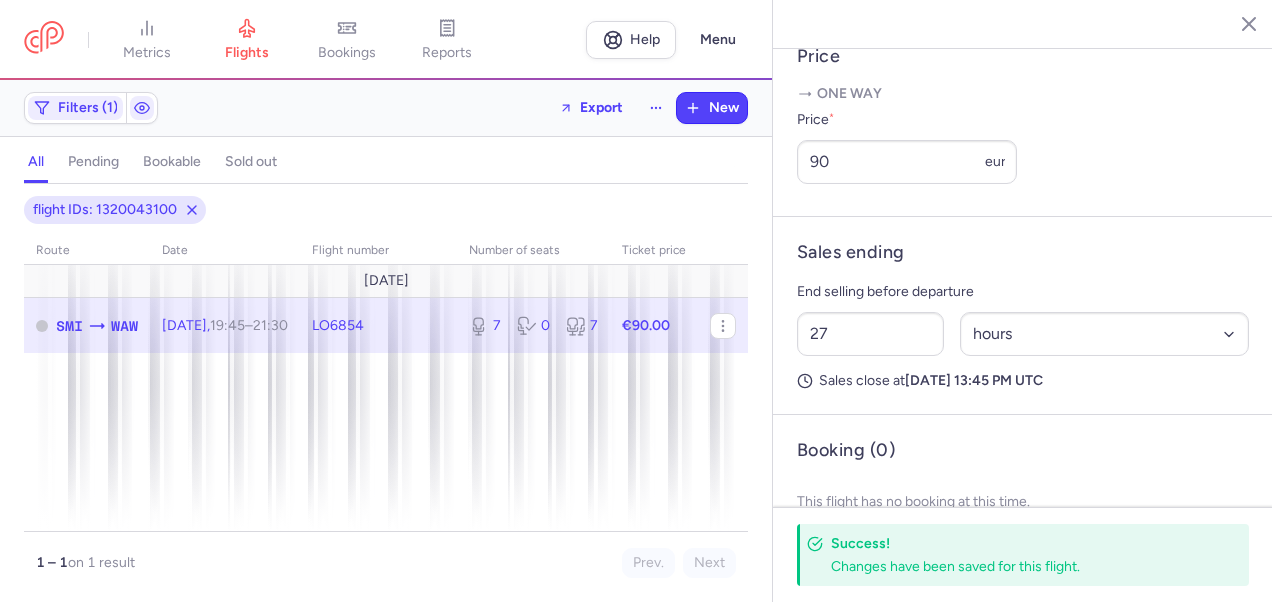 click 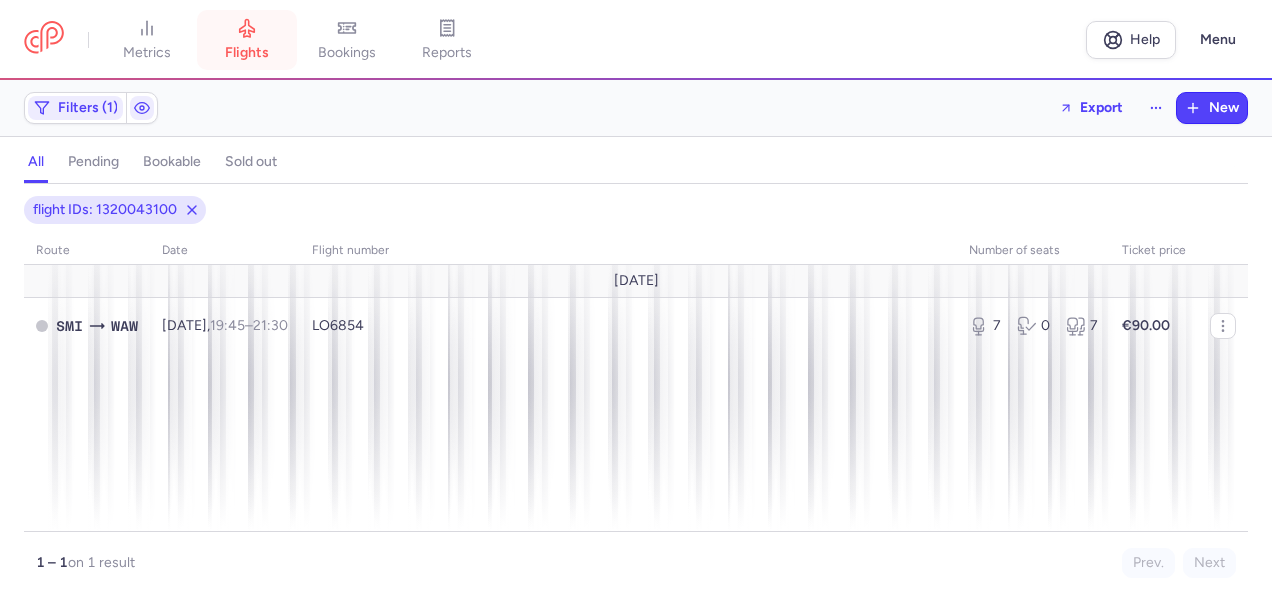 click 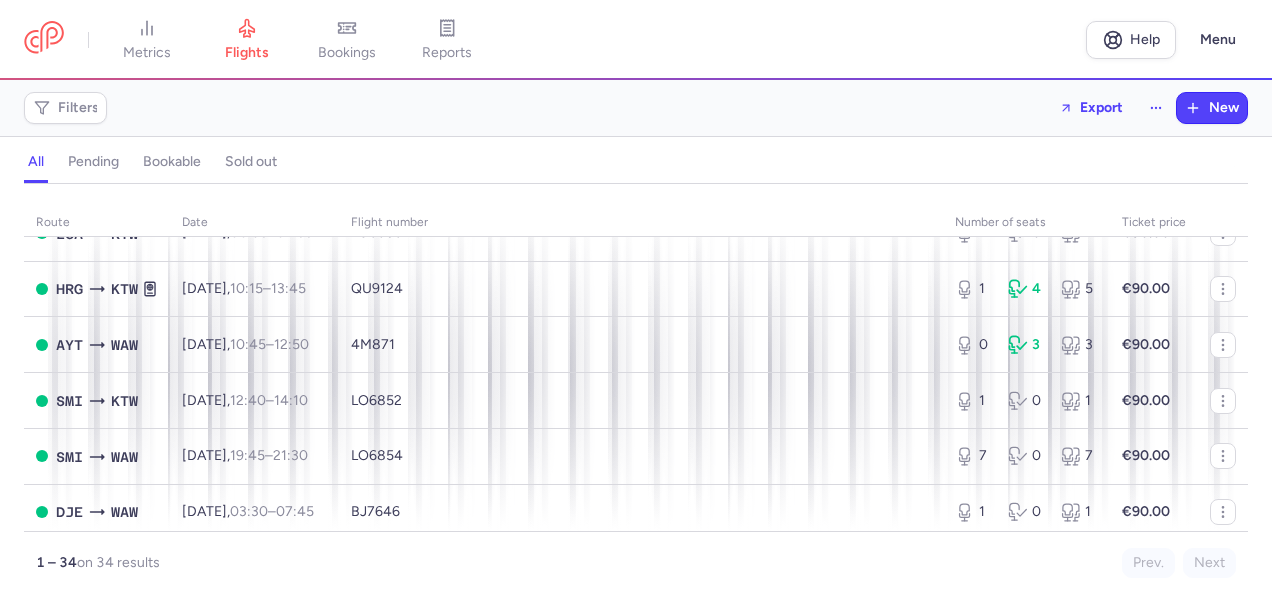 scroll, scrollTop: 1100, scrollLeft: 0, axis: vertical 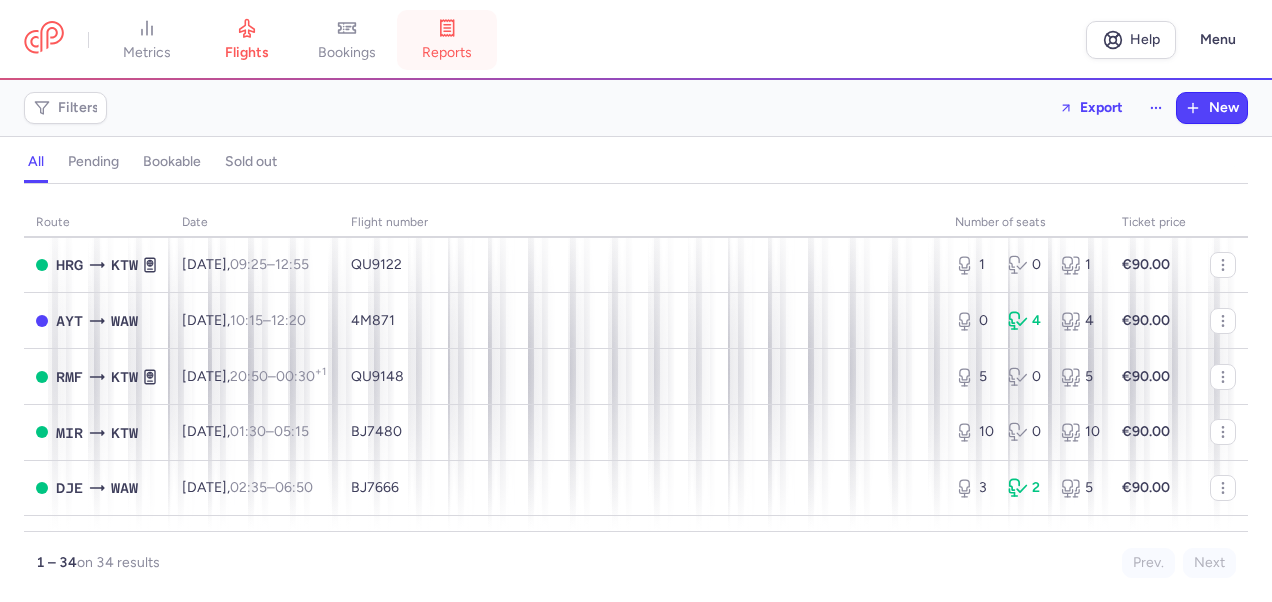 click 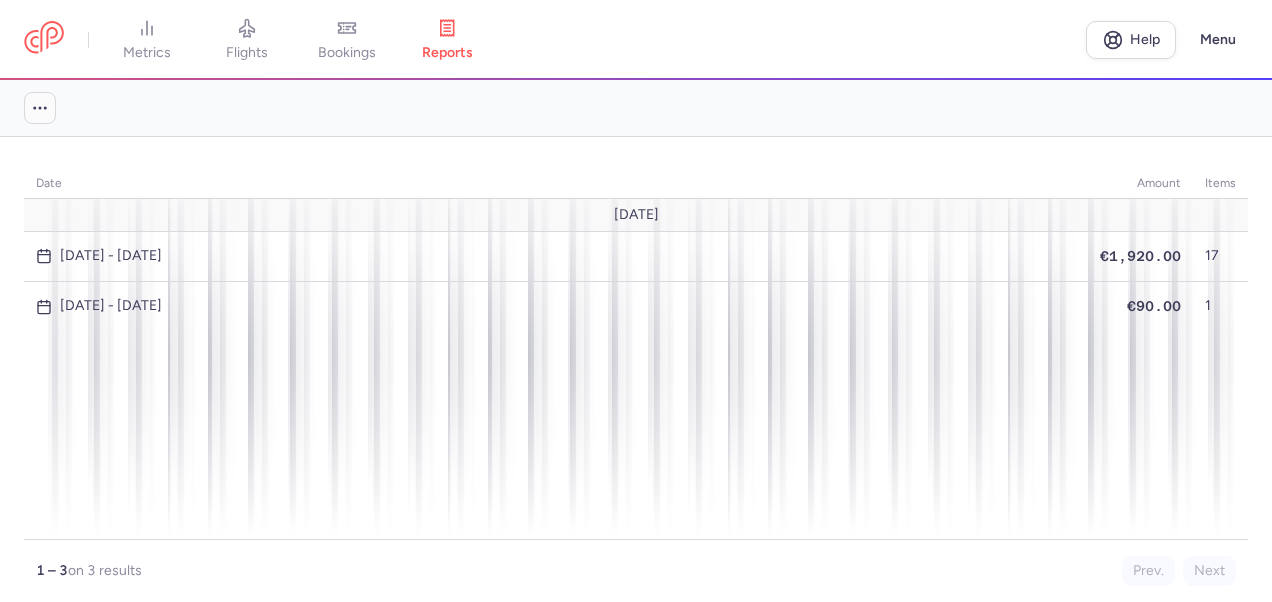 click 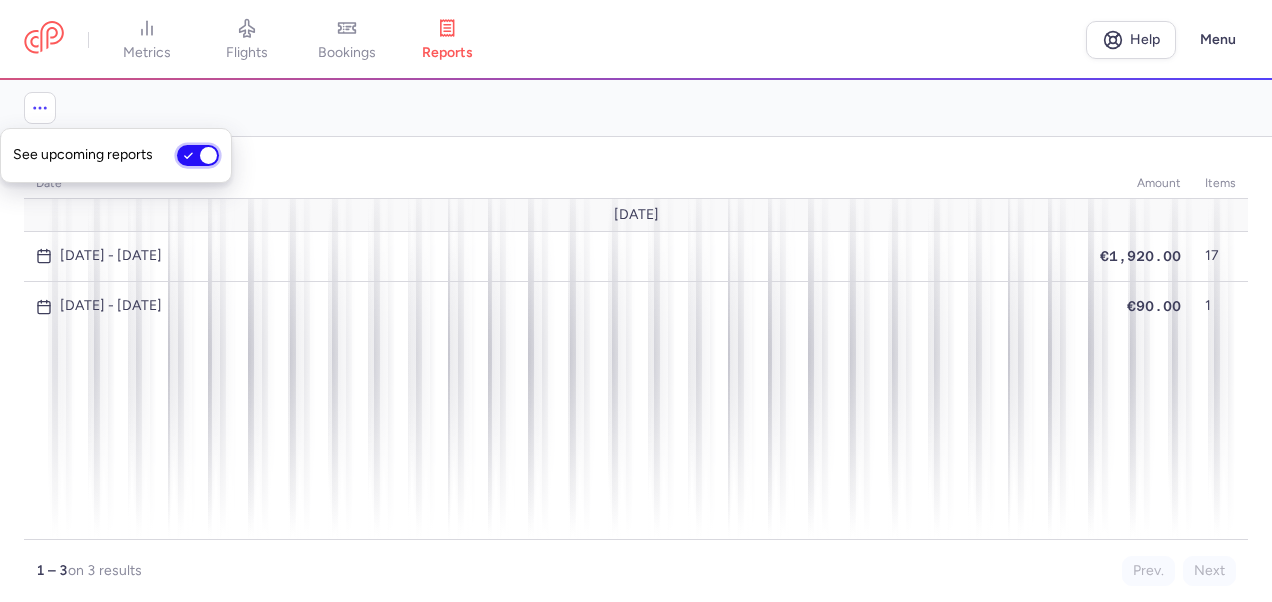 click on "See upcoming reports" at bounding box center (198, 155) 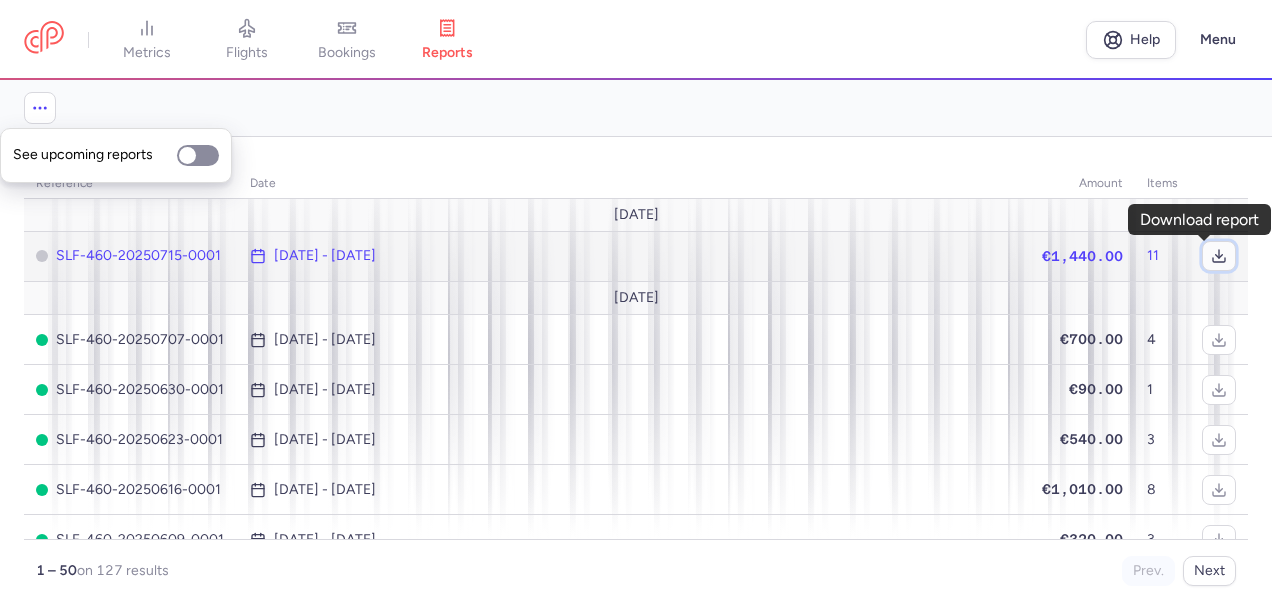 click 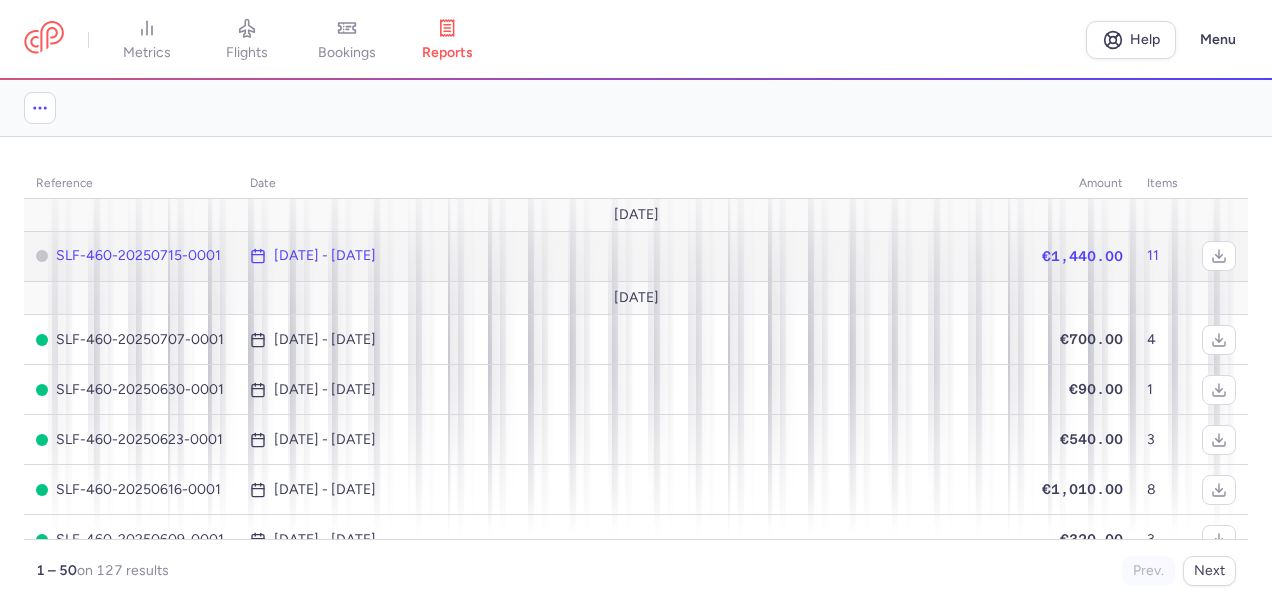 click on "11" 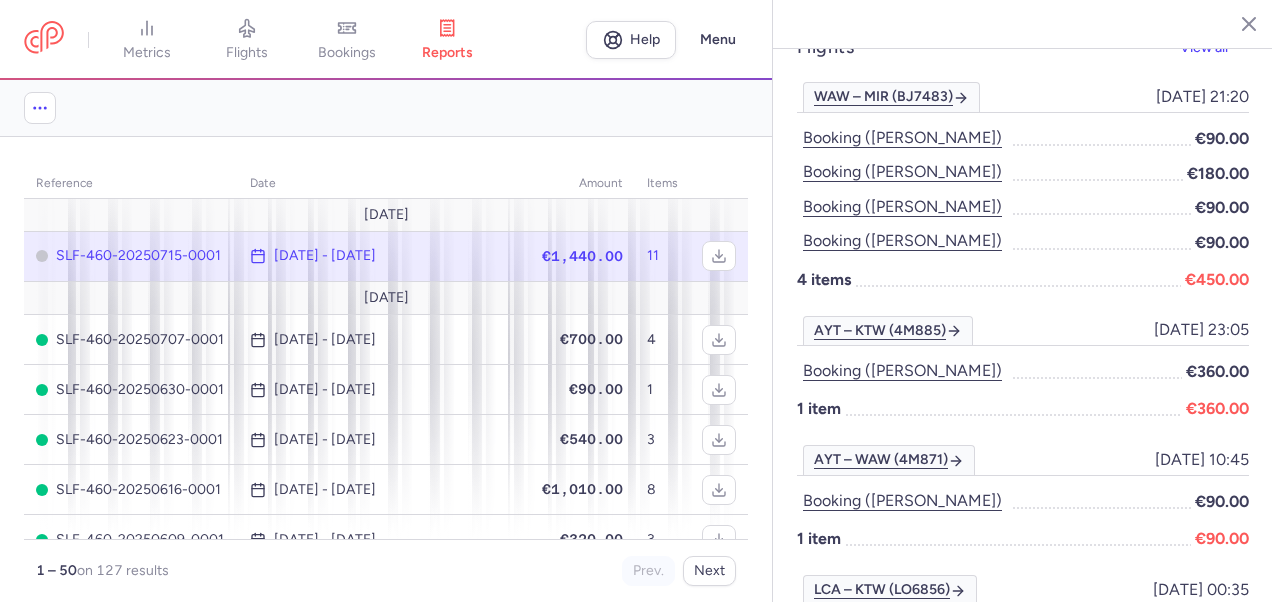 scroll, scrollTop: 0, scrollLeft: 0, axis: both 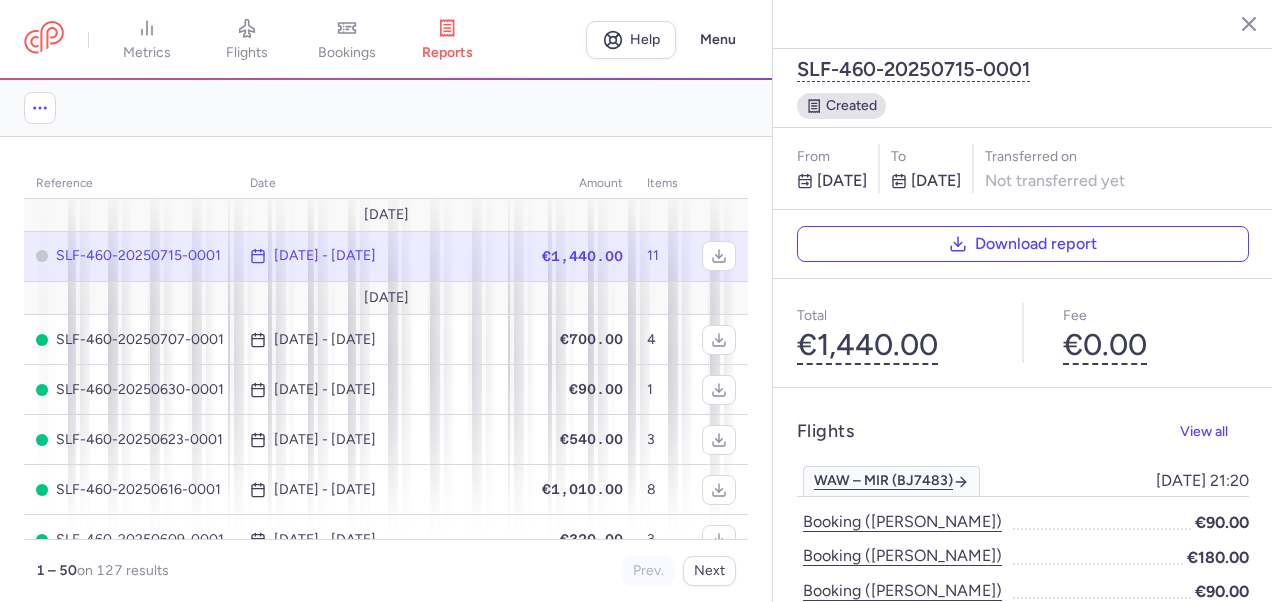 click 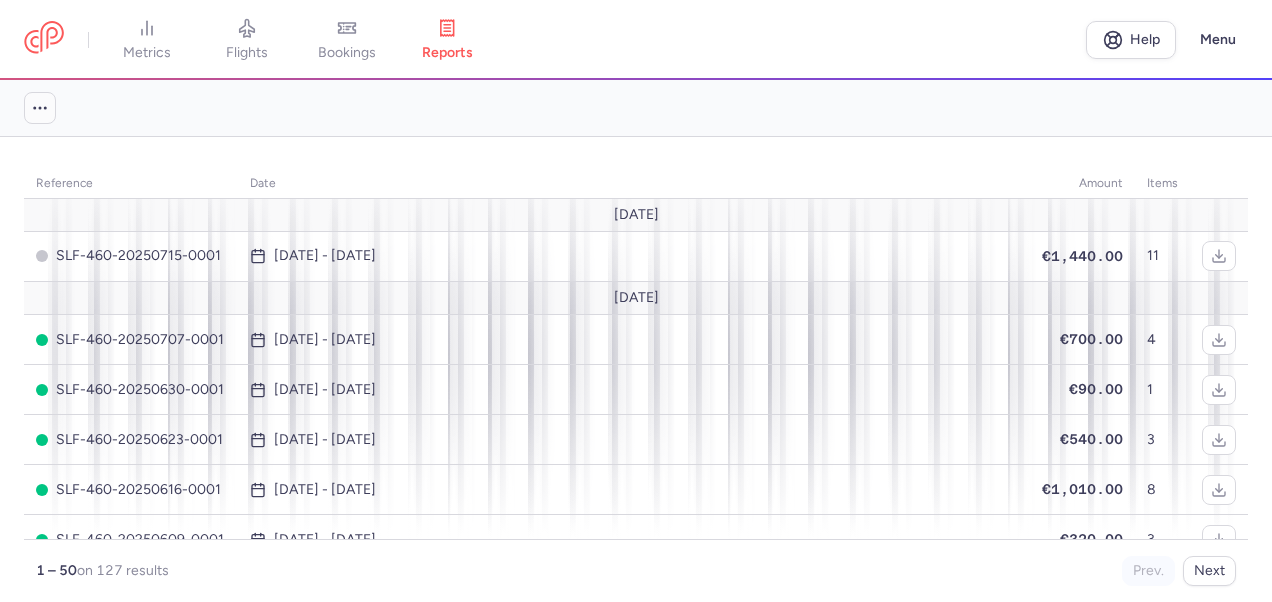 click 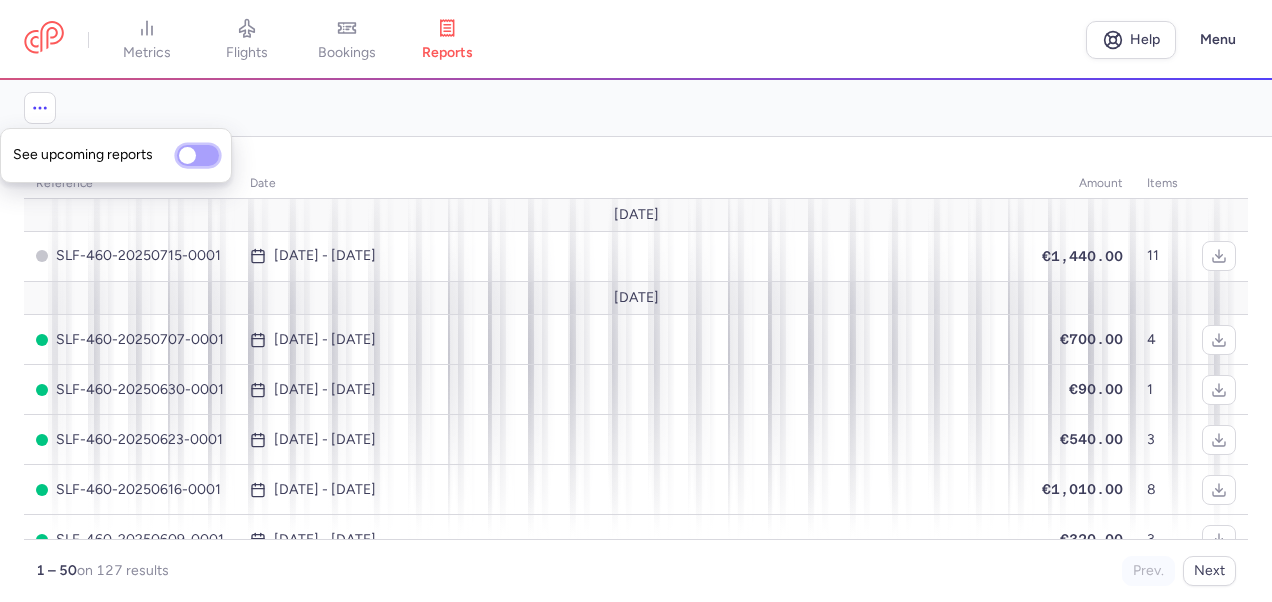 click on "See upcoming reports" at bounding box center [198, 155] 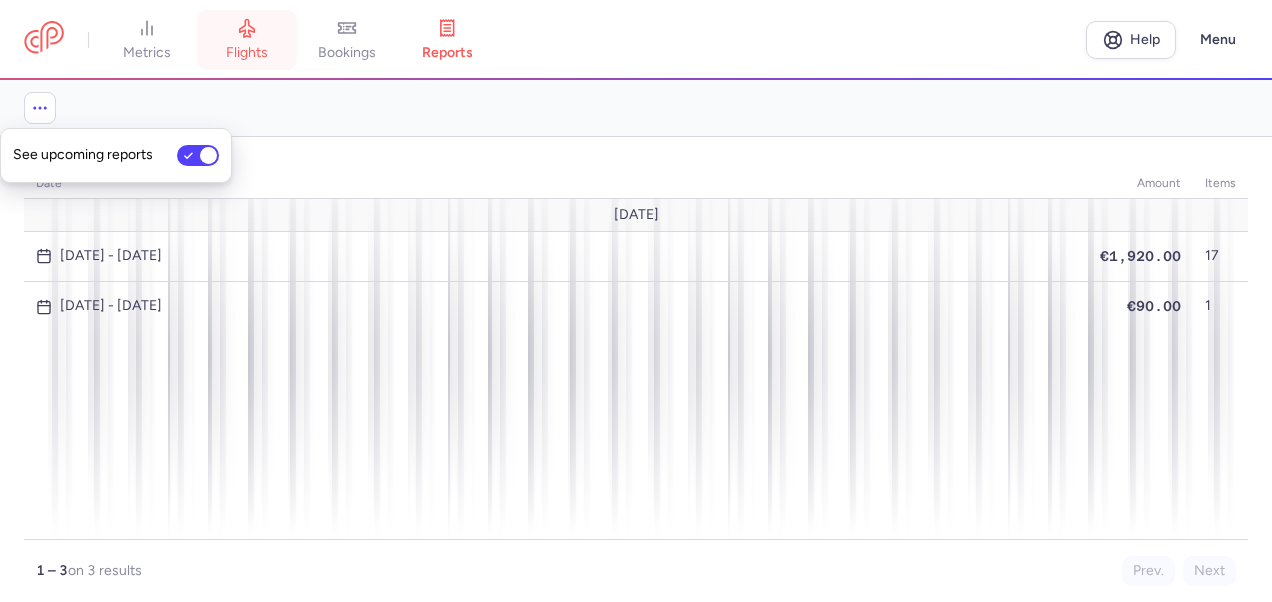 click on "flights" at bounding box center (247, 40) 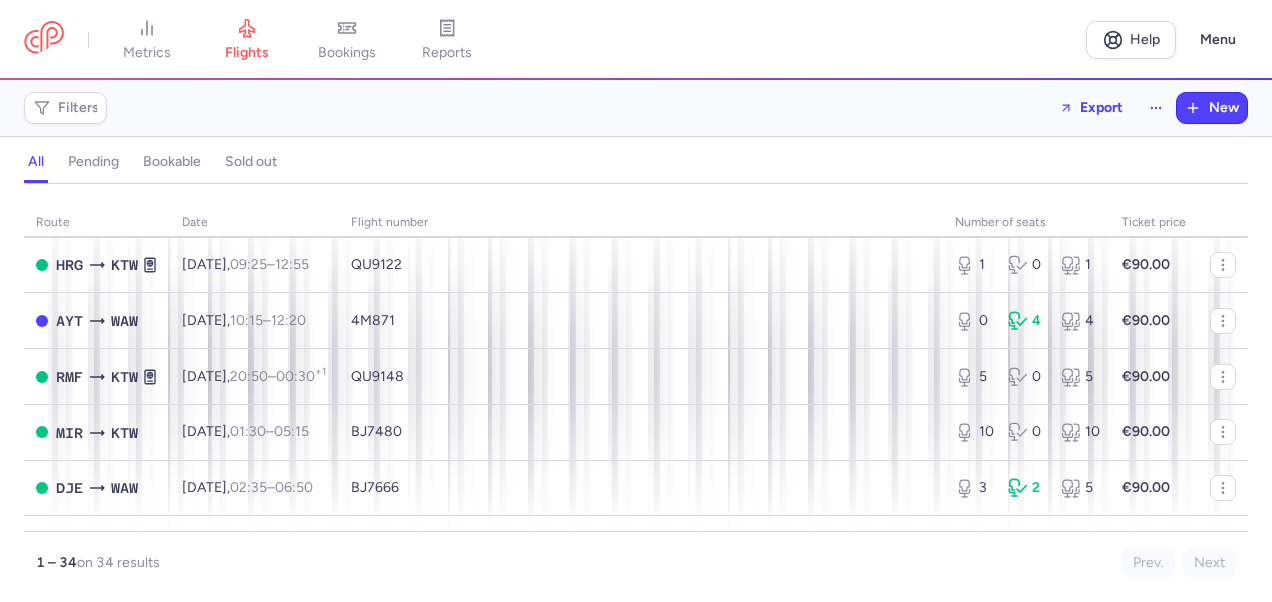 scroll, scrollTop: 300, scrollLeft: 0, axis: vertical 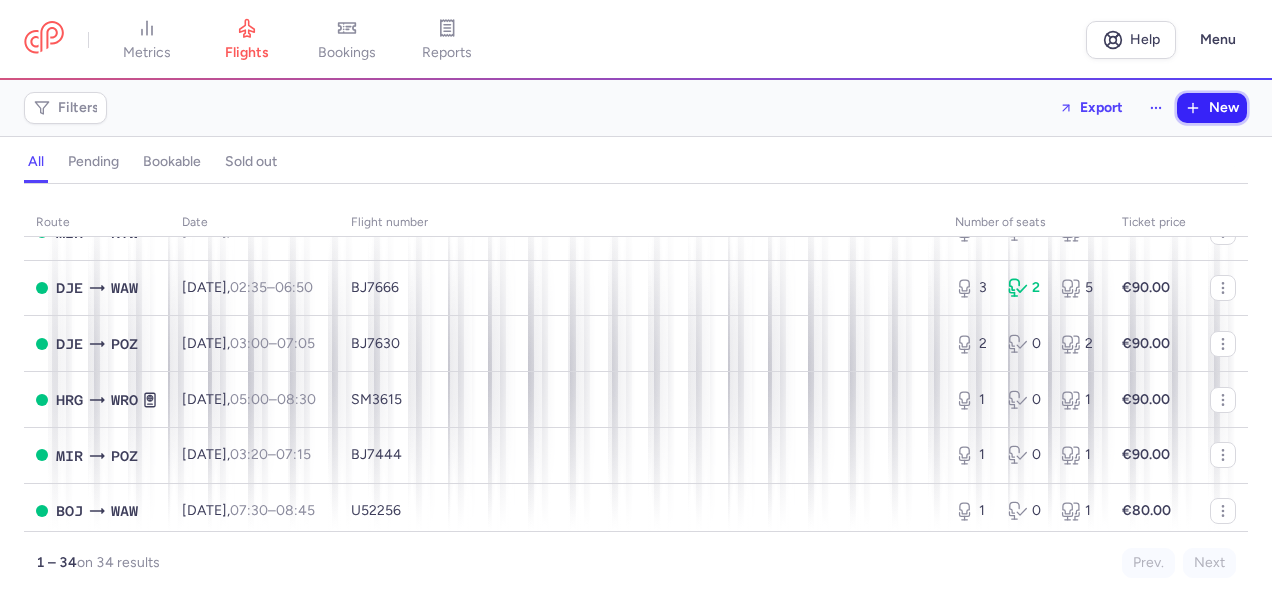 click on "New" at bounding box center (1212, 108) 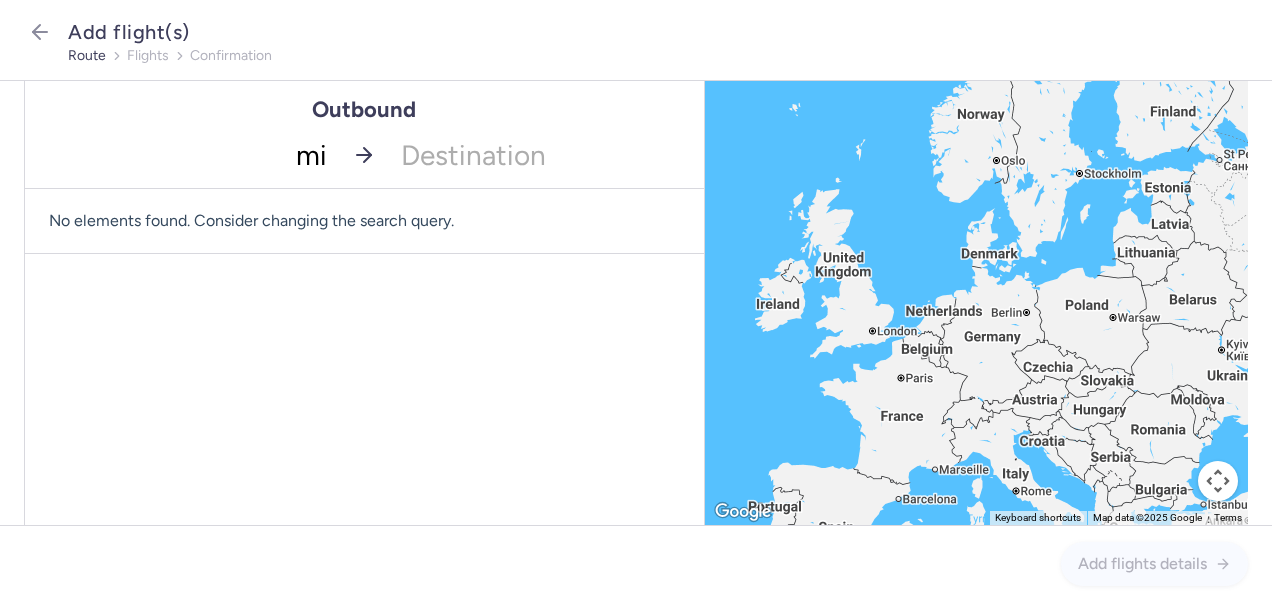 type on "mir" 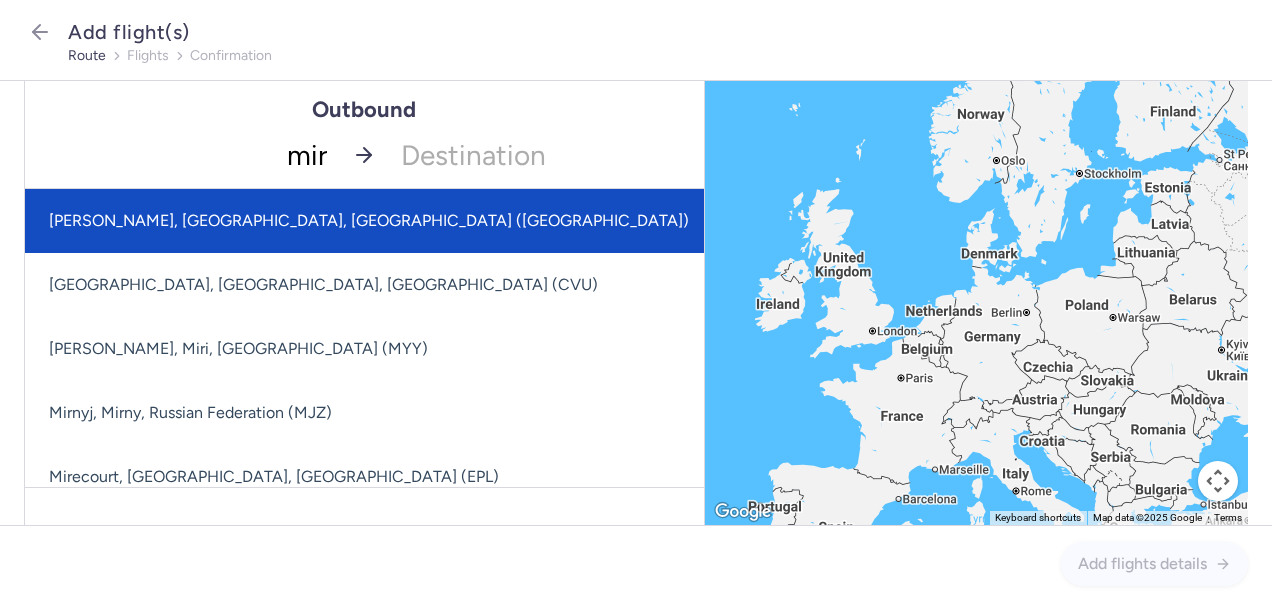 click on "[PERSON_NAME], [GEOGRAPHIC_DATA], [GEOGRAPHIC_DATA] ([GEOGRAPHIC_DATA])" at bounding box center (456, 221) 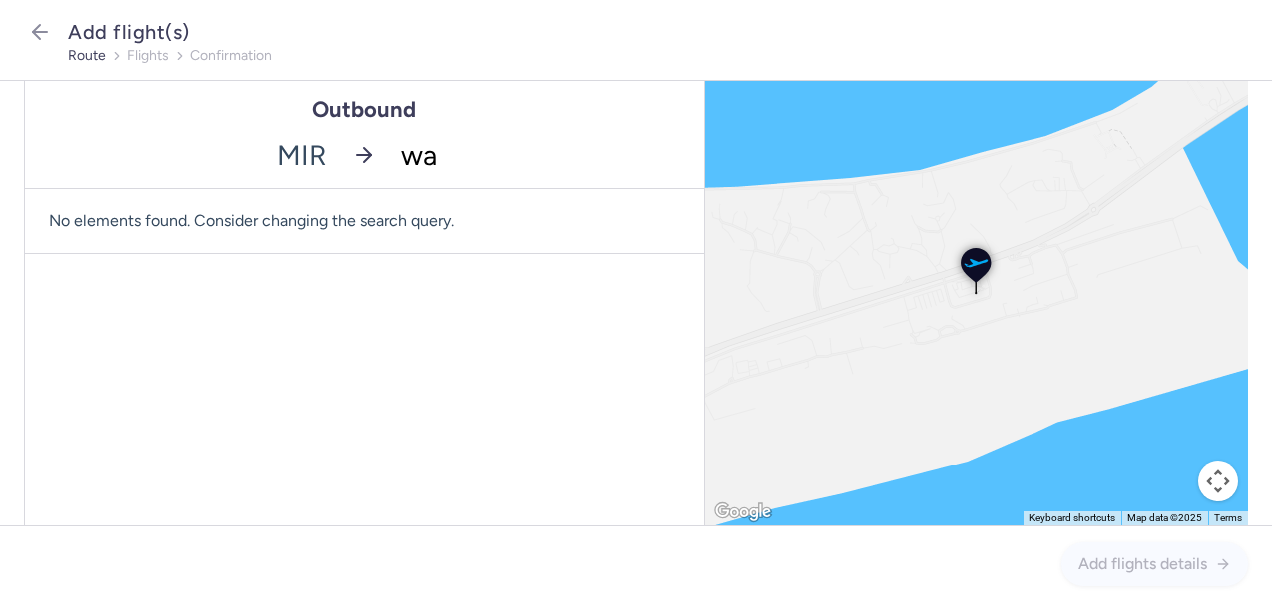 type on "waw" 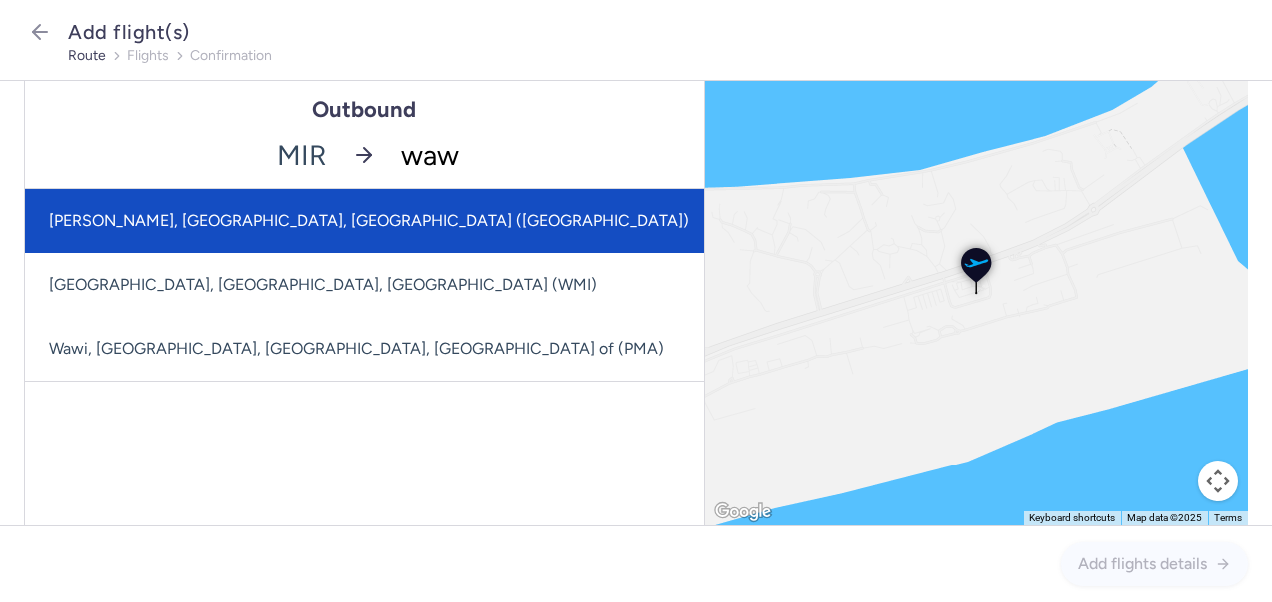click on "[PERSON_NAME], [GEOGRAPHIC_DATA], [GEOGRAPHIC_DATA] ([GEOGRAPHIC_DATA])" at bounding box center (369, 221) 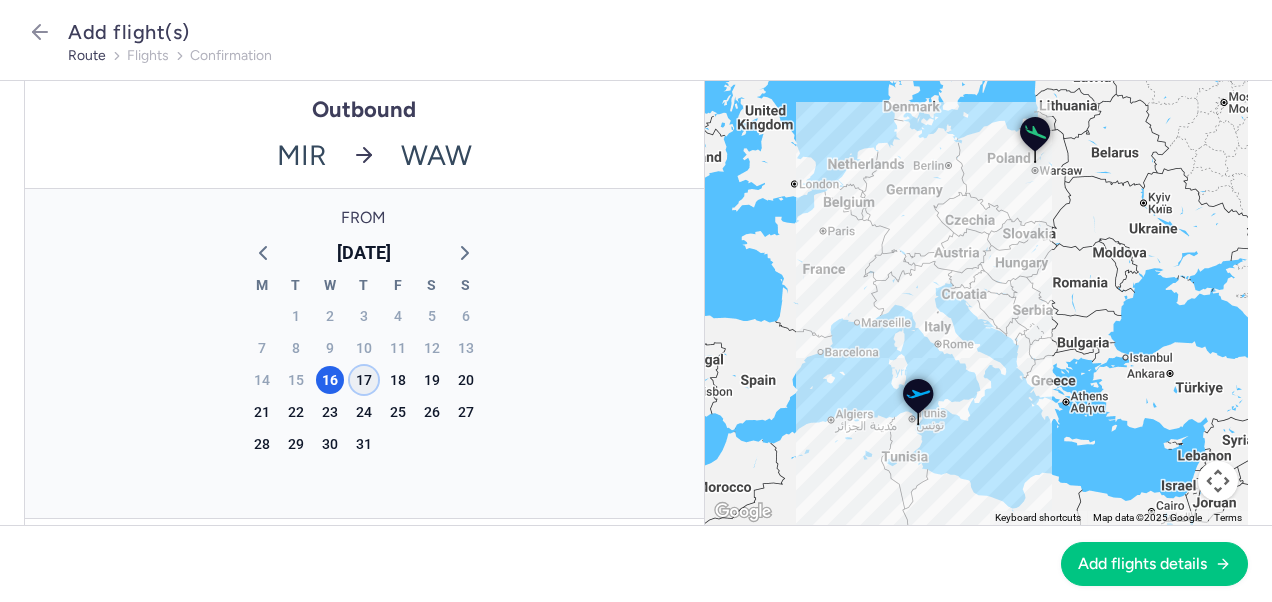 click on "17" 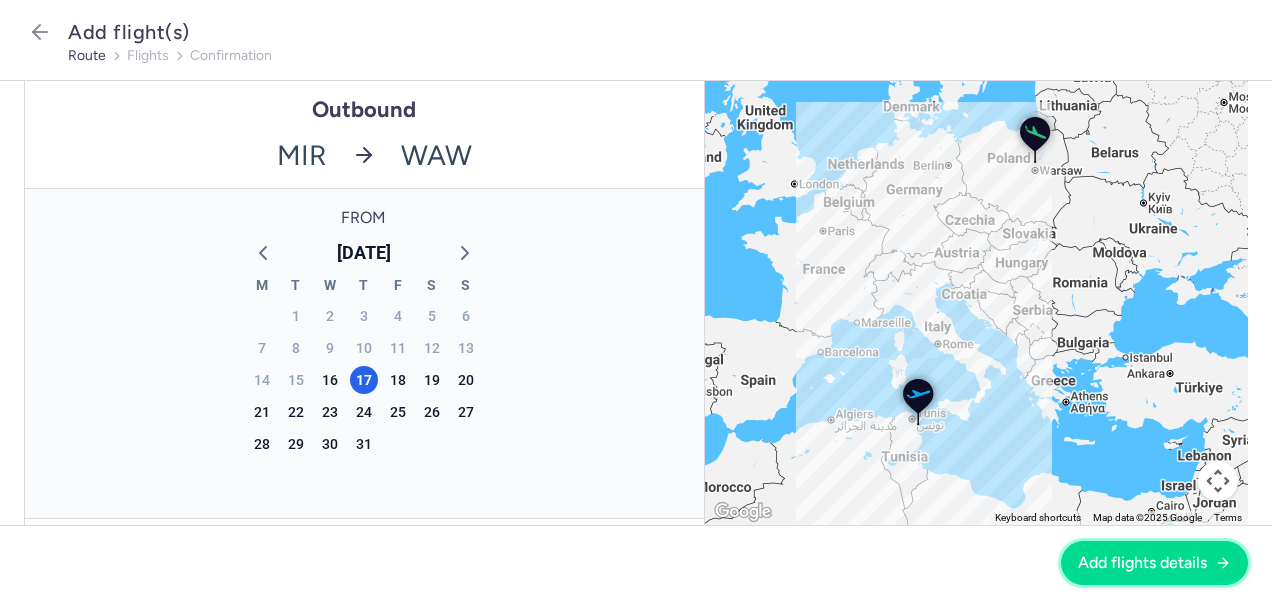 click on "Add flights details" at bounding box center (1142, 563) 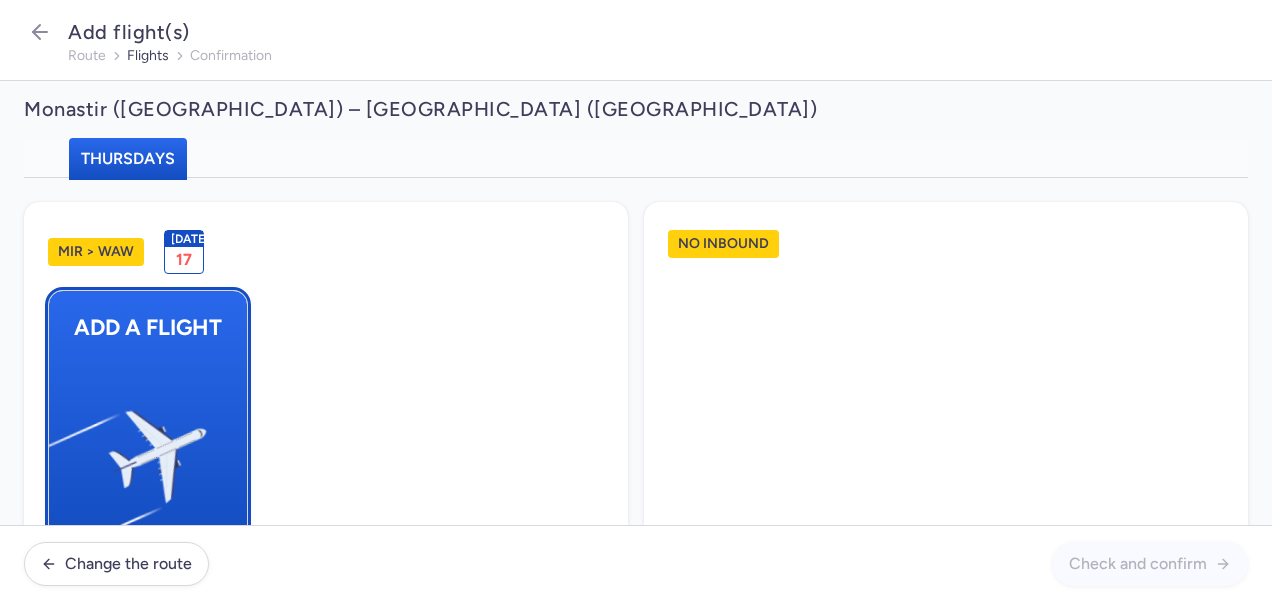 click at bounding box center (59, 448) 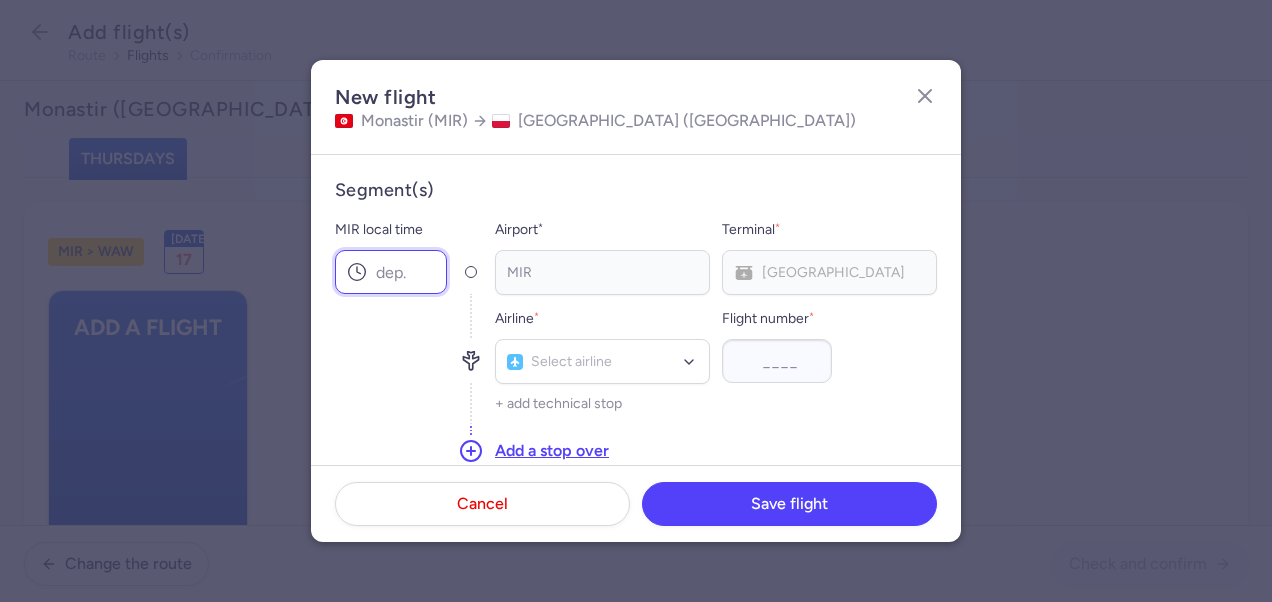 click on "MIR local time" at bounding box center [391, 272] 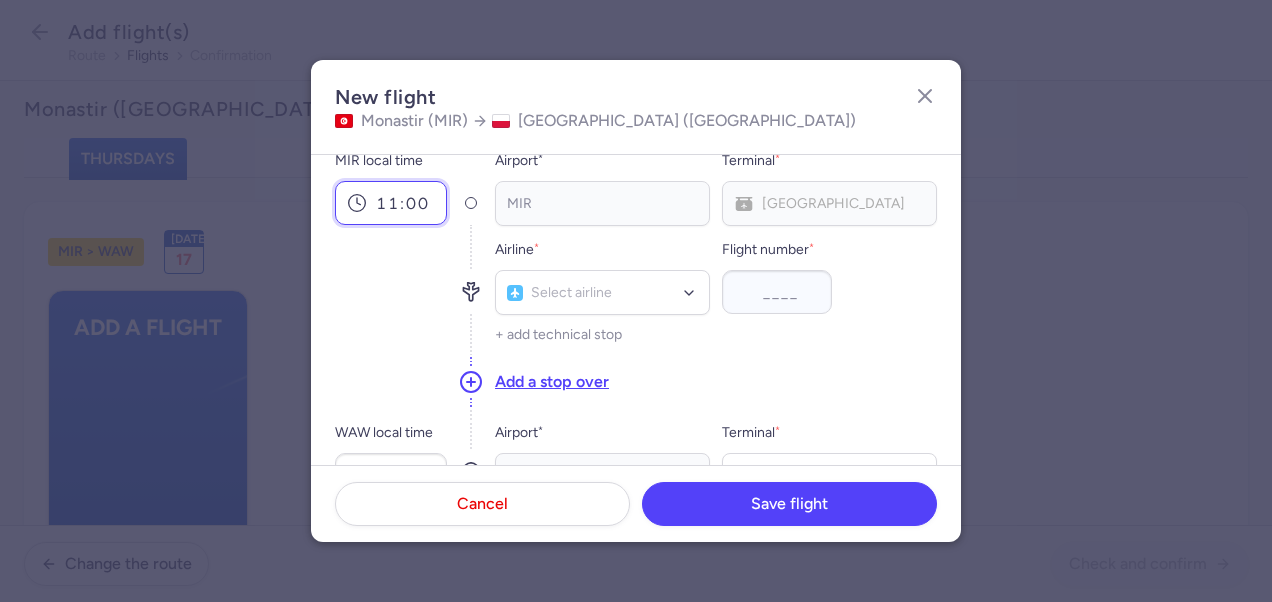 scroll, scrollTop: 100, scrollLeft: 0, axis: vertical 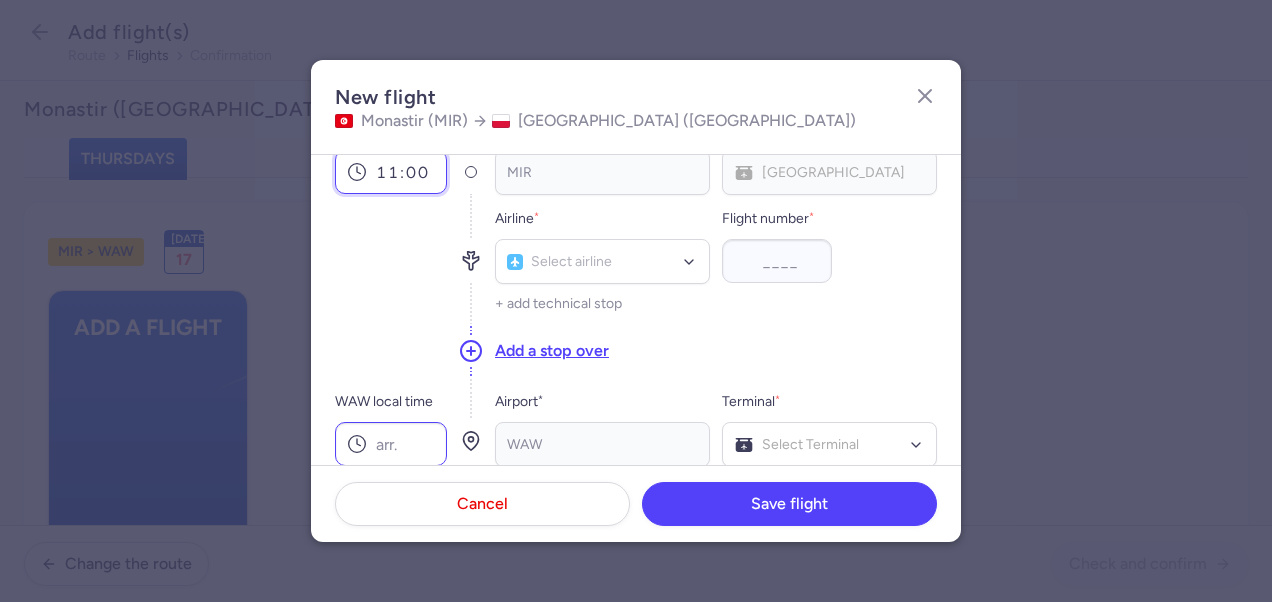 type on "11:00" 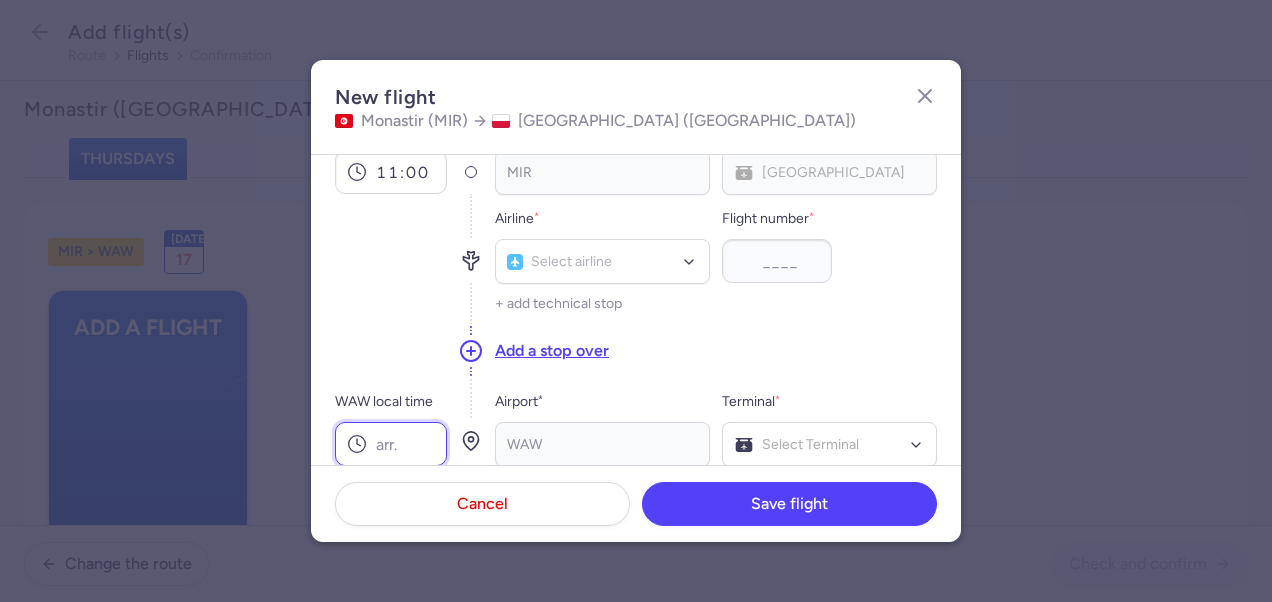 click on "WAW local time" at bounding box center (391, 444) 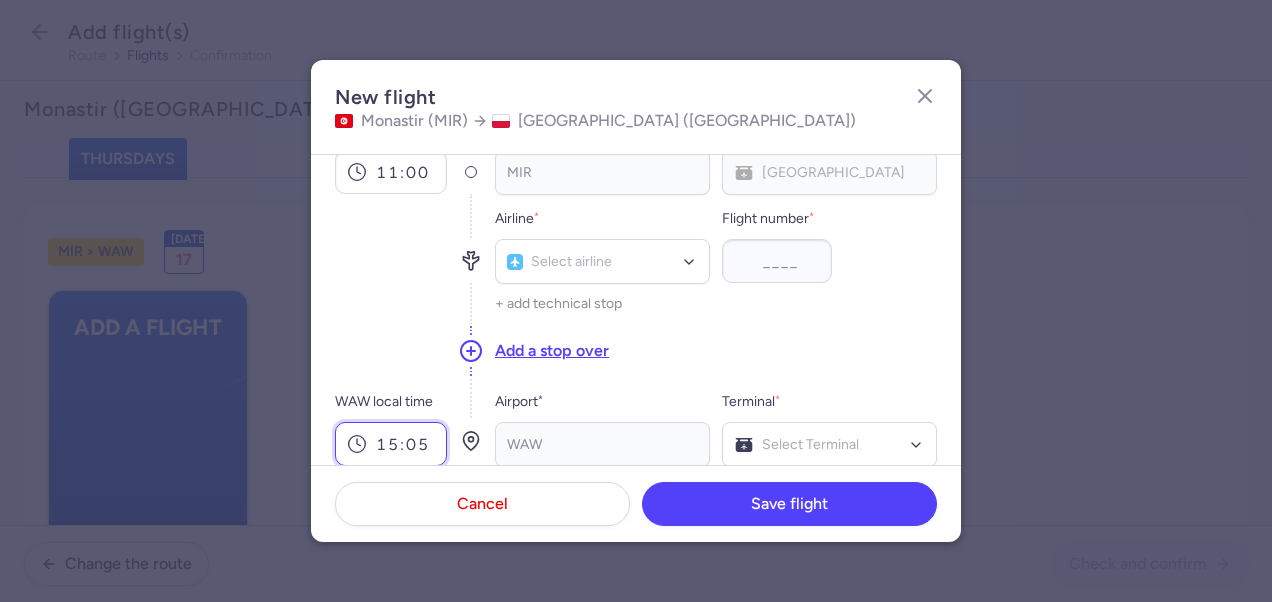 type on "15:05" 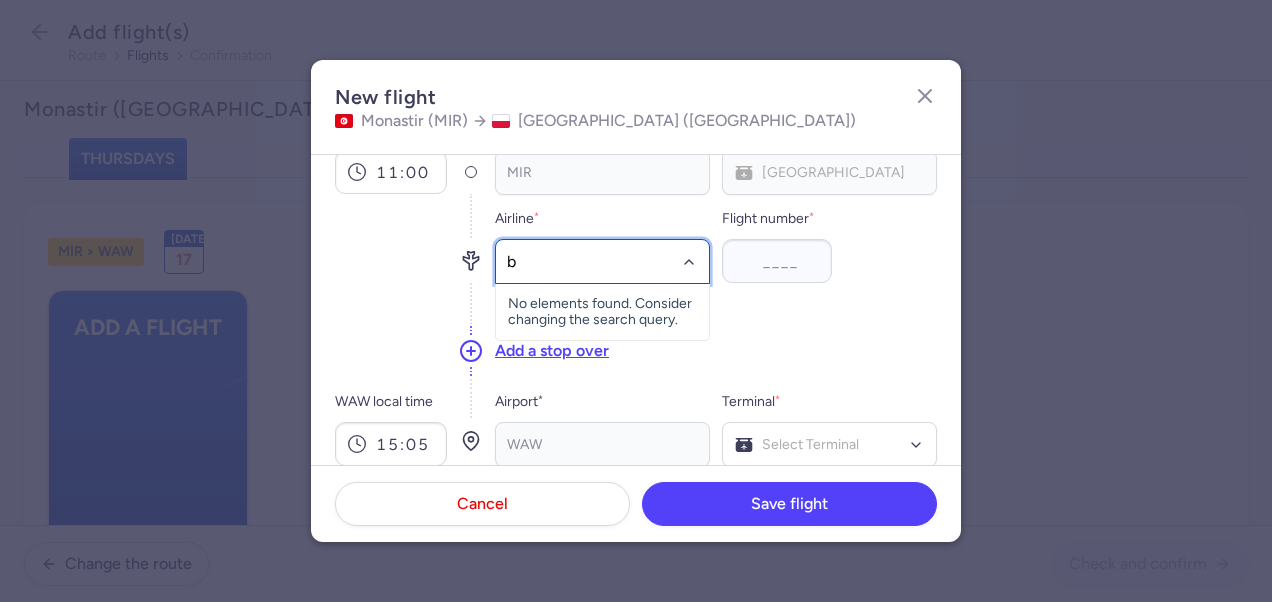 type on "bj" 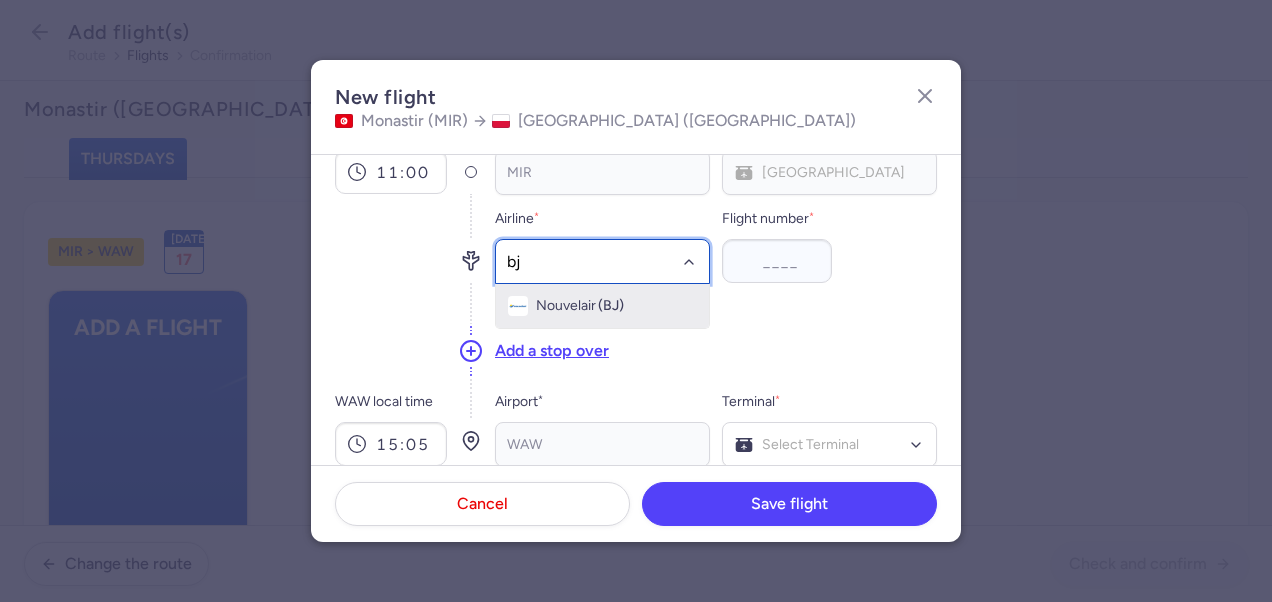 click on "Nouvelair (BJ)" 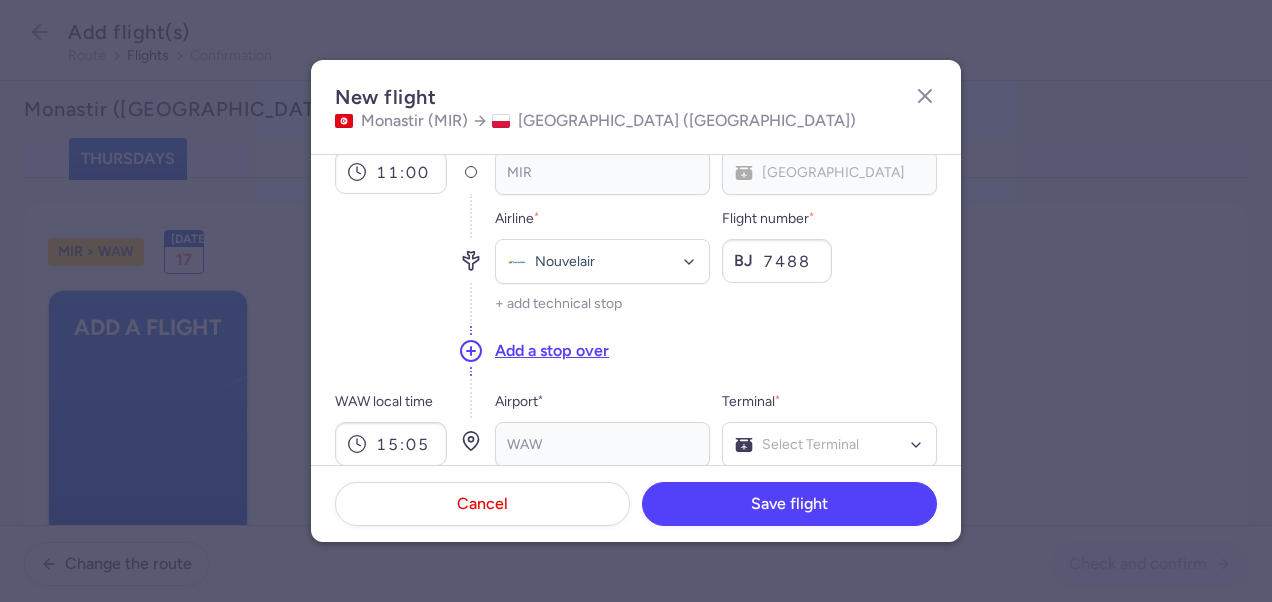 type on "7488" 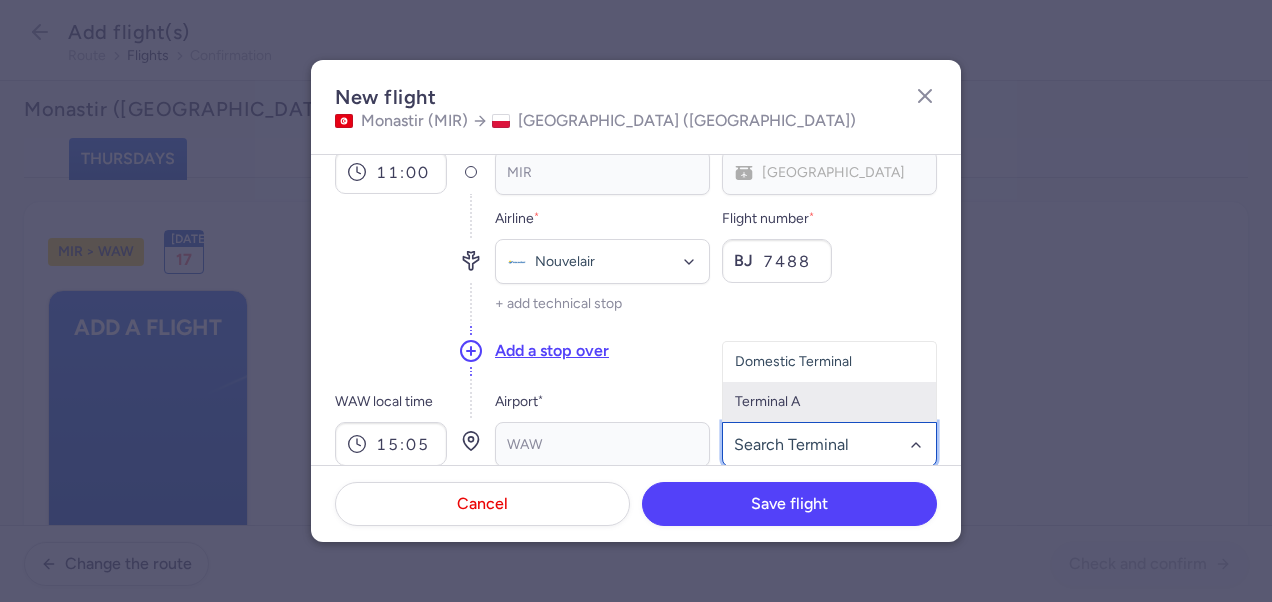 click on "Terminal A" 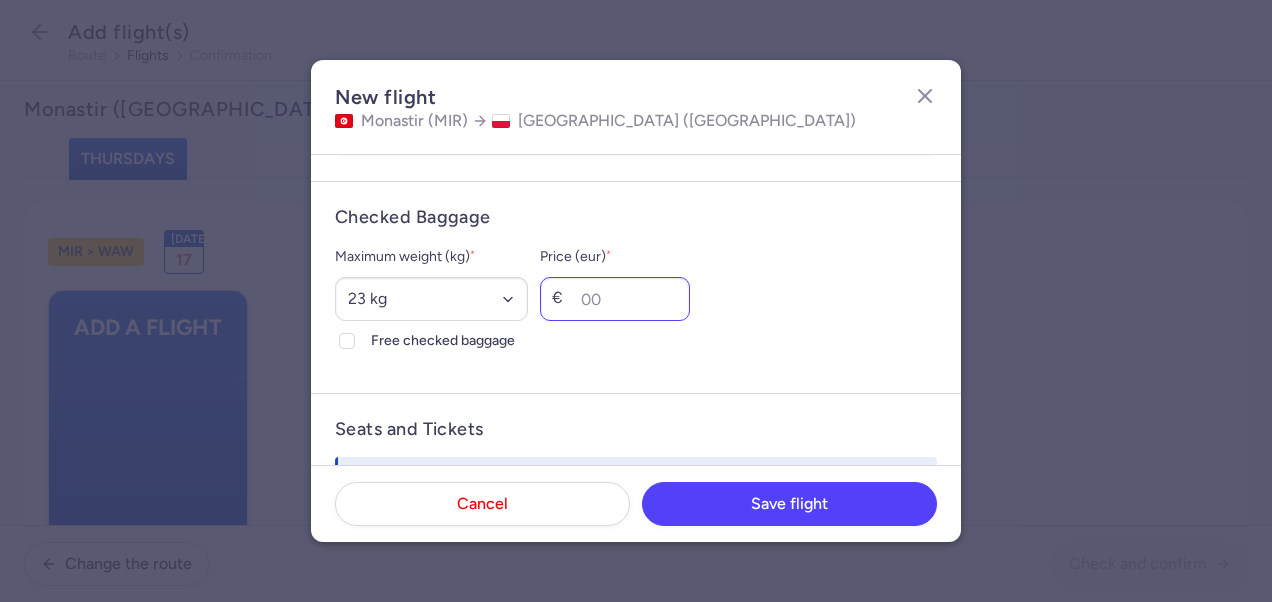scroll, scrollTop: 500, scrollLeft: 0, axis: vertical 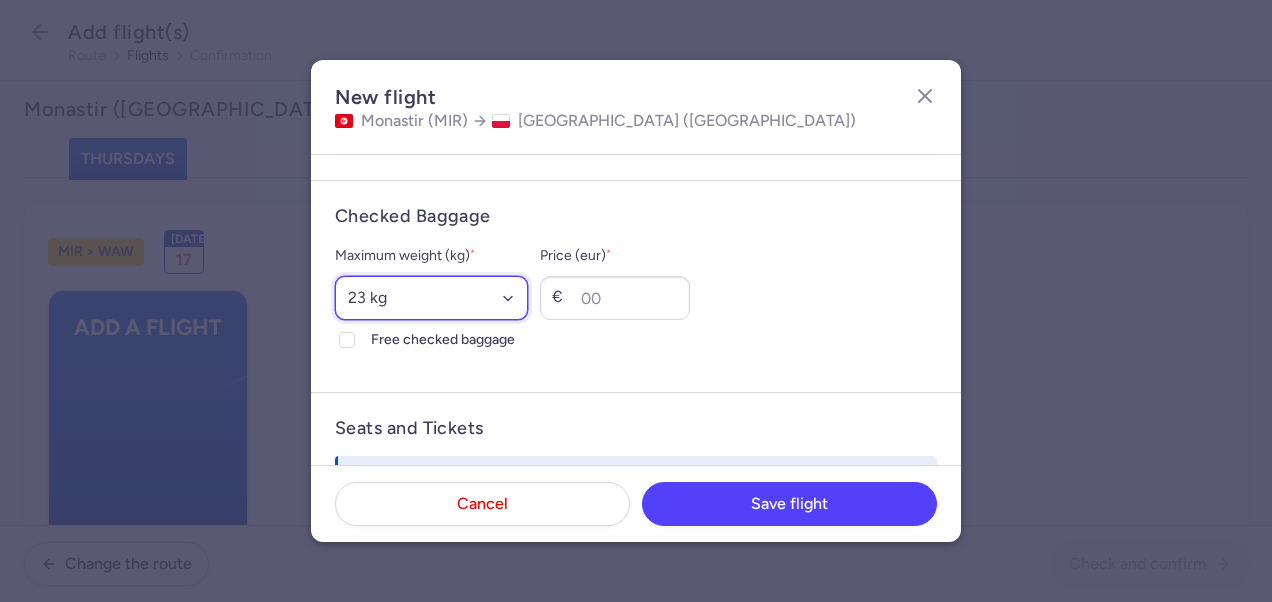 click on "Select an option 15 kg 16 kg 17 kg 18 kg 19 kg 20 kg 21 kg 22 kg 23 kg 24 kg 25 kg 26 kg 27 kg 28 kg 29 kg 30 kg 31 kg 32 kg 33 kg 34 kg 35 kg" at bounding box center [431, 298] 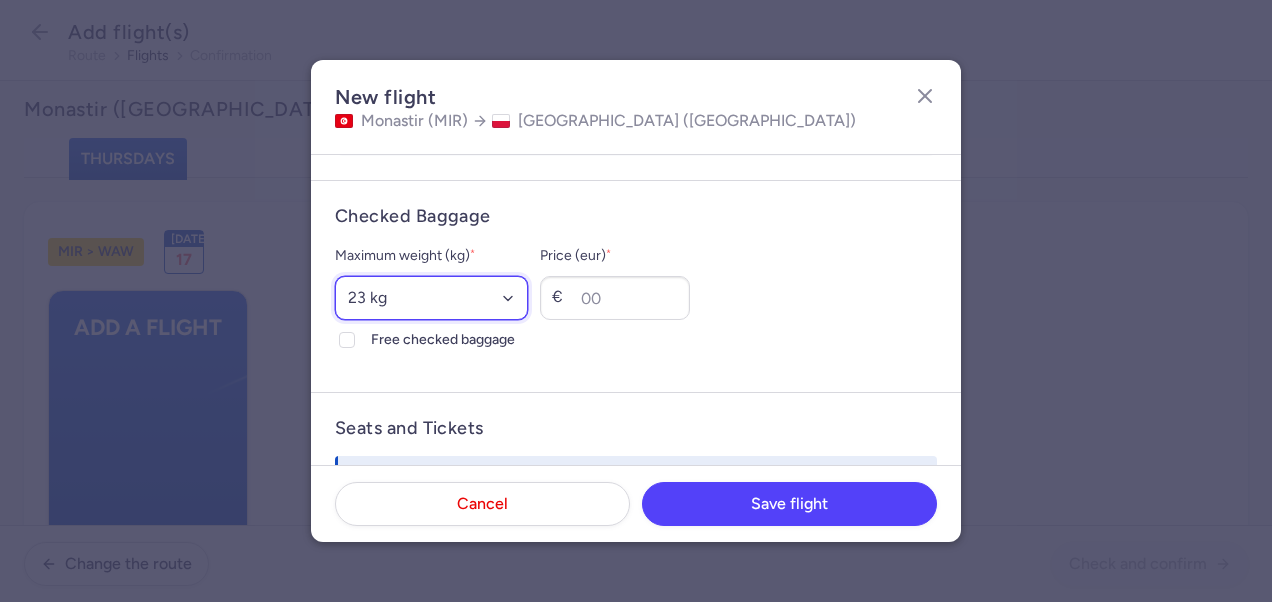 select on "20" 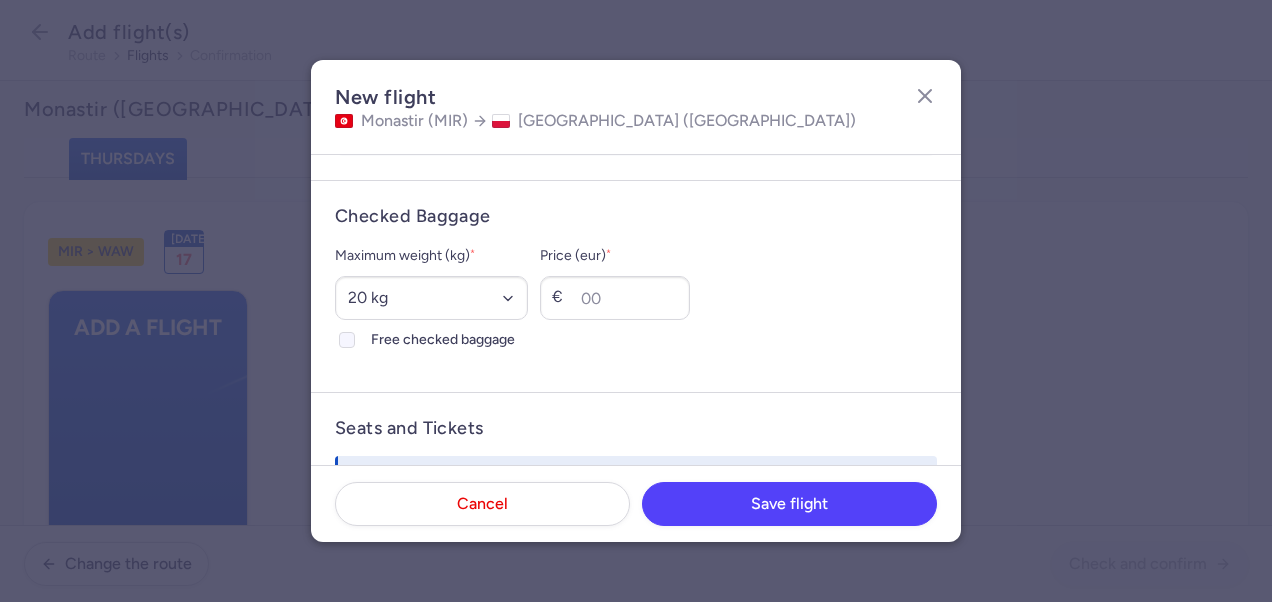 click on "Free checked baggage" 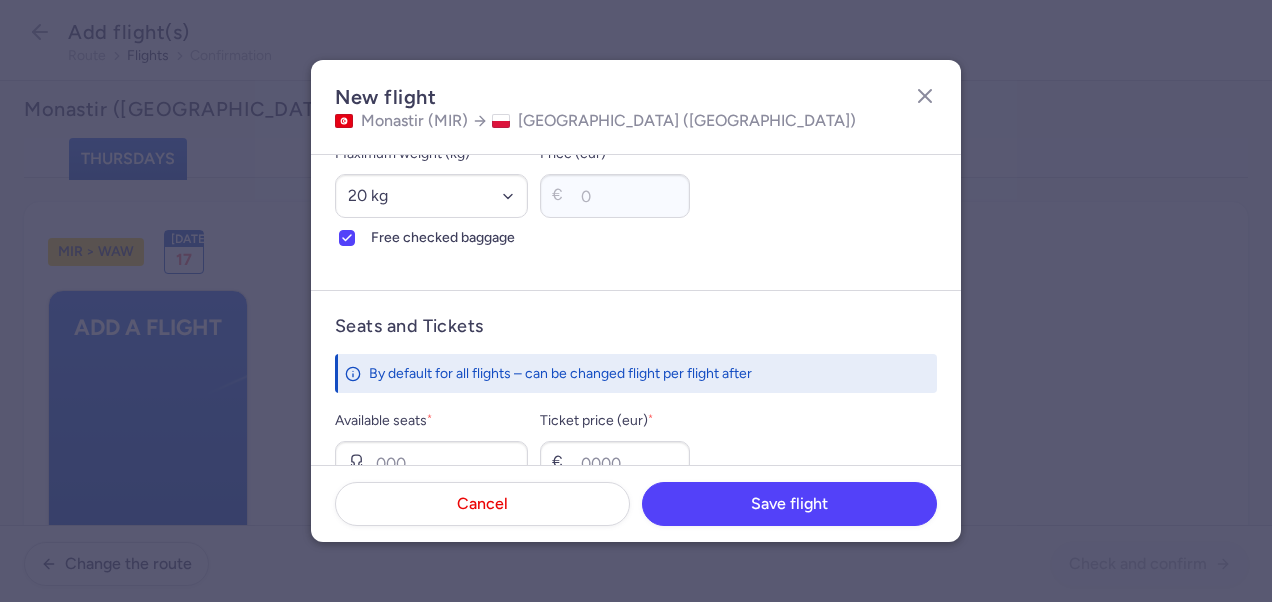 scroll, scrollTop: 700, scrollLeft: 0, axis: vertical 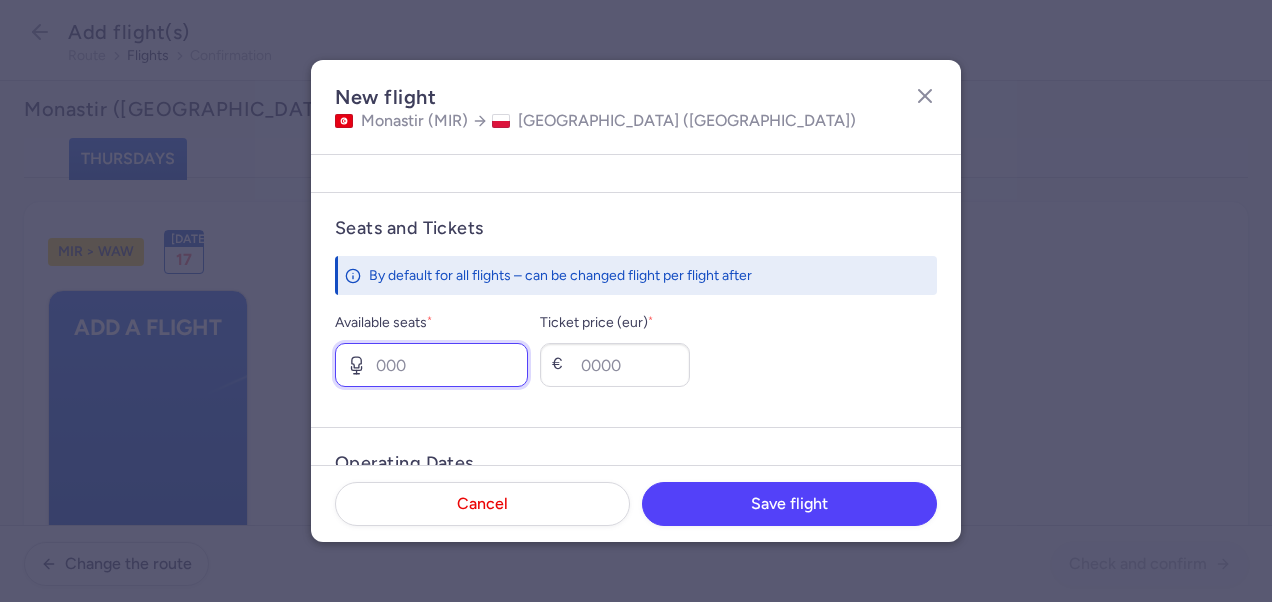 click on "Available seats  *" at bounding box center (431, 365) 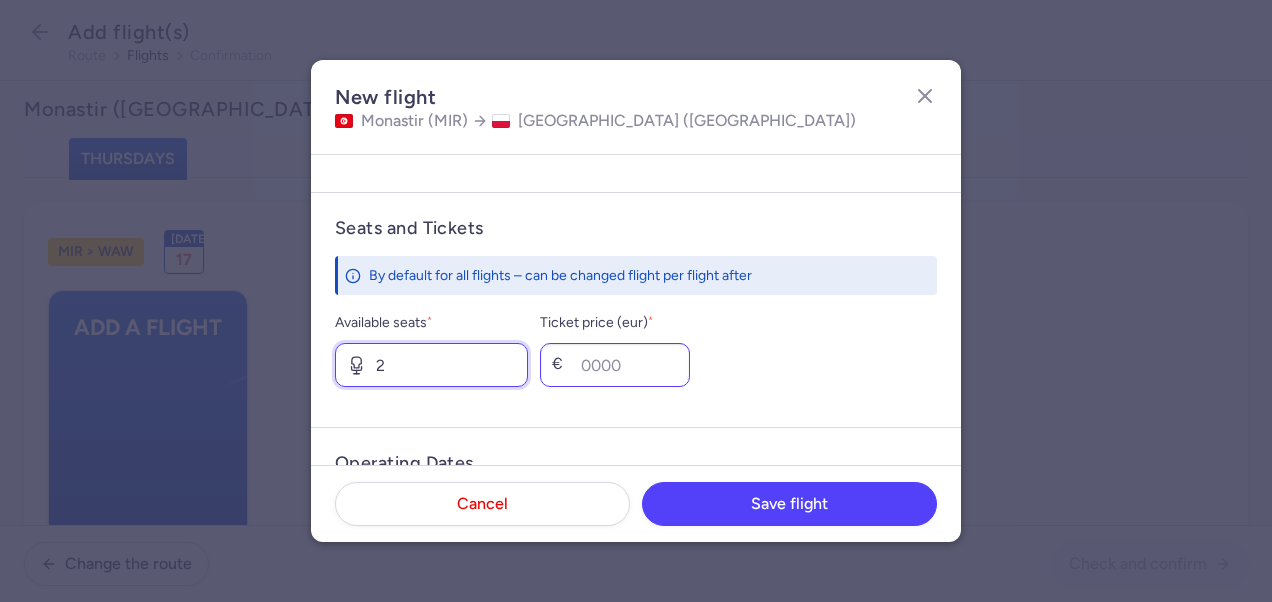 type on "2" 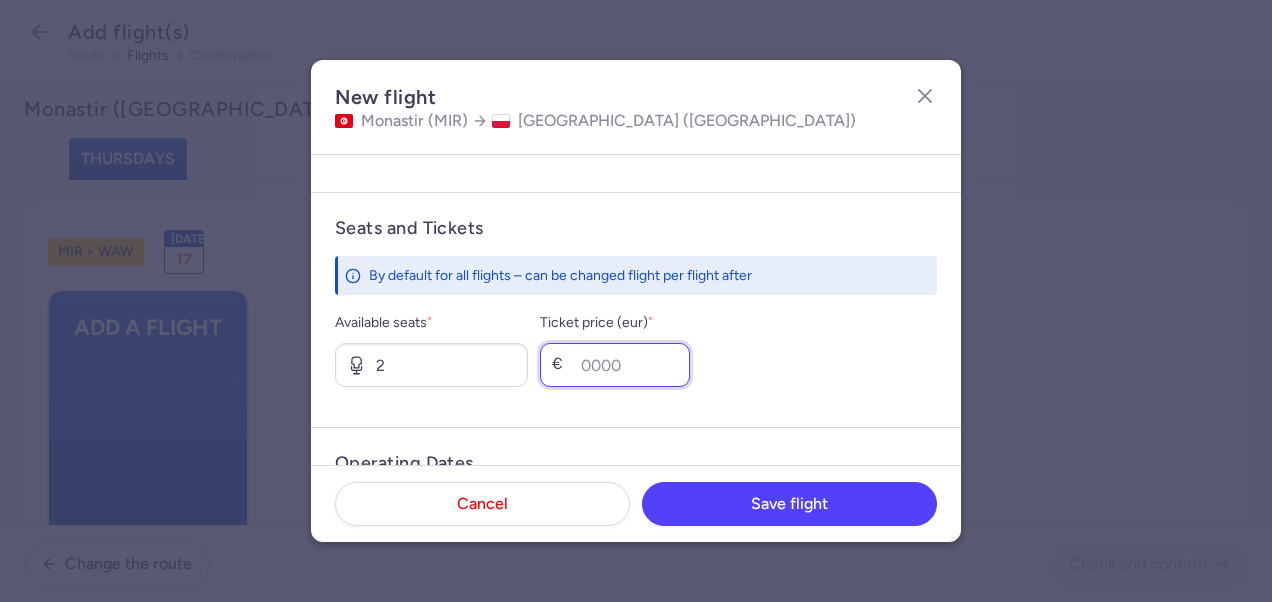 click on "Ticket price (eur)  *" at bounding box center (615, 365) 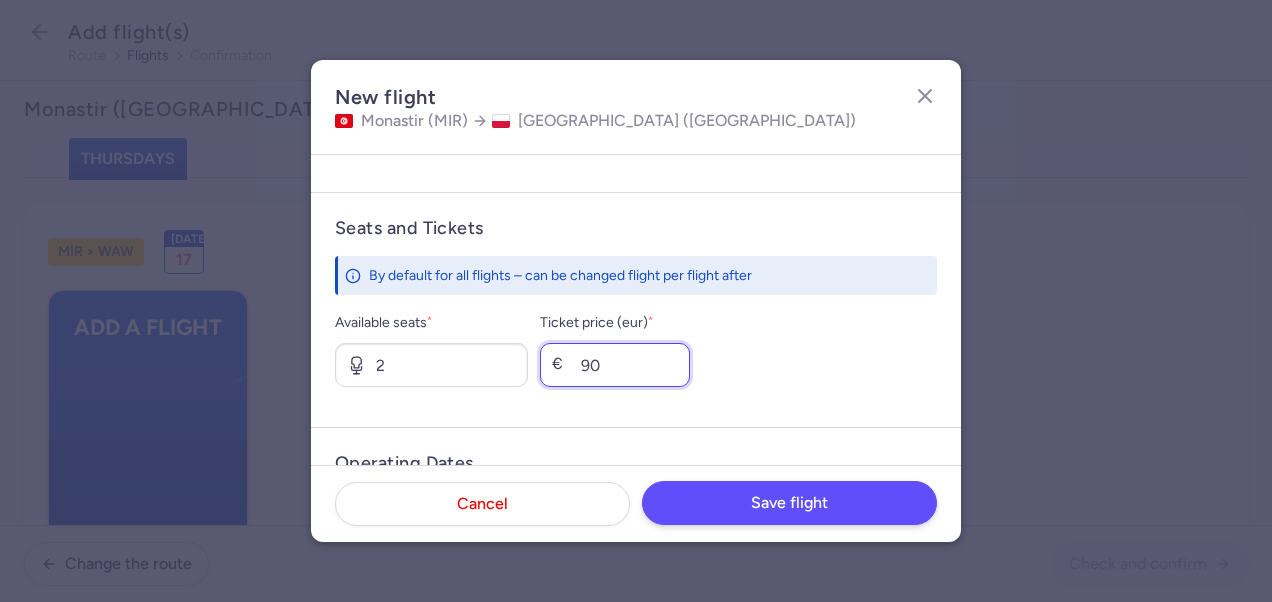 type on "90" 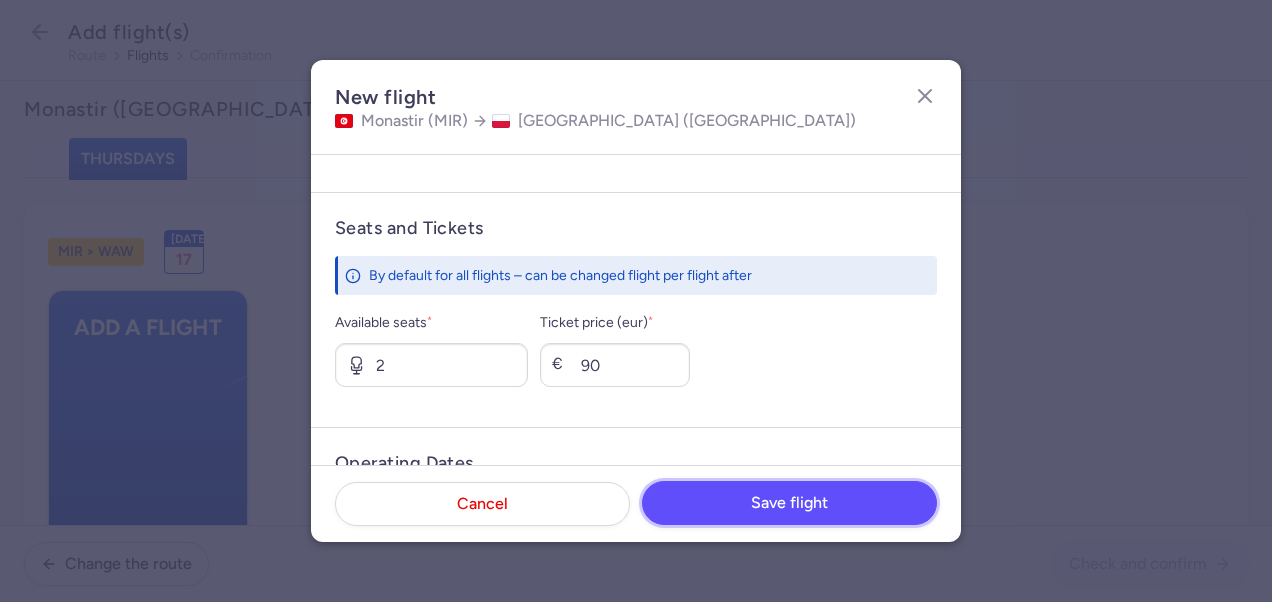 click on "Save flight" at bounding box center [789, 503] 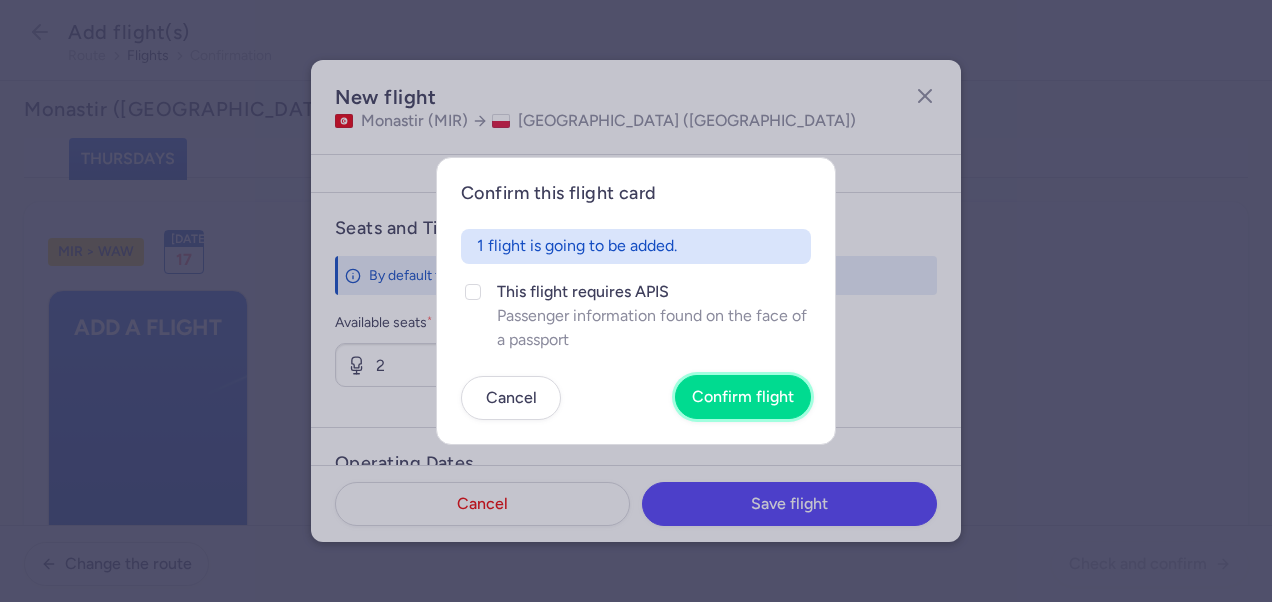 click on "Confirm flight" at bounding box center [743, 397] 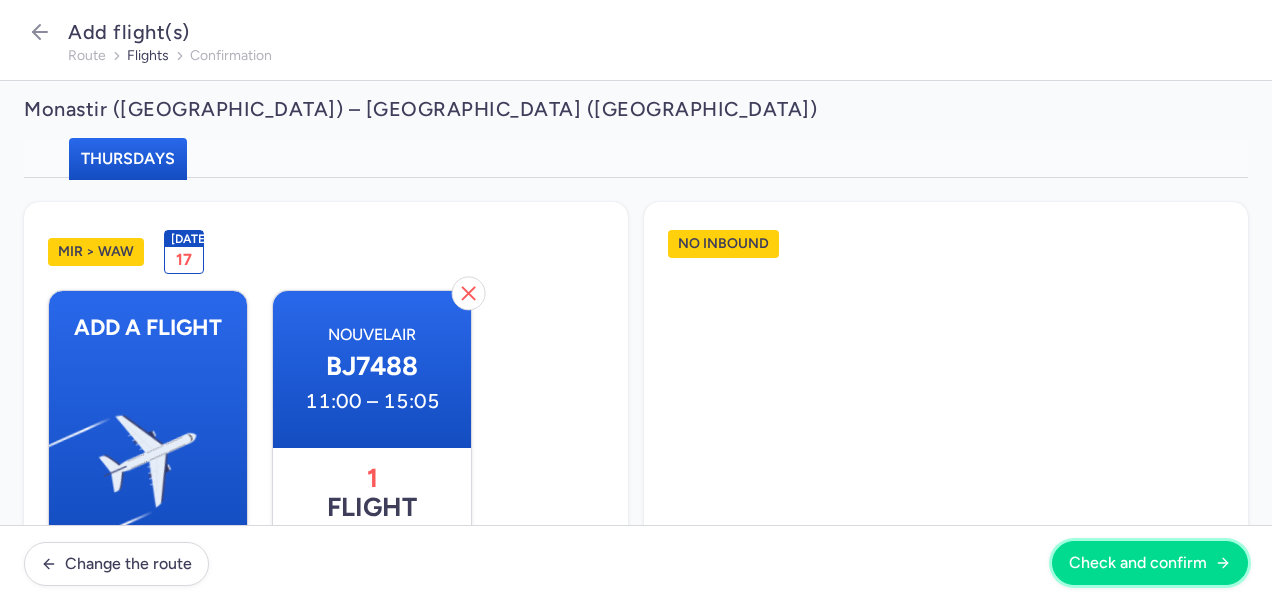 click on "Check and confirm" at bounding box center (1138, 563) 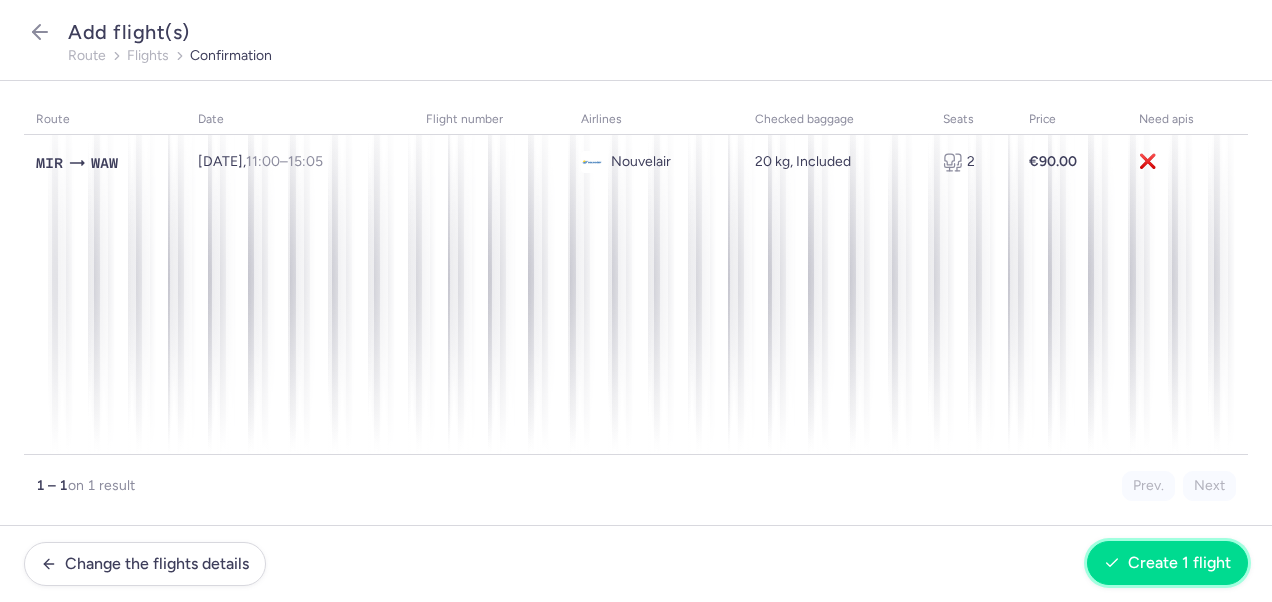 click on "Create 1 flight" at bounding box center [1179, 563] 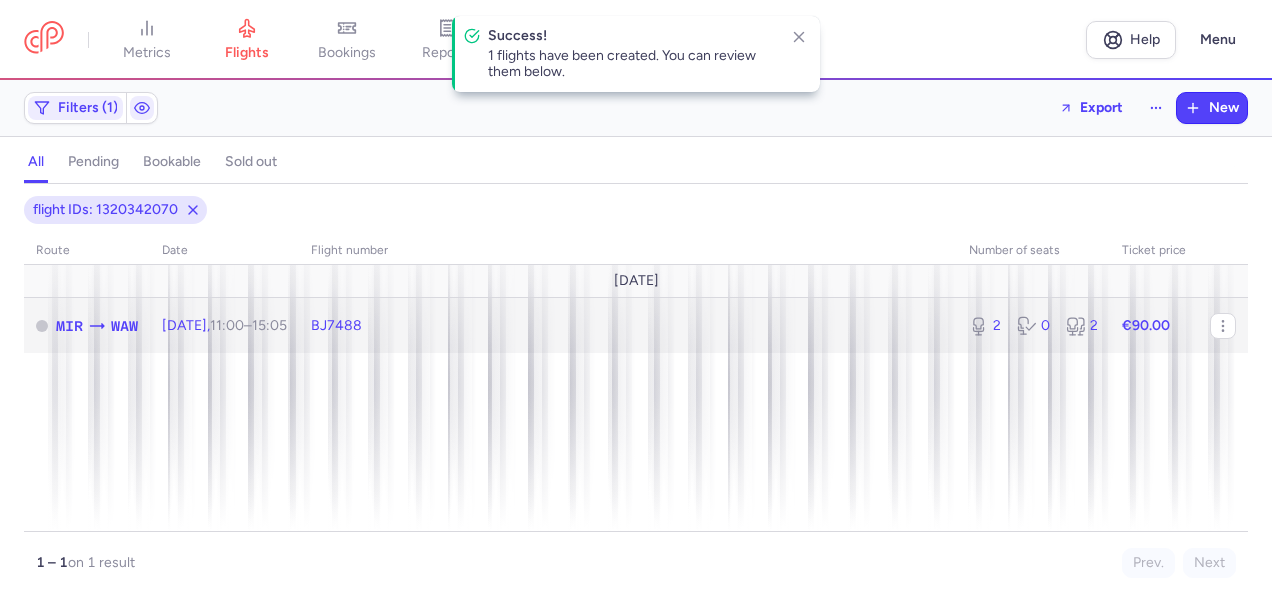 click on "€90.00" 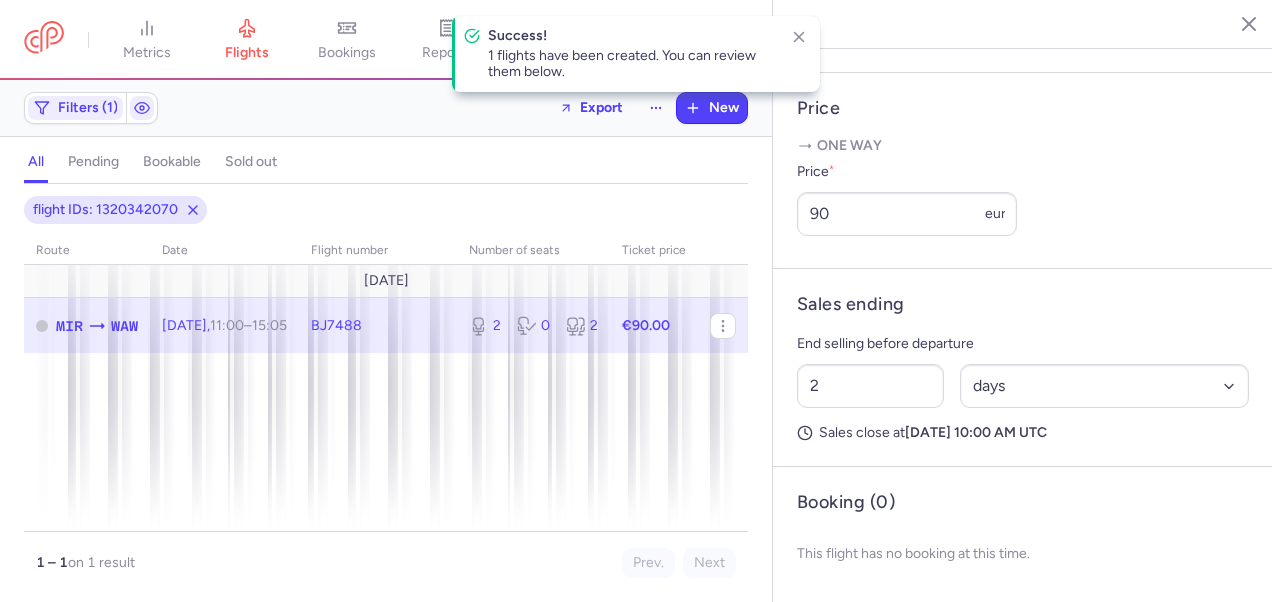 scroll, scrollTop: 775, scrollLeft: 0, axis: vertical 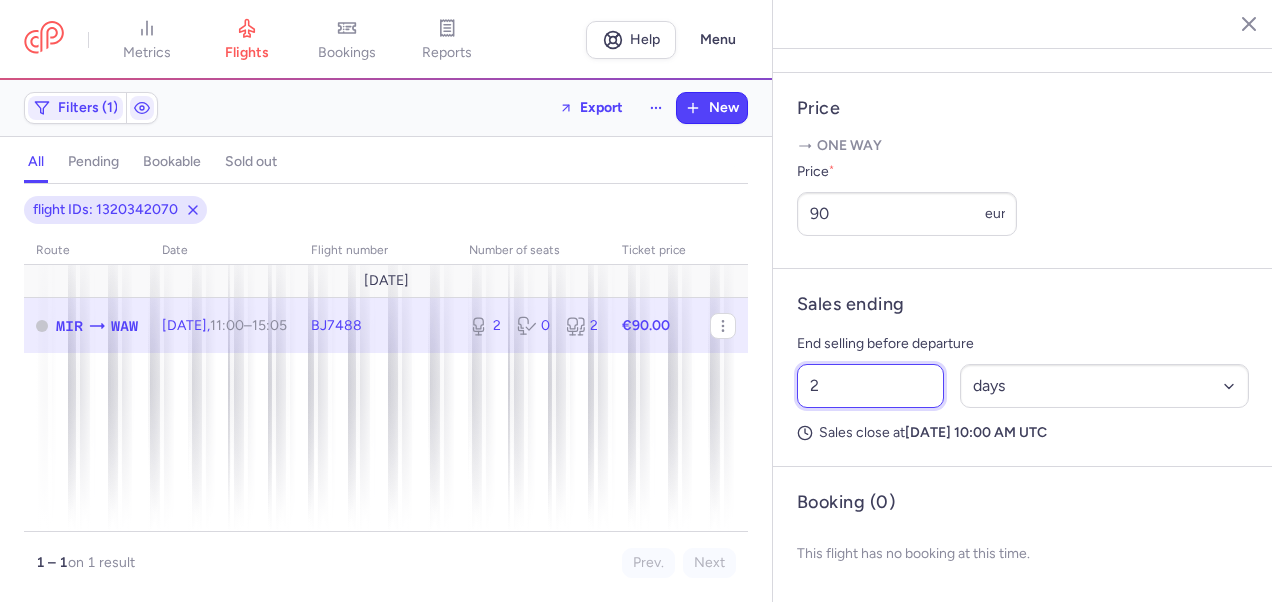 click on "2" at bounding box center (870, 386) 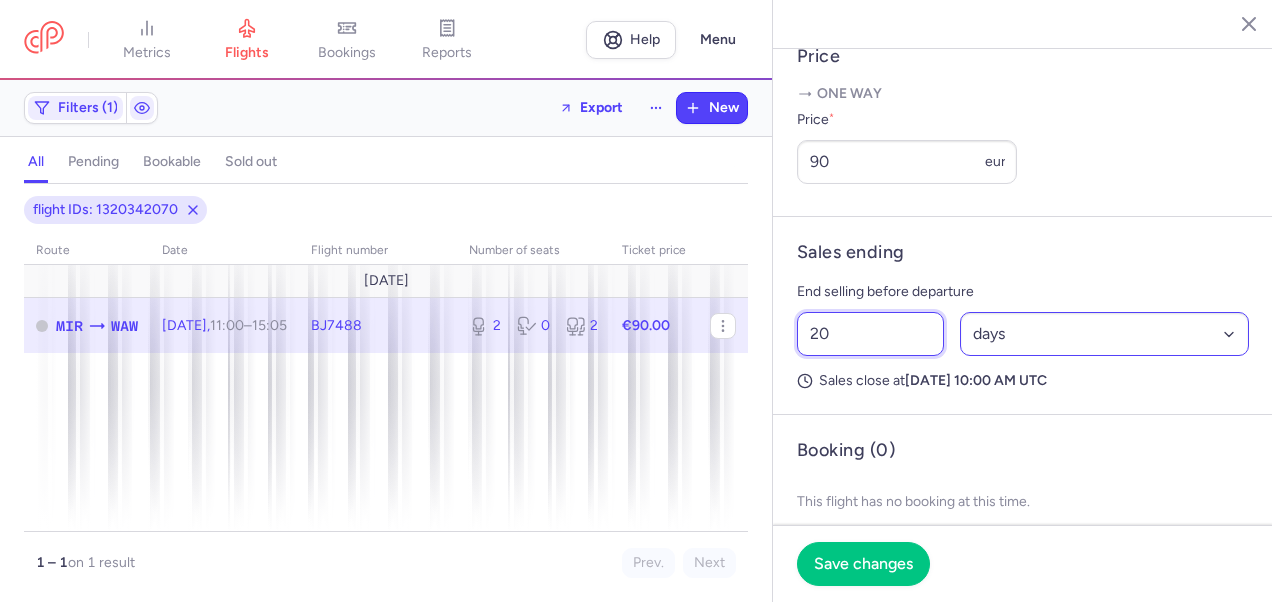 type on "20" 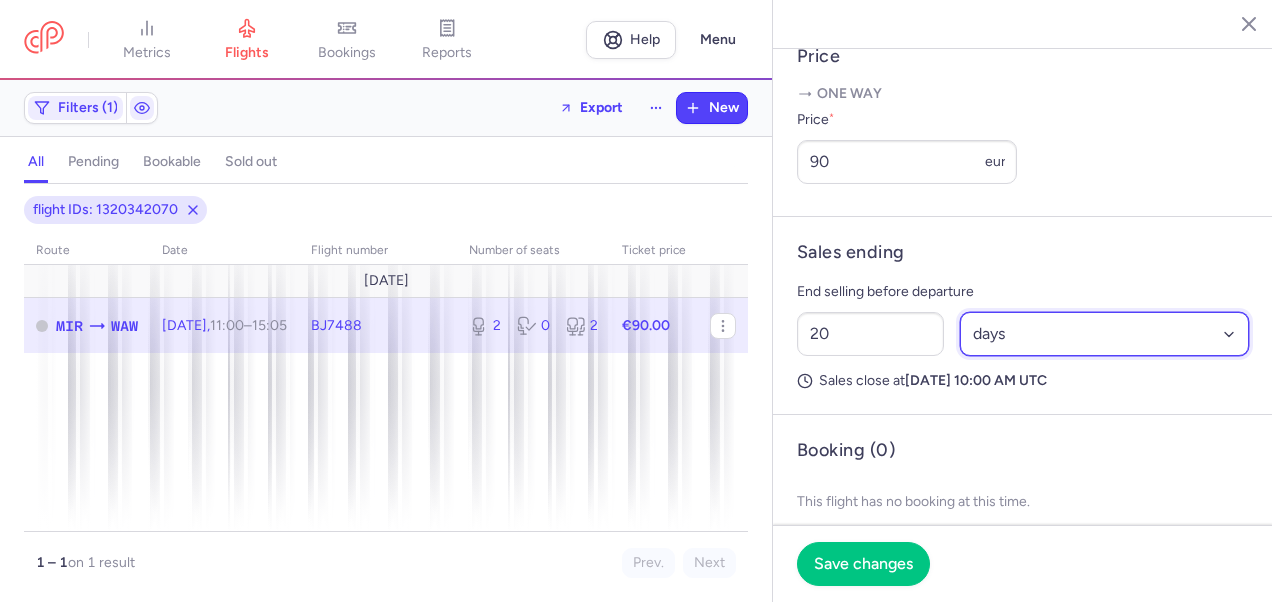 click on "Select an option hours days" at bounding box center [1105, 334] 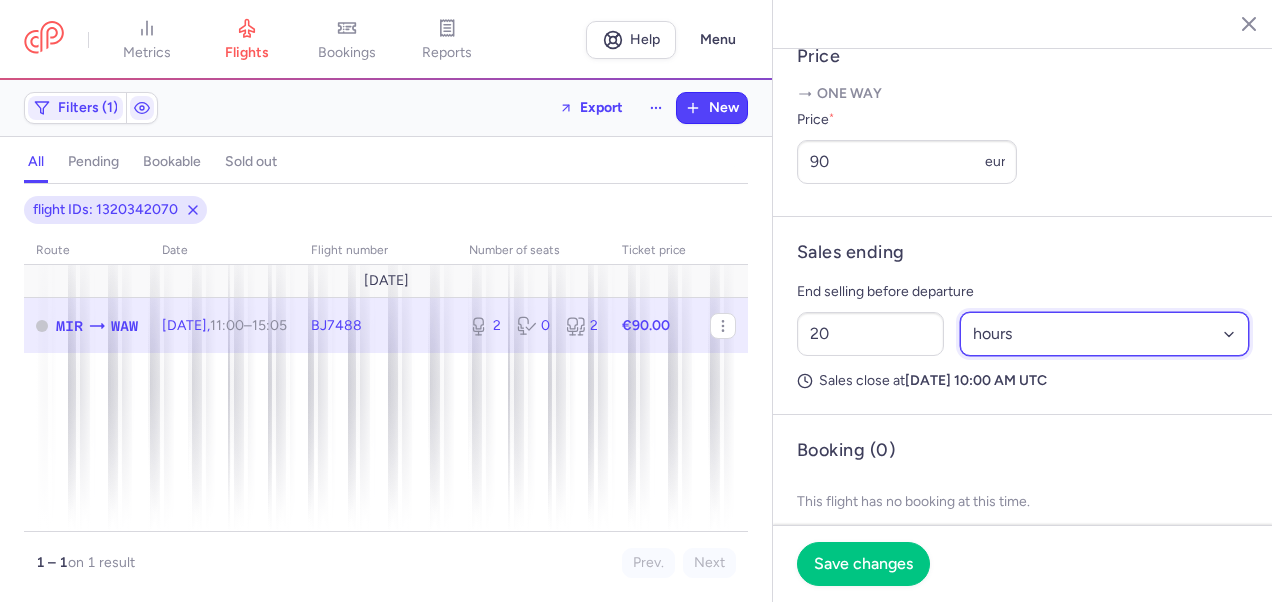 click on "Select an option hours days" at bounding box center [1105, 334] 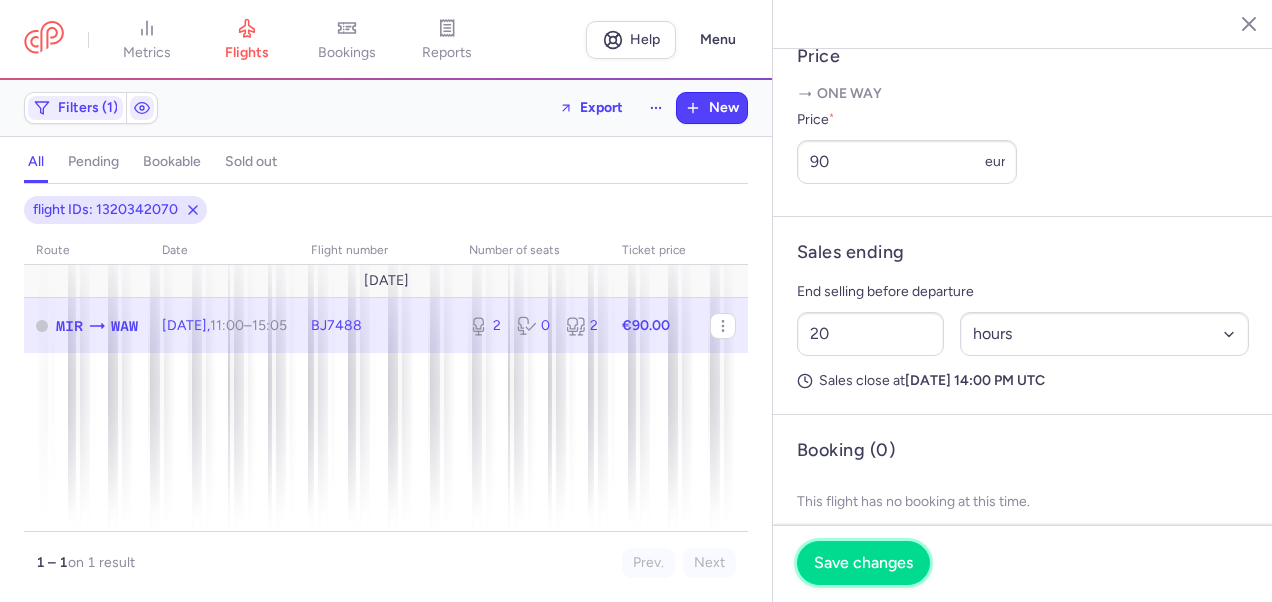 click on "Save changes" at bounding box center [863, 563] 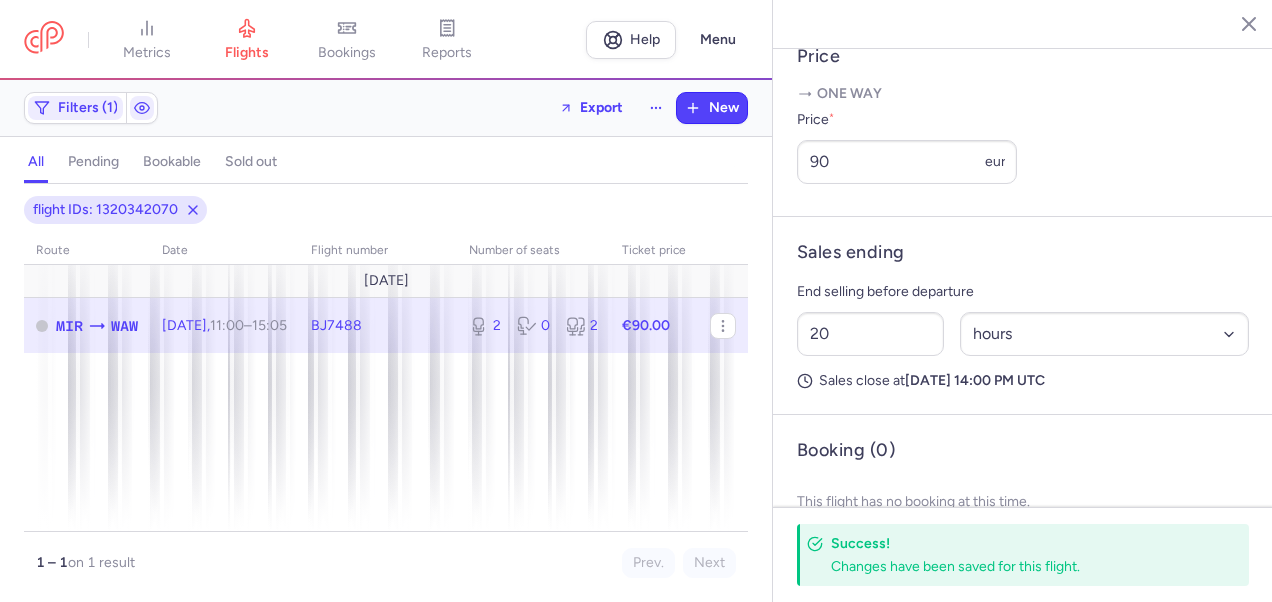click 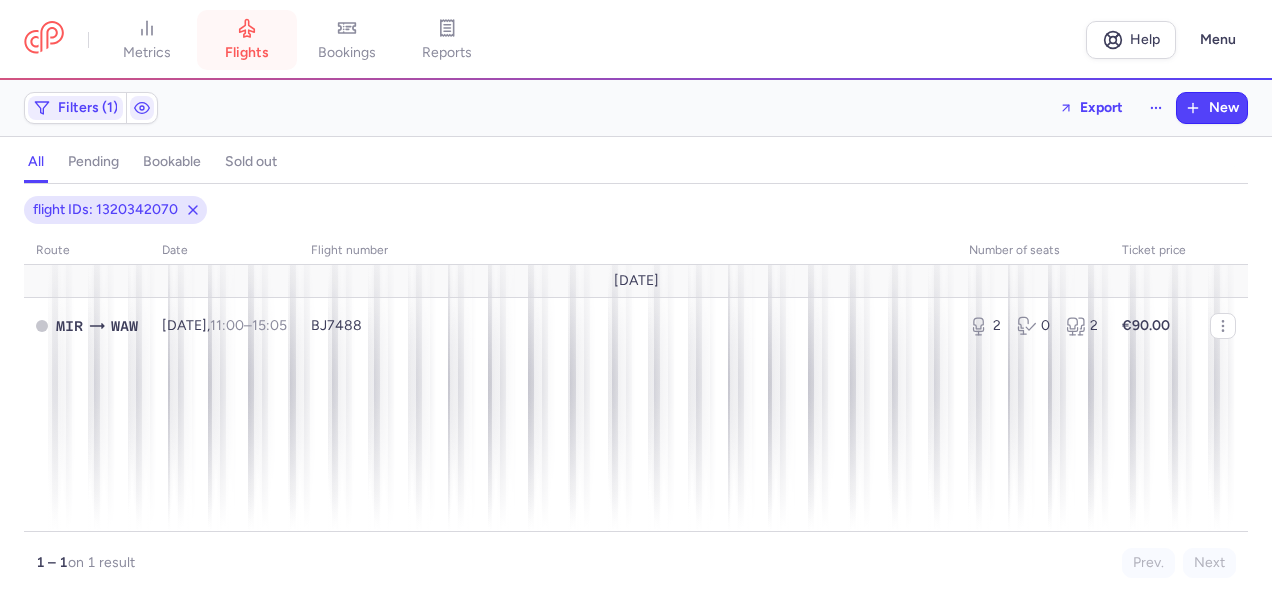 click on "flights" at bounding box center (247, 53) 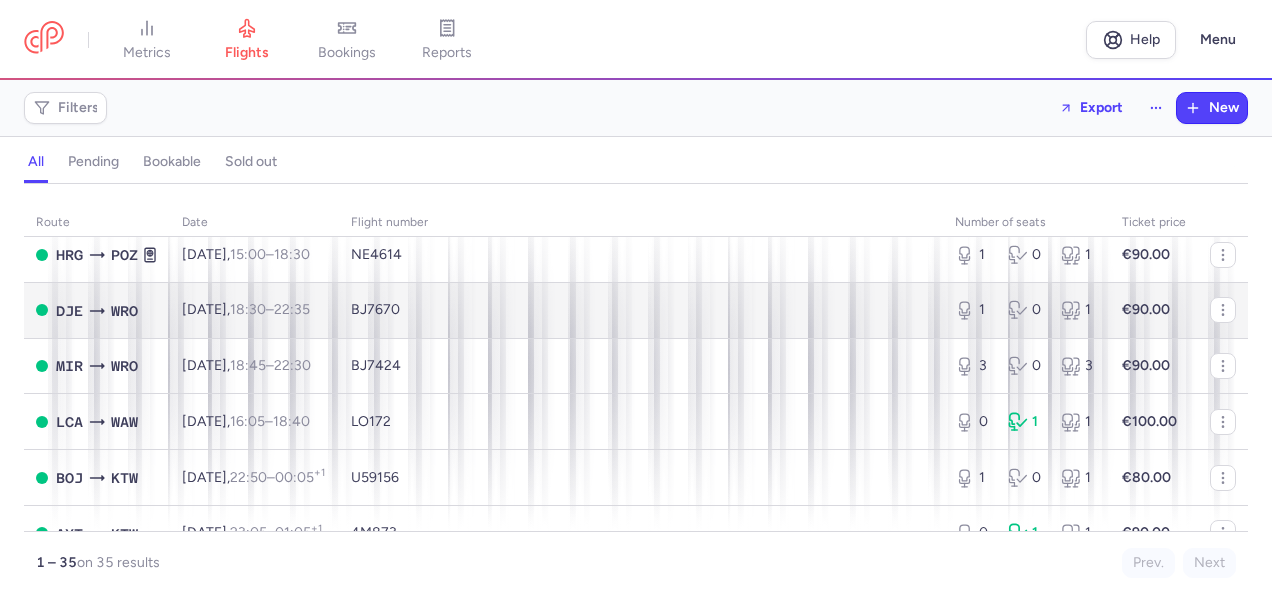 scroll, scrollTop: 800, scrollLeft: 0, axis: vertical 